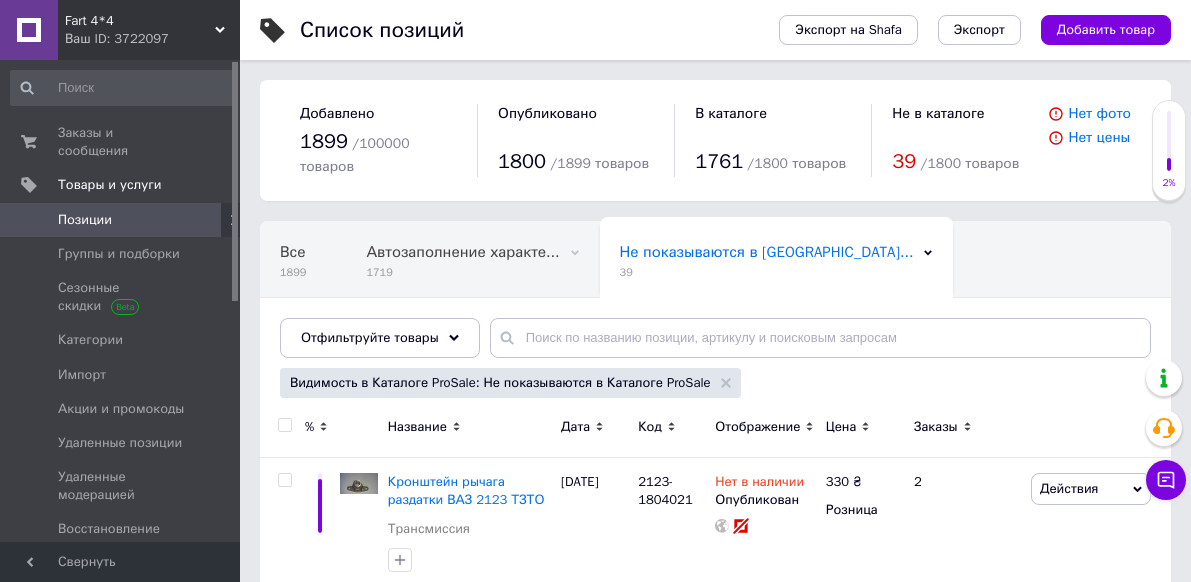 scroll, scrollTop: 90, scrollLeft: 0, axis: vertical 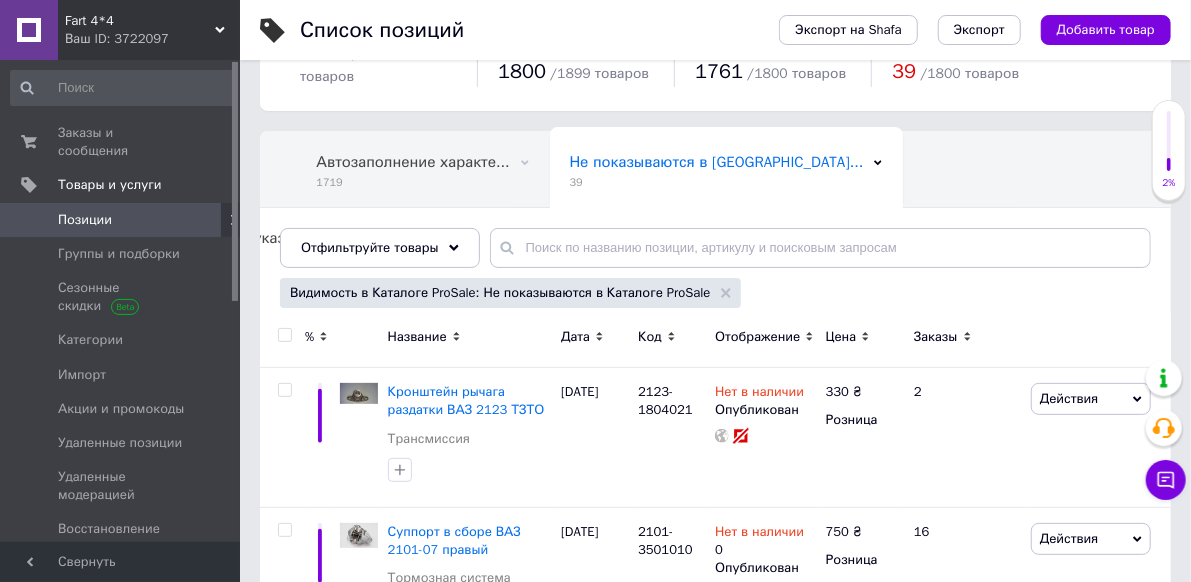 click at bounding box center (1098, 340) 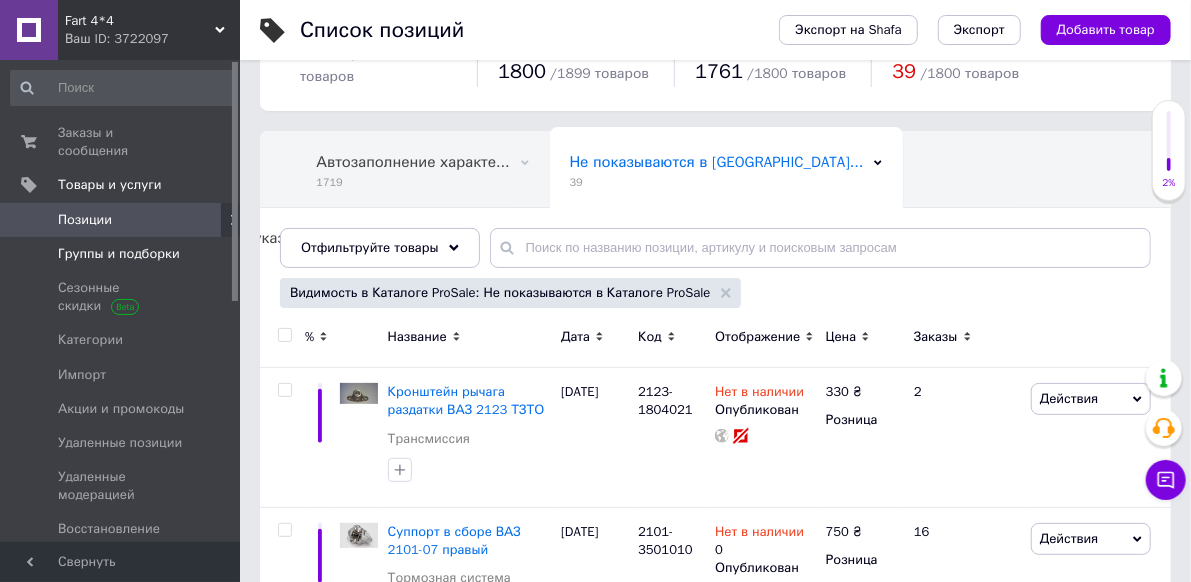 click on "Группы и подборки" at bounding box center [119, 254] 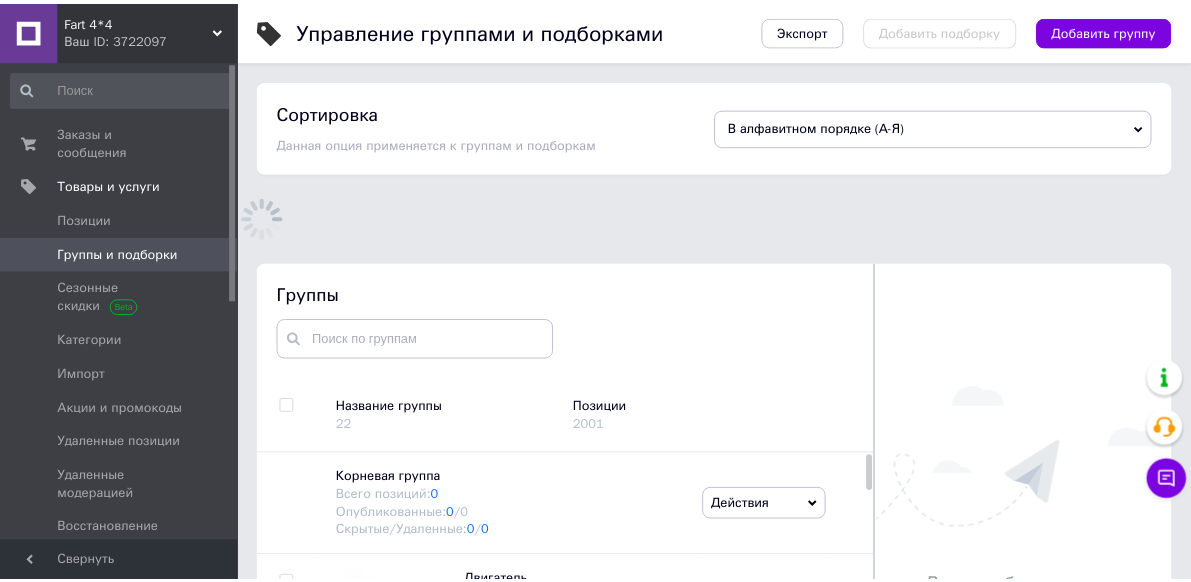 scroll, scrollTop: 86, scrollLeft: 0, axis: vertical 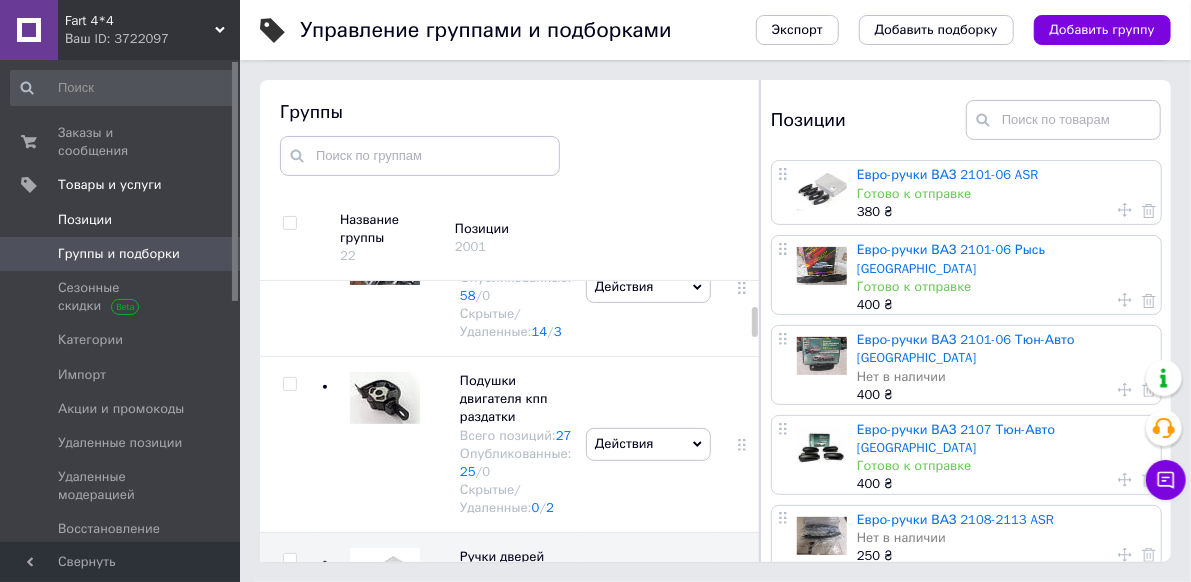 click on "Позиции" at bounding box center [85, 220] 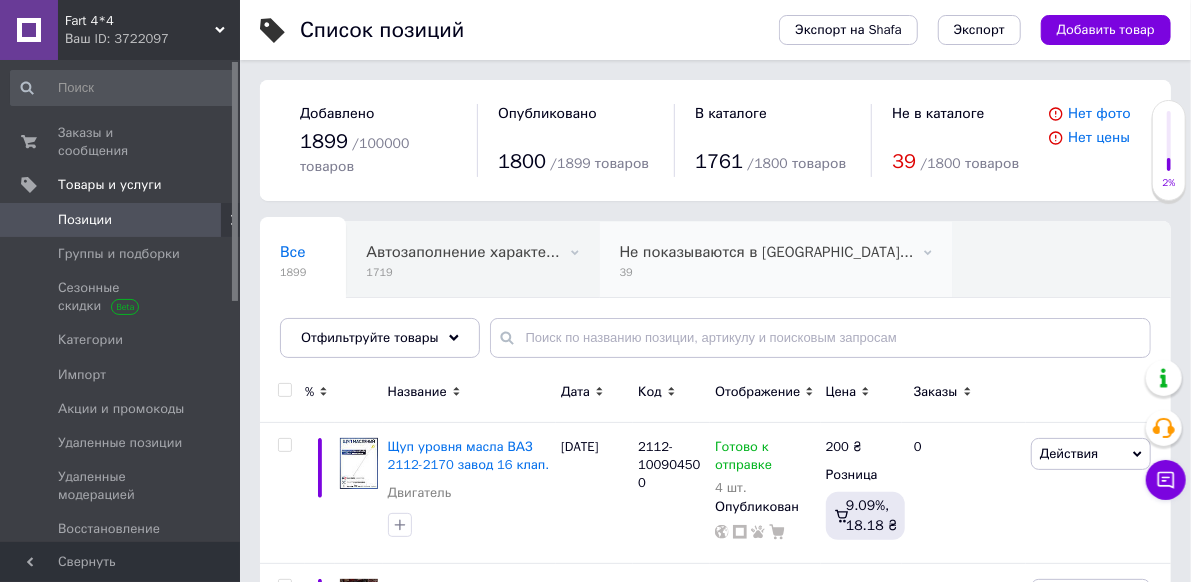 click on "Не показываются в [GEOGRAPHIC_DATA]..." at bounding box center (767, 252) 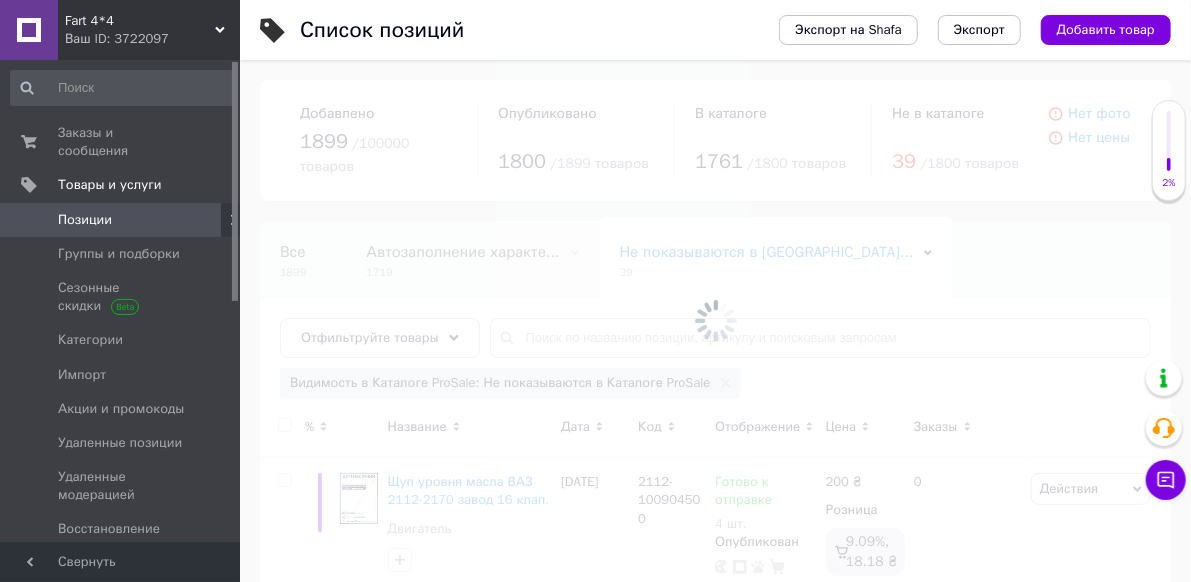 scroll, scrollTop: 0, scrollLeft: 50, axis: horizontal 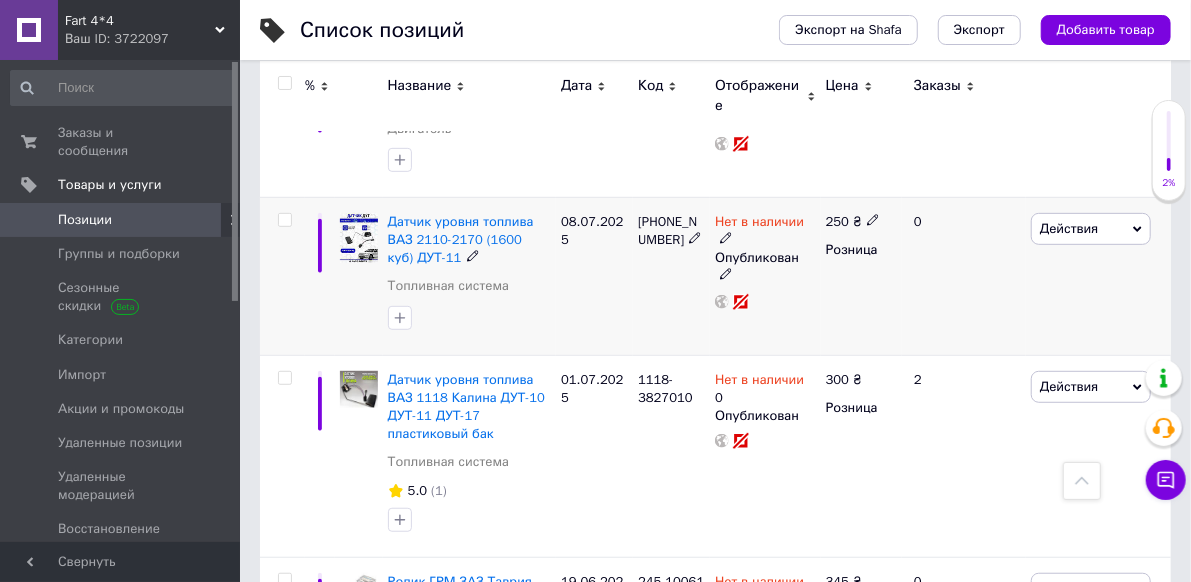 click on "Нет в наличии" at bounding box center (759, 224) 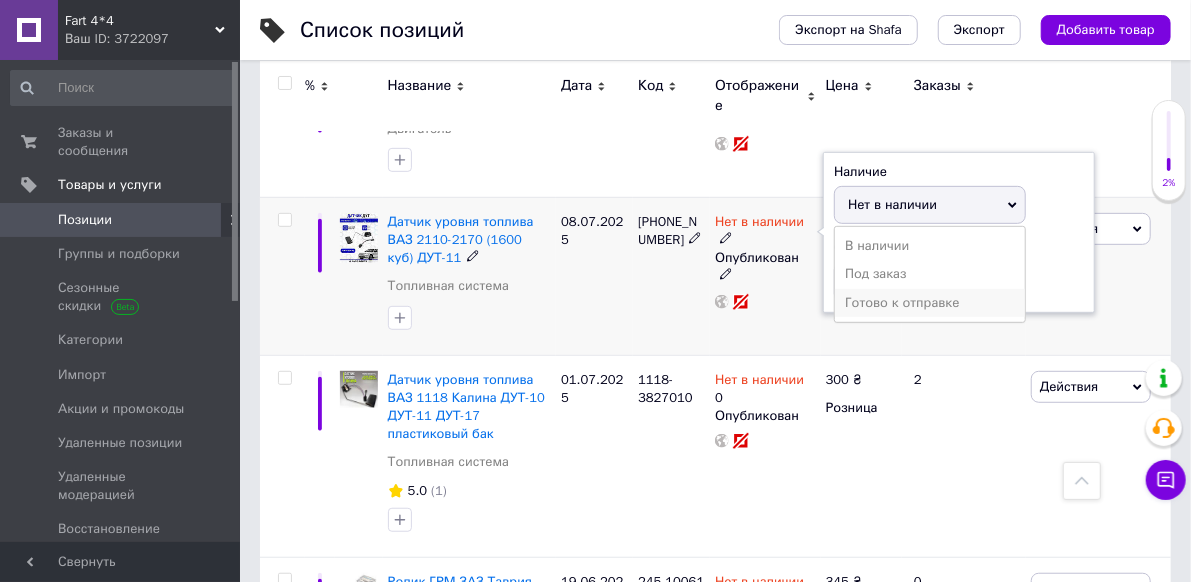 click on "Готово к отправке" at bounding box center (930, 303) 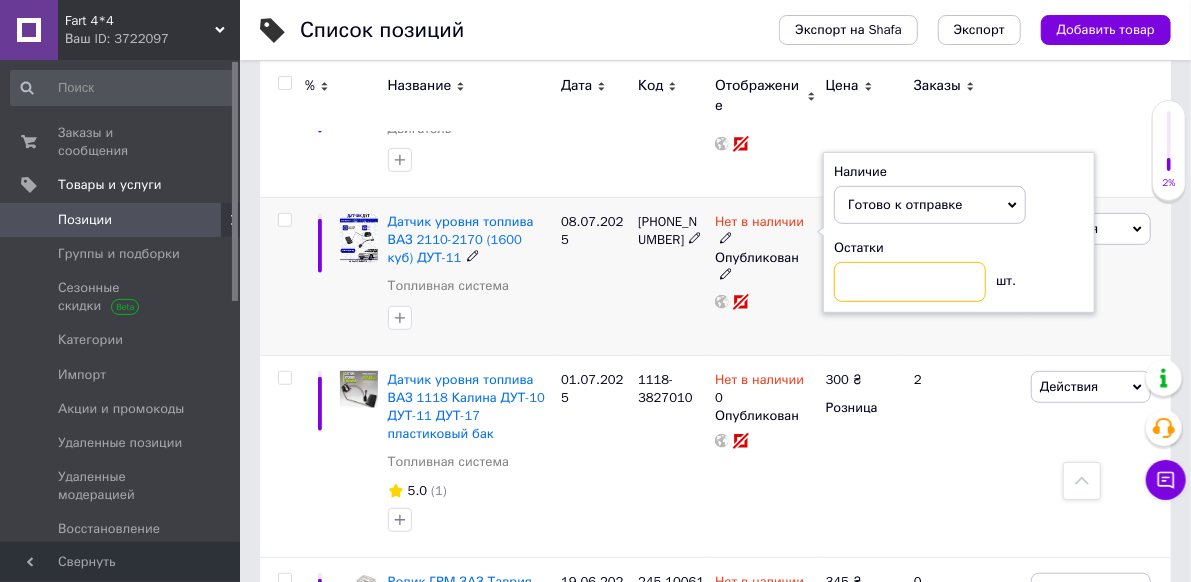 click at bounding box center (910, 282) 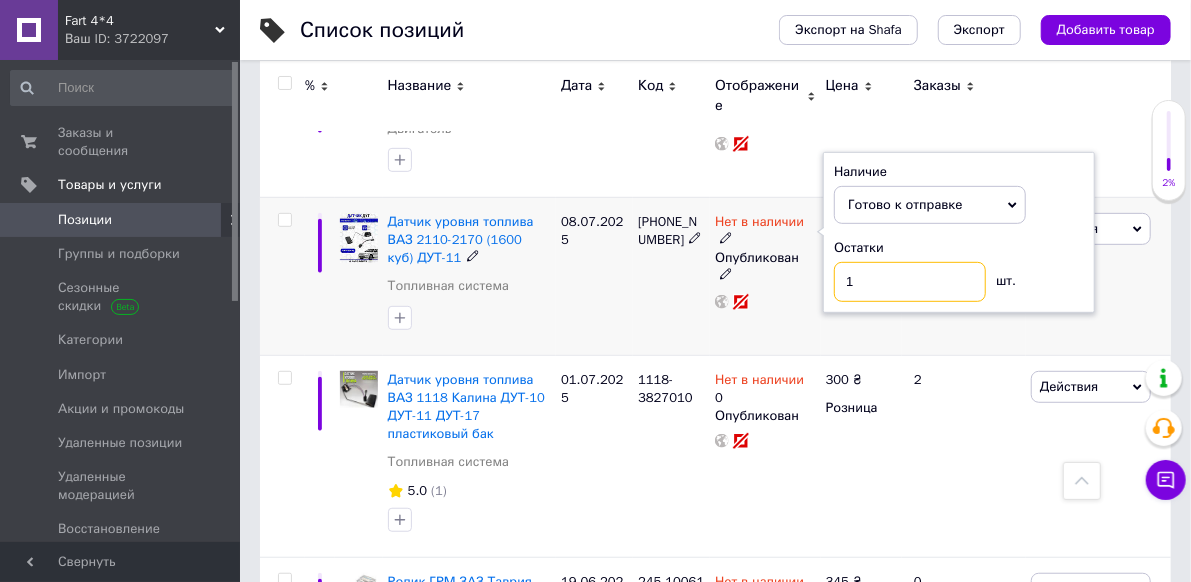 type on "1" 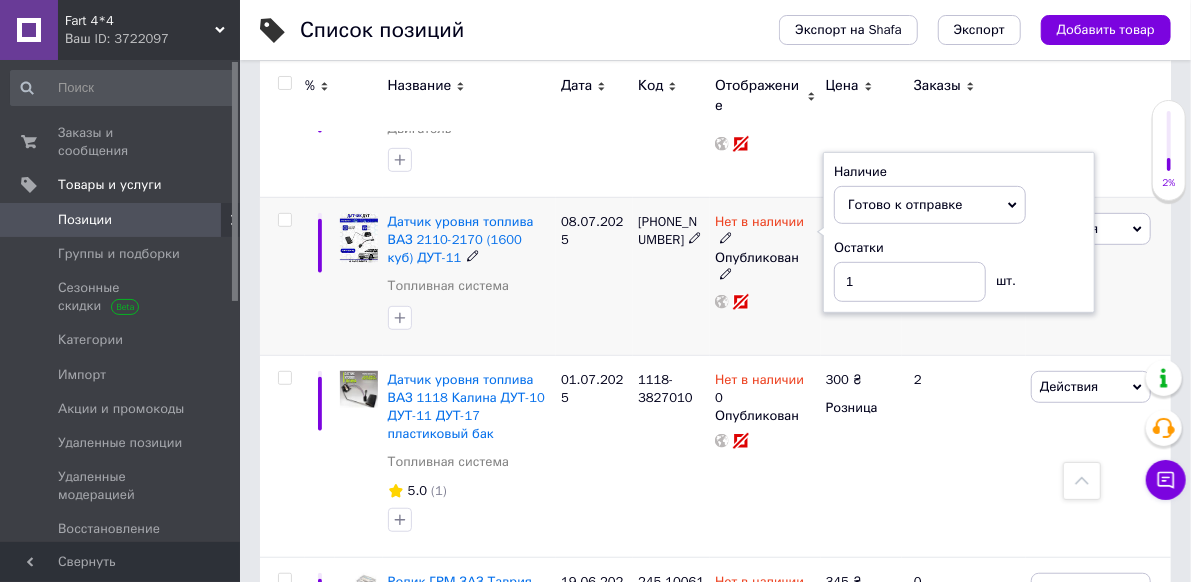 click on "08.07.2025" at bounding box center (594, 276) 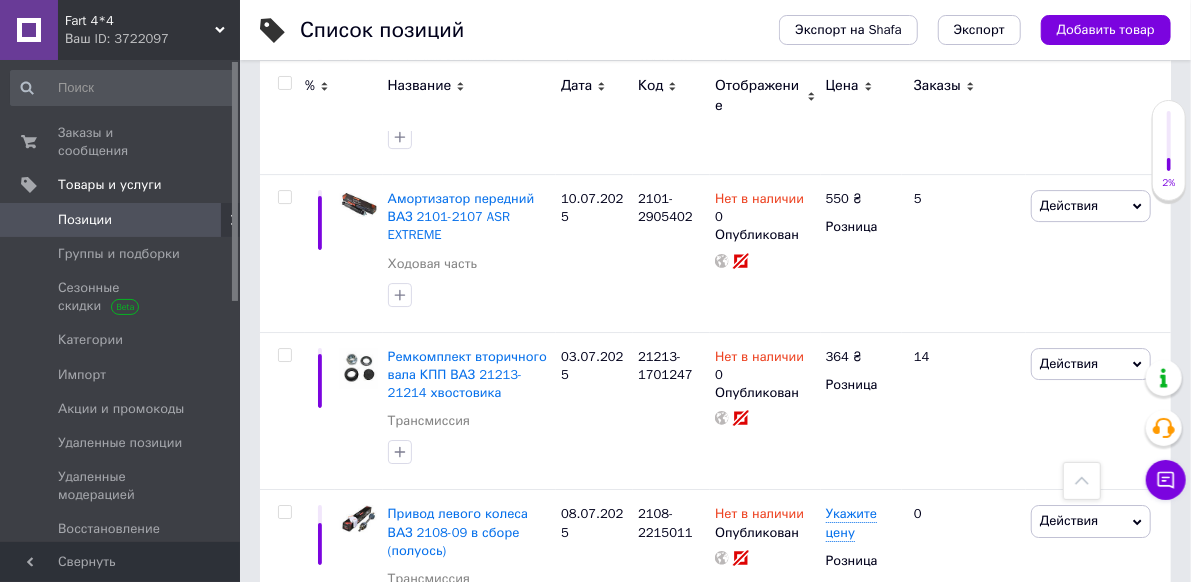 scroll, scrollTop: 3041, scrollLeft: 0, axis: vertical 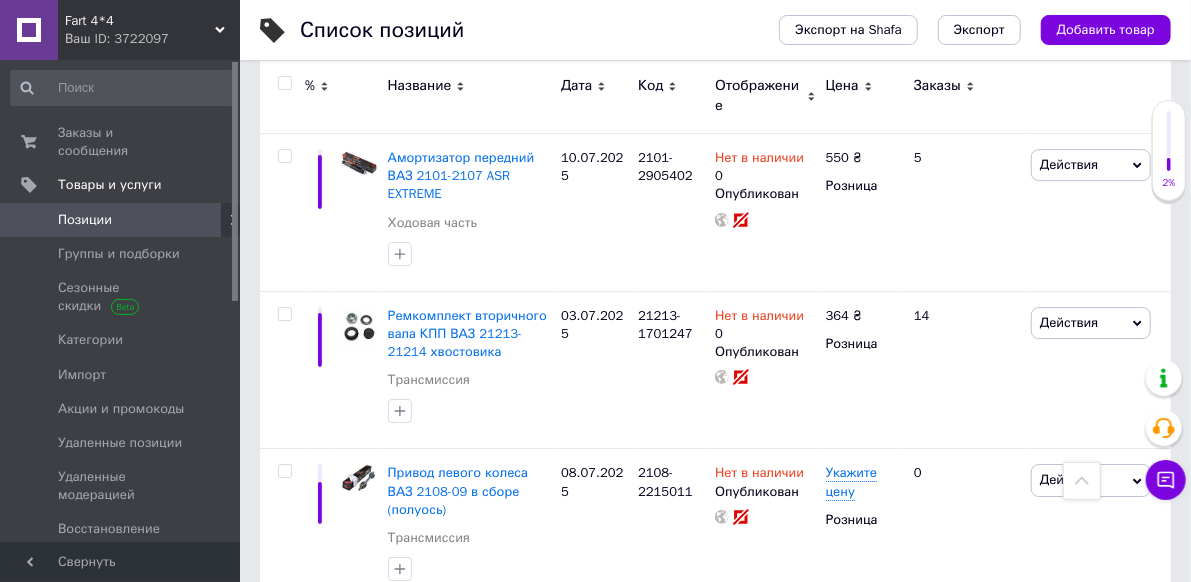 click on "2" at bounding box center (327, 647) 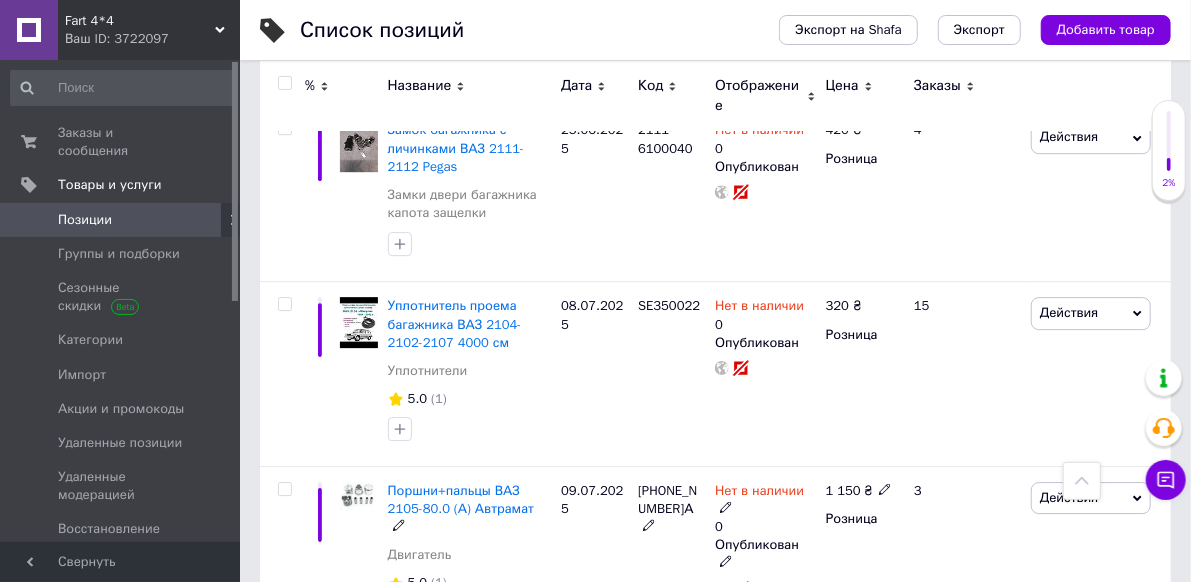 scroll, scrollTop: 2690, scrollLeft: 0, axis: vertical 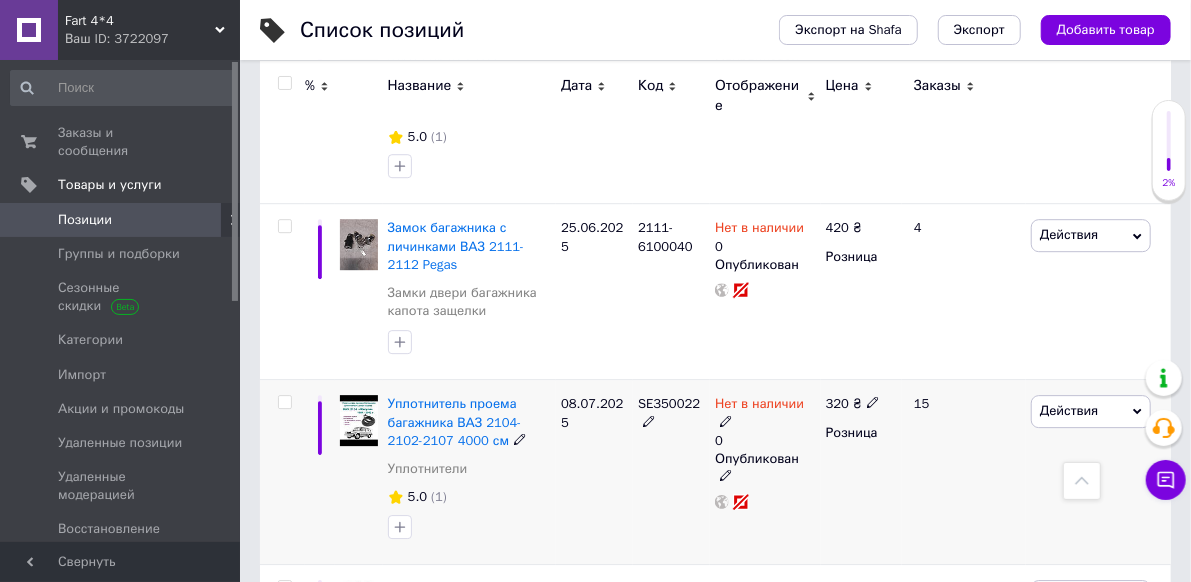 click on "Нет в наличии" at bounding box center [759, 406] 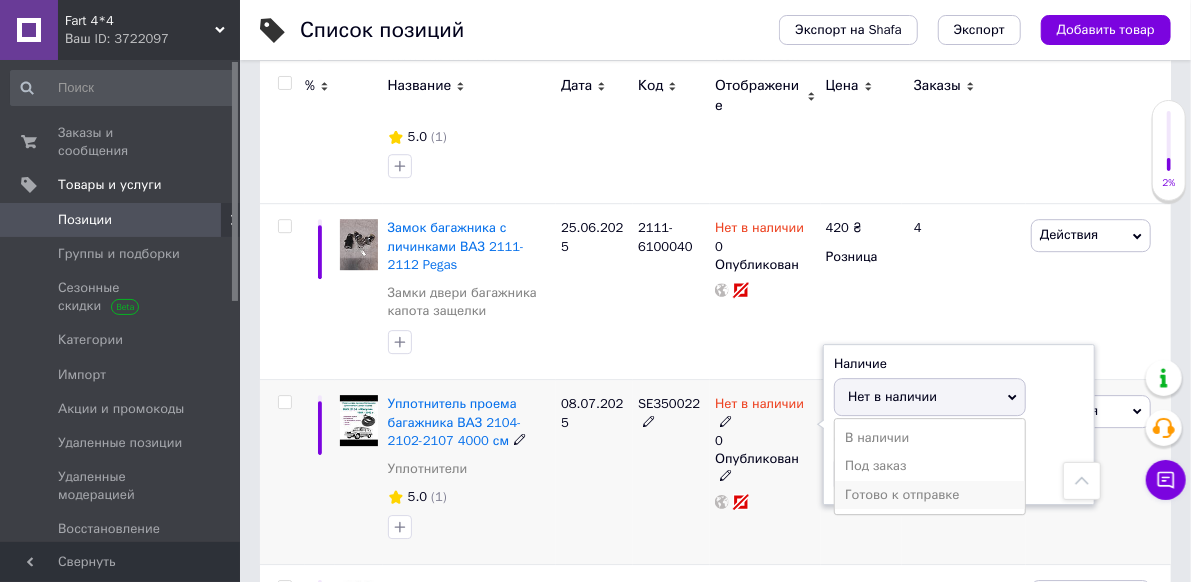click on "Готово к отправке" at bounding box center [930, 495] 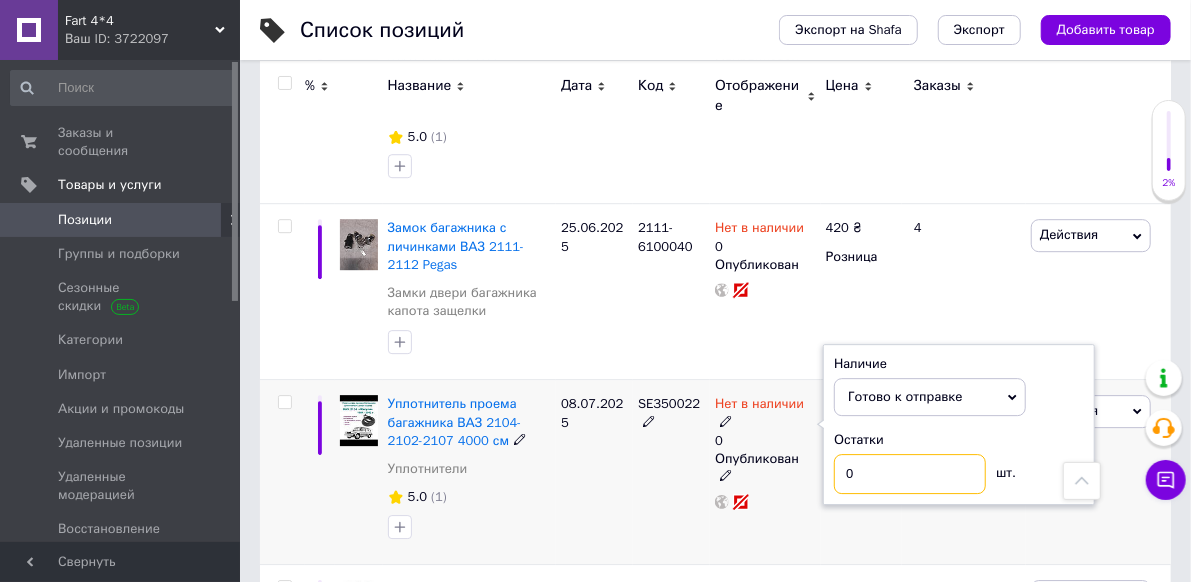 click on "0" at bounding box center (910, 474) 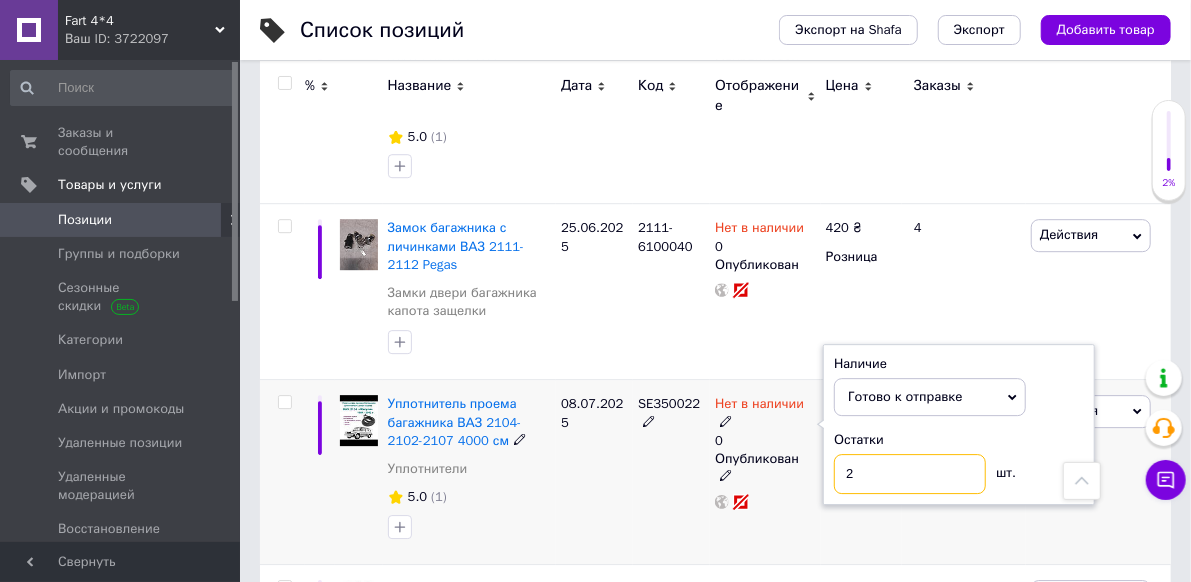 type on "2" 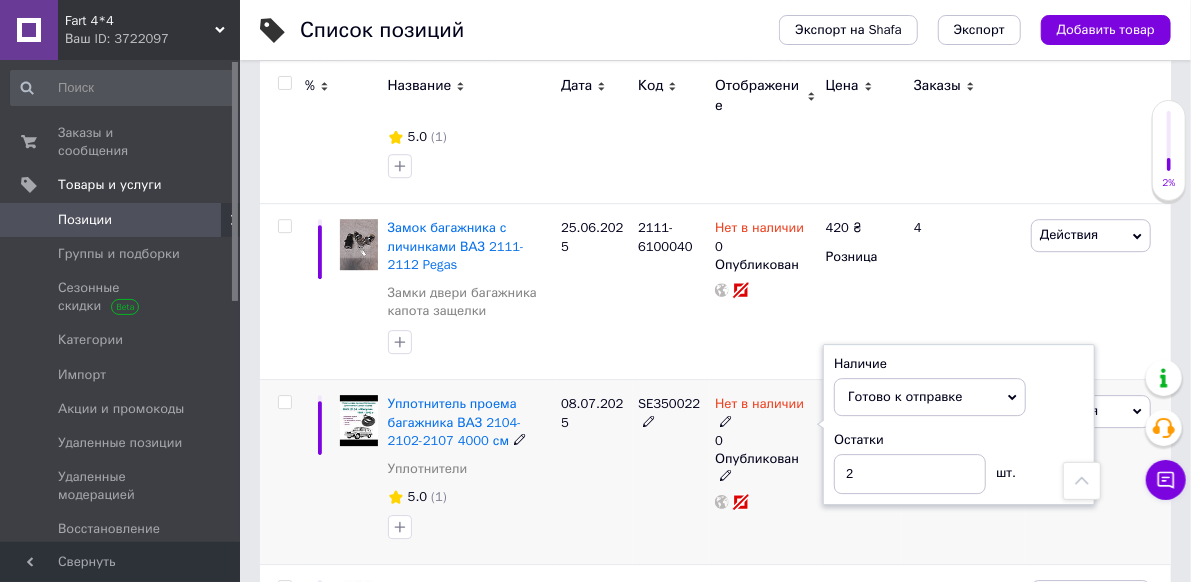 click on "5.0 (1)" at bounding box center (469, 497) 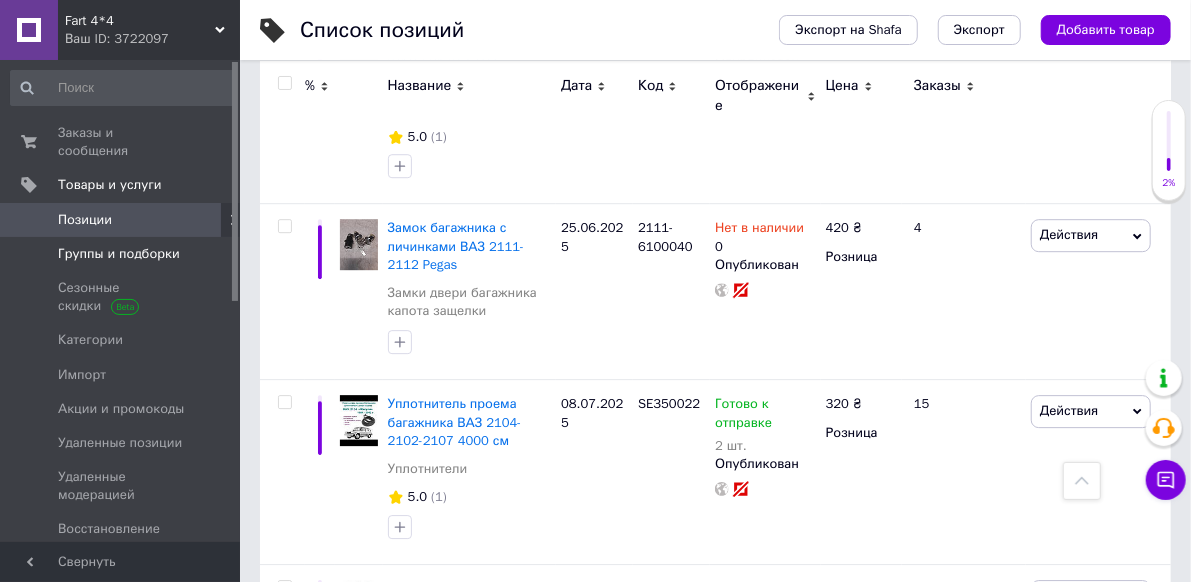 click on "Группы и подборки" at bounding box center [119, 254] 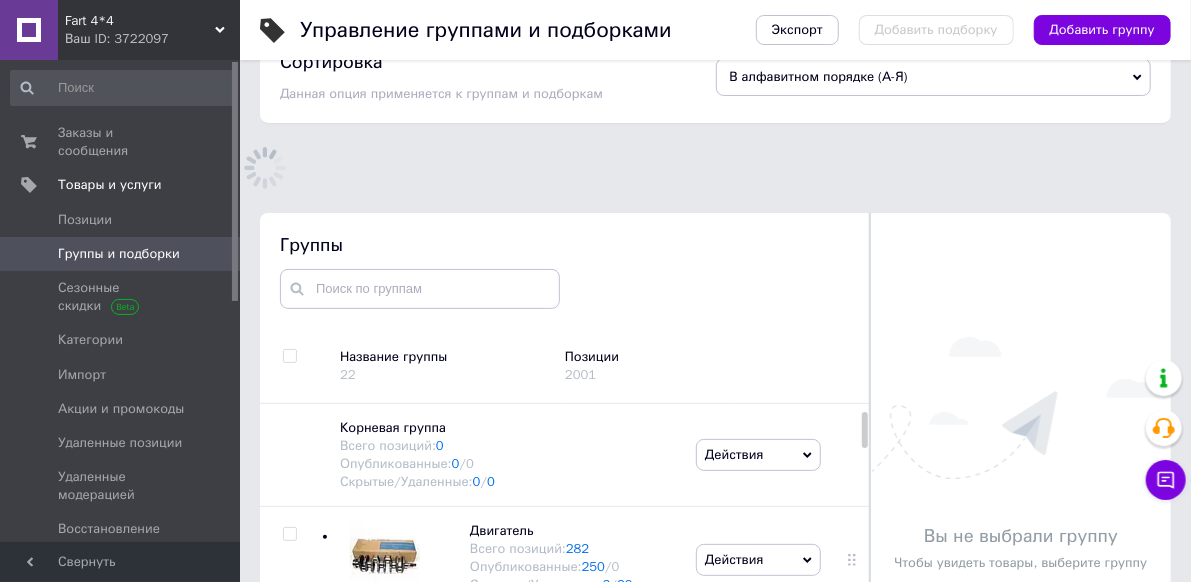 scroll, scrollTop: 166, scrollLeft: 0, axis: vertical 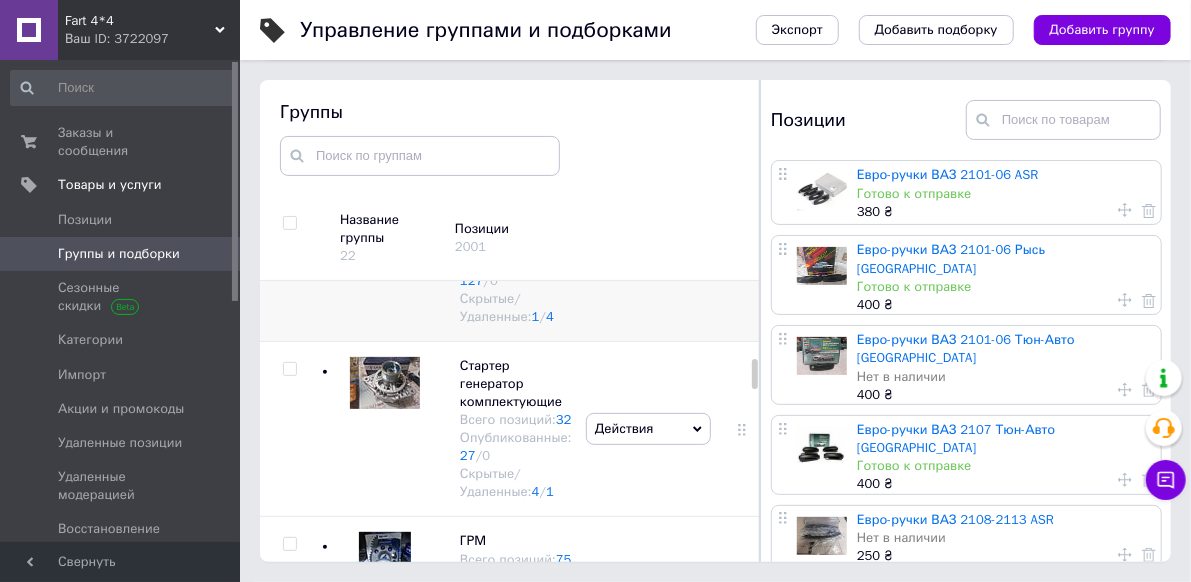click at bounding box center (380, 253) 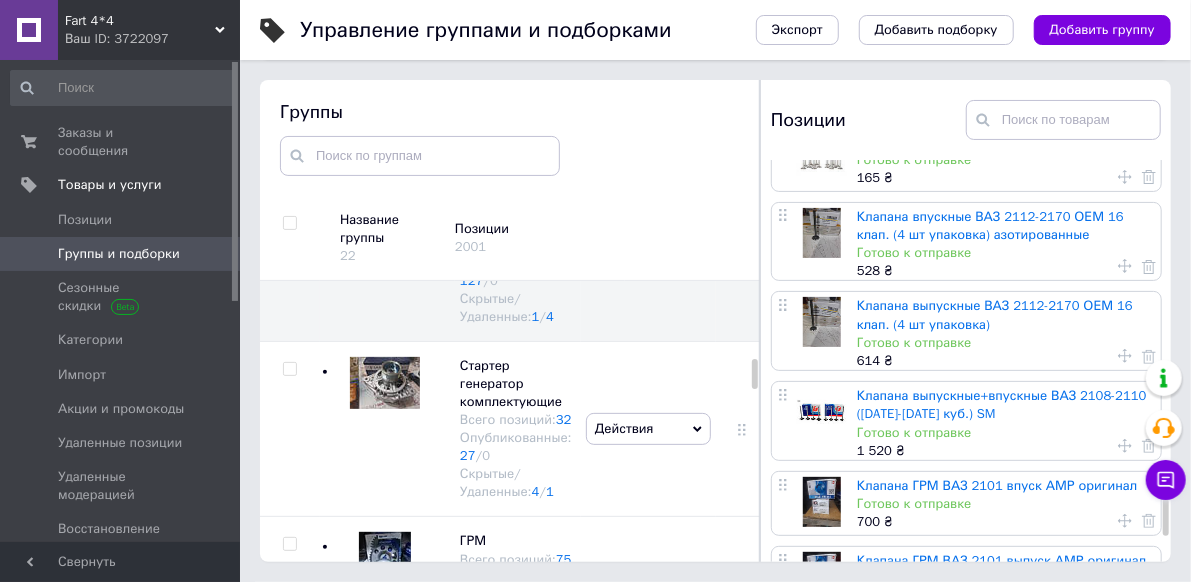 scroll, scrollTop: 3974, scrollLeft: 0, axis: vertical 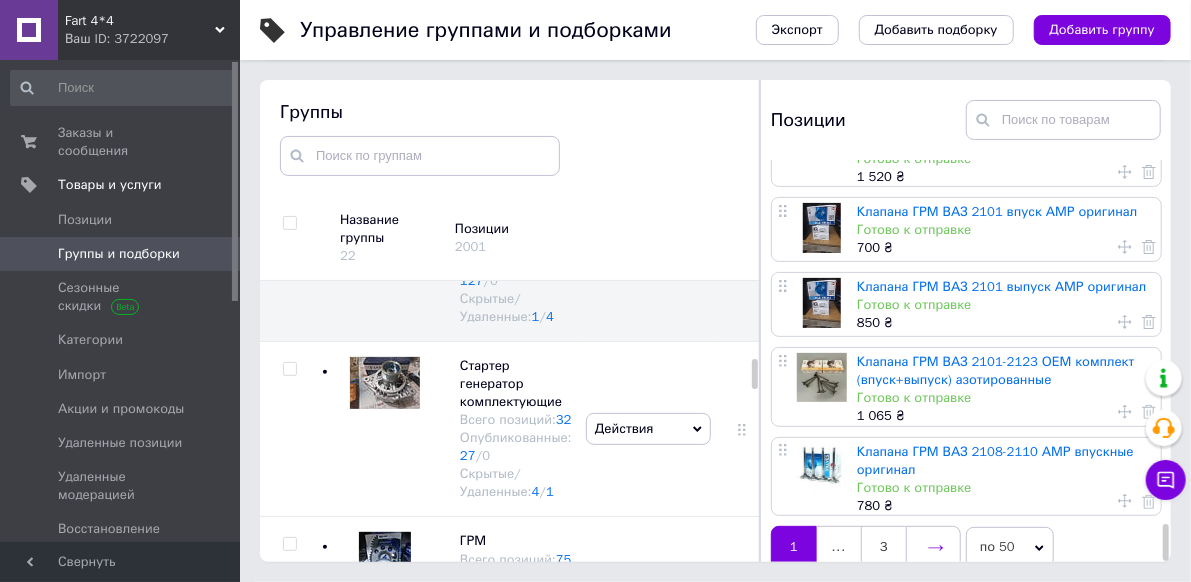click 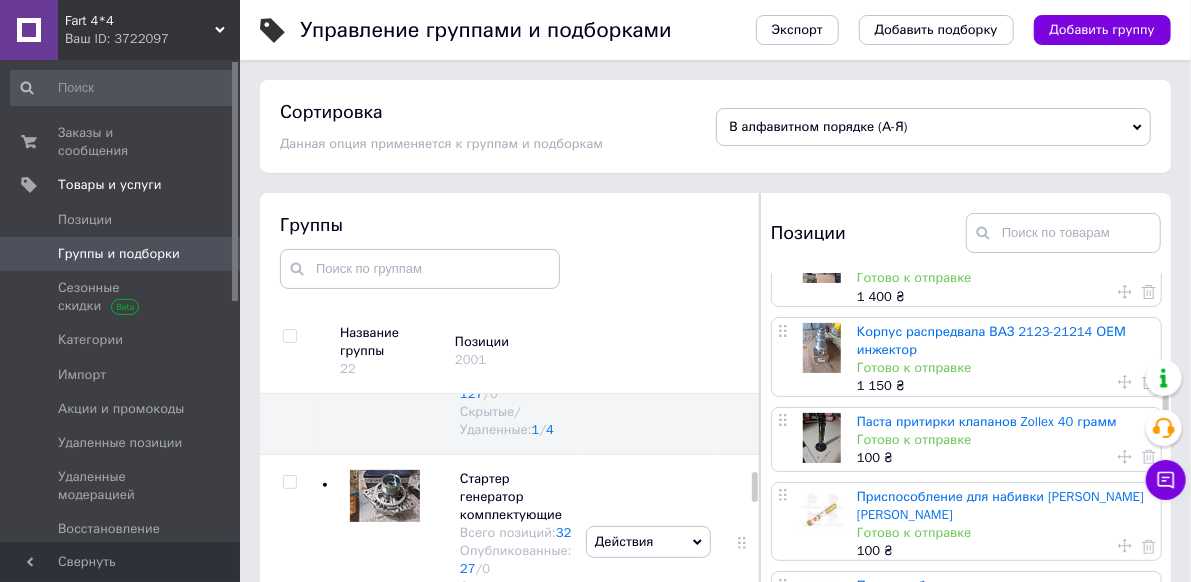 scroll, scrollTop: 1100, scrollLeft: 0, axis: vertical 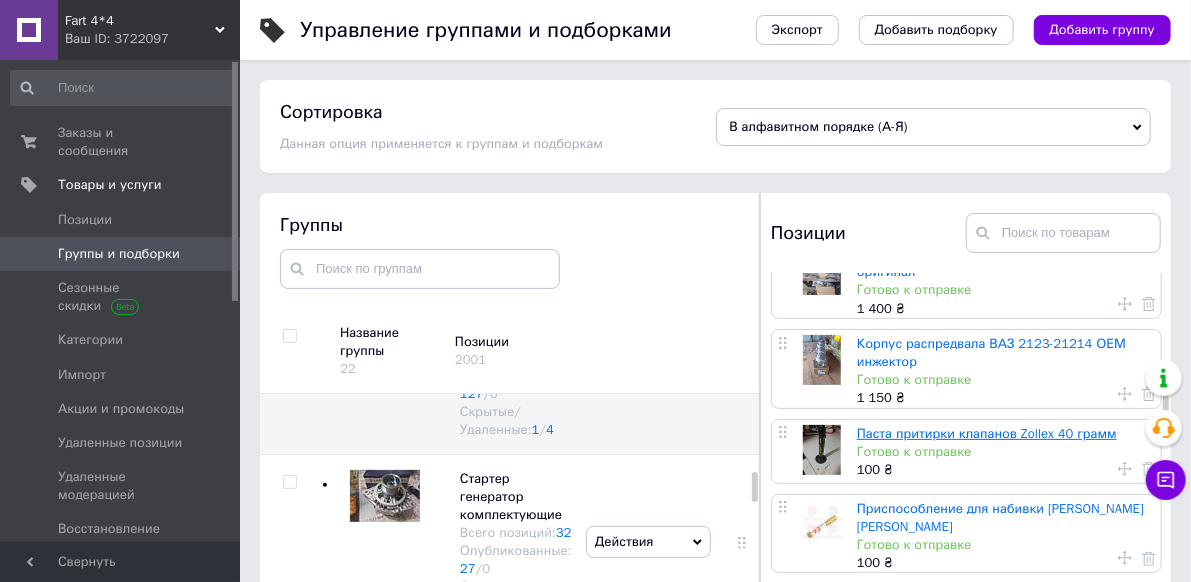 click on "Паста притирки клапанов Zollex 40 грамм" at bounding box center (987, 433) 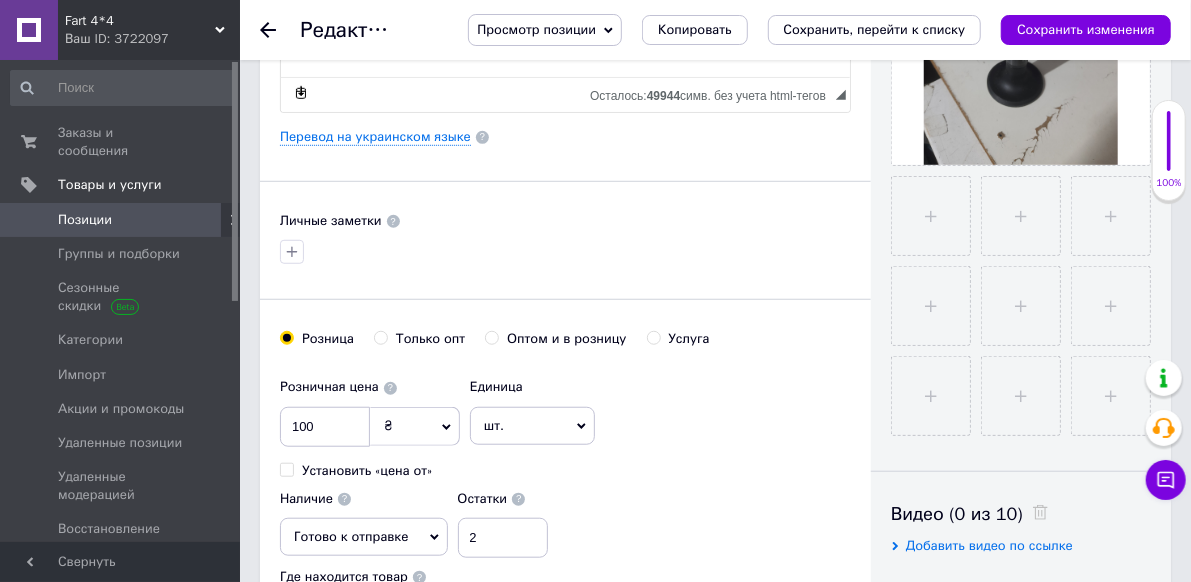 scroll, scrollTop: 700, scrollLeft: 0, axis: vertical 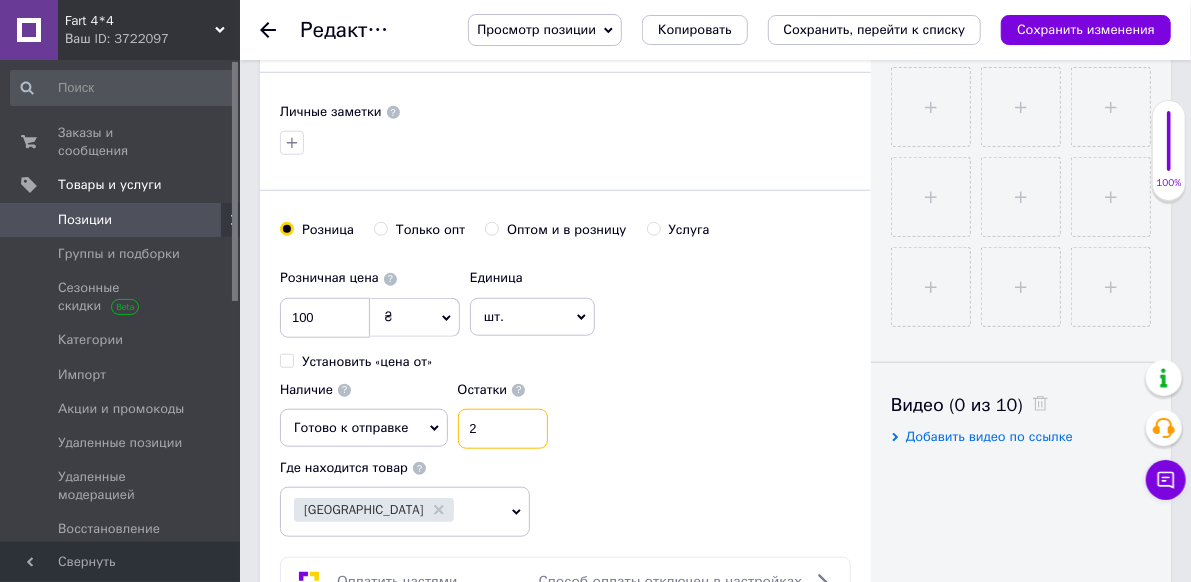 click on "2" at bounding box center [503, 429] 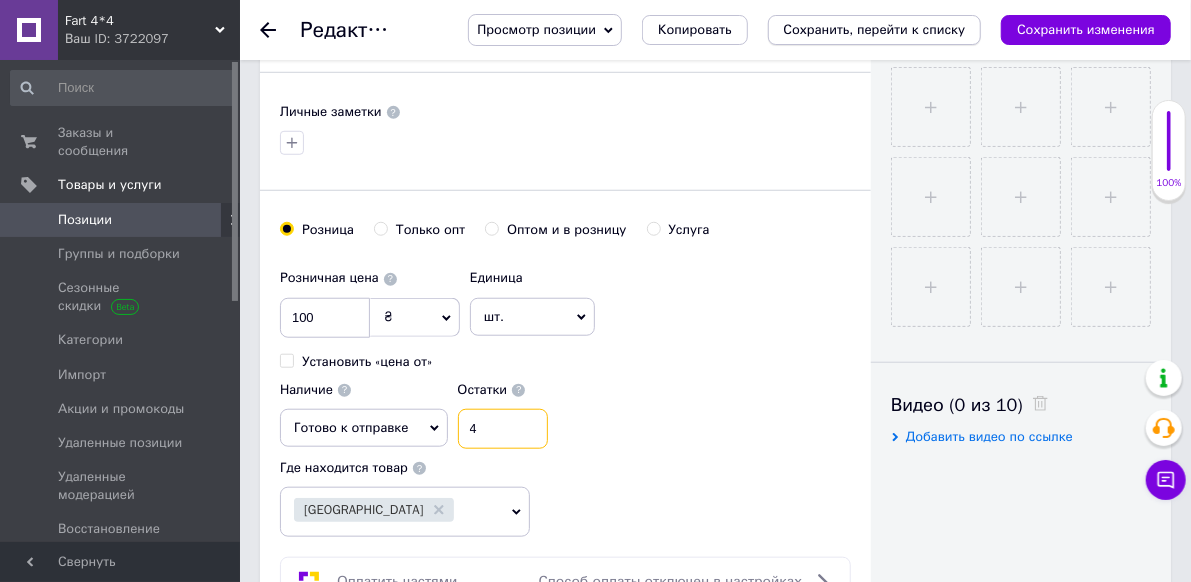 type on "4" 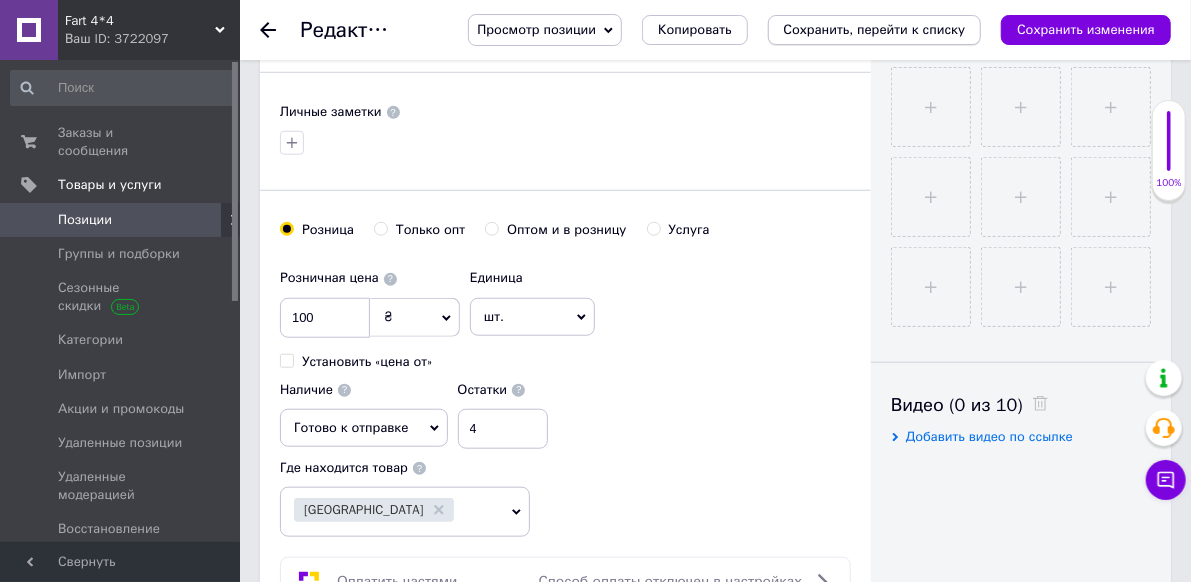 click on "Сохранить, перейти к списку" at bounding box center [875, 29] 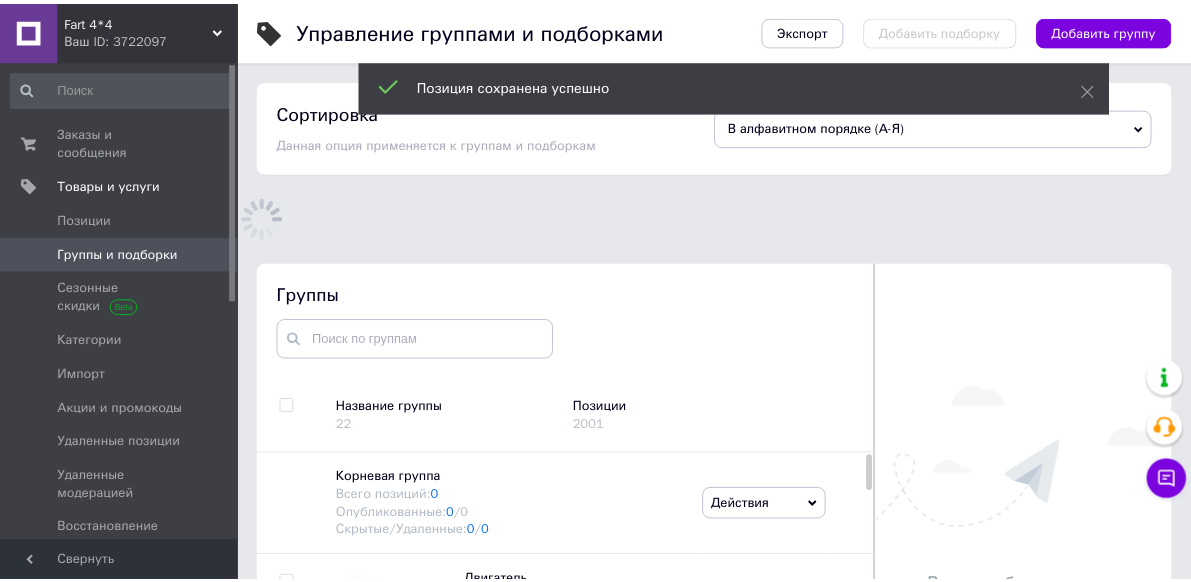 scroll, scrollTop: 50, scrollLeft: 0, axis: vertical 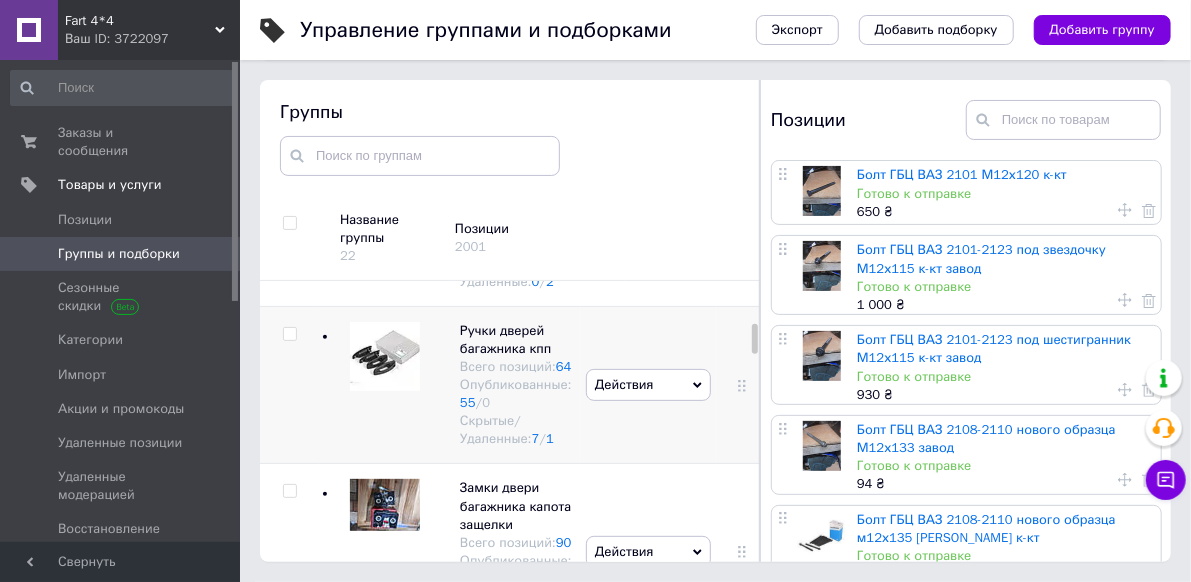 click at bounding box center (385, 356) 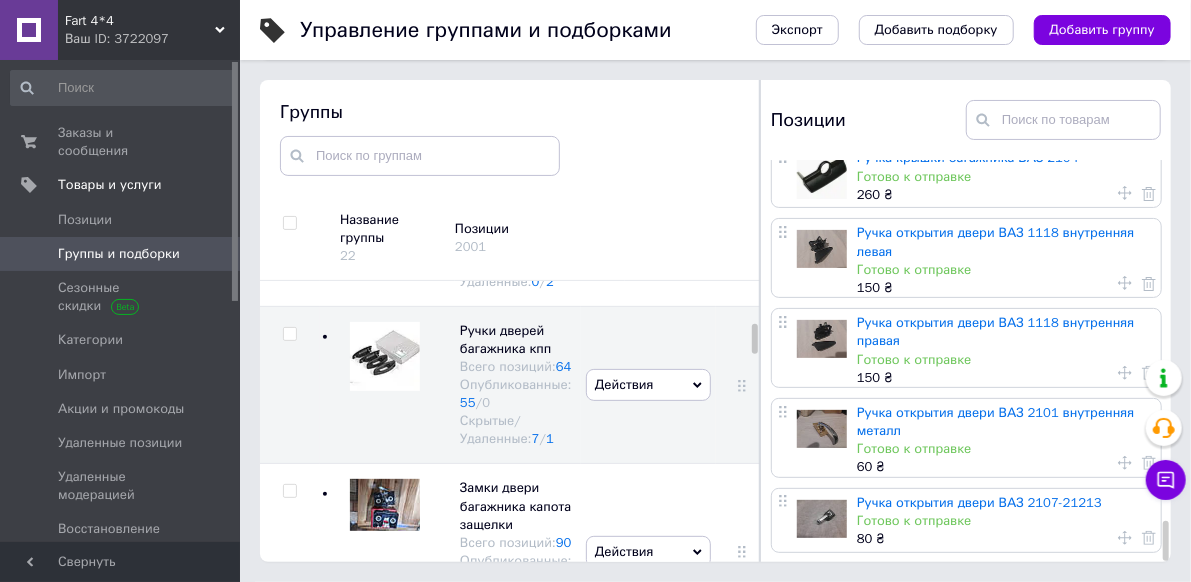 scroll, scrollTop: 3706, scrollLeft: 0, axis: vertical 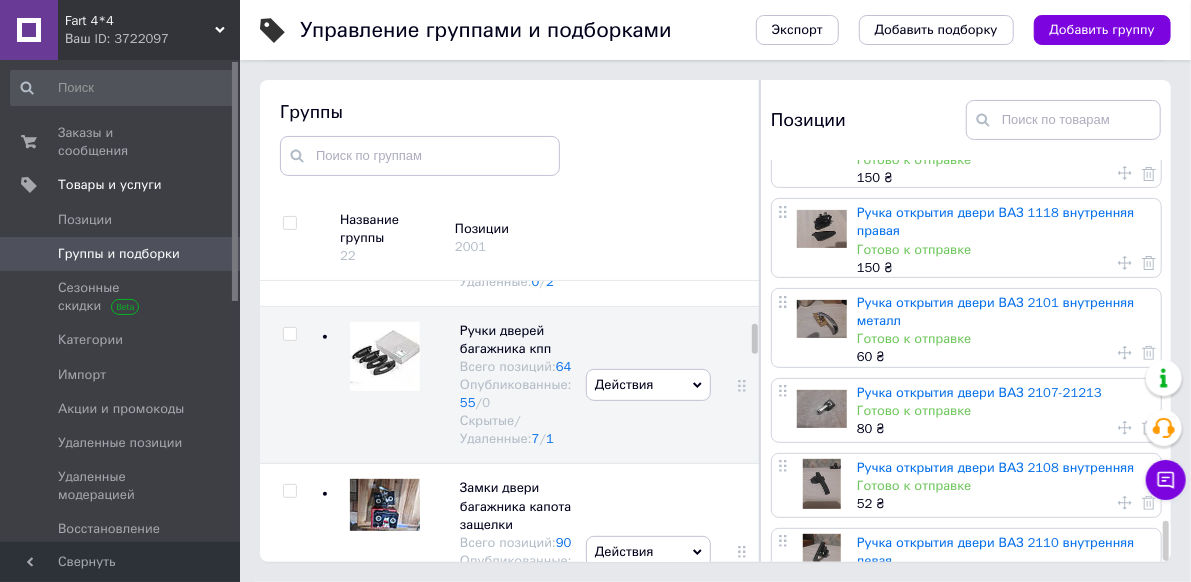 click 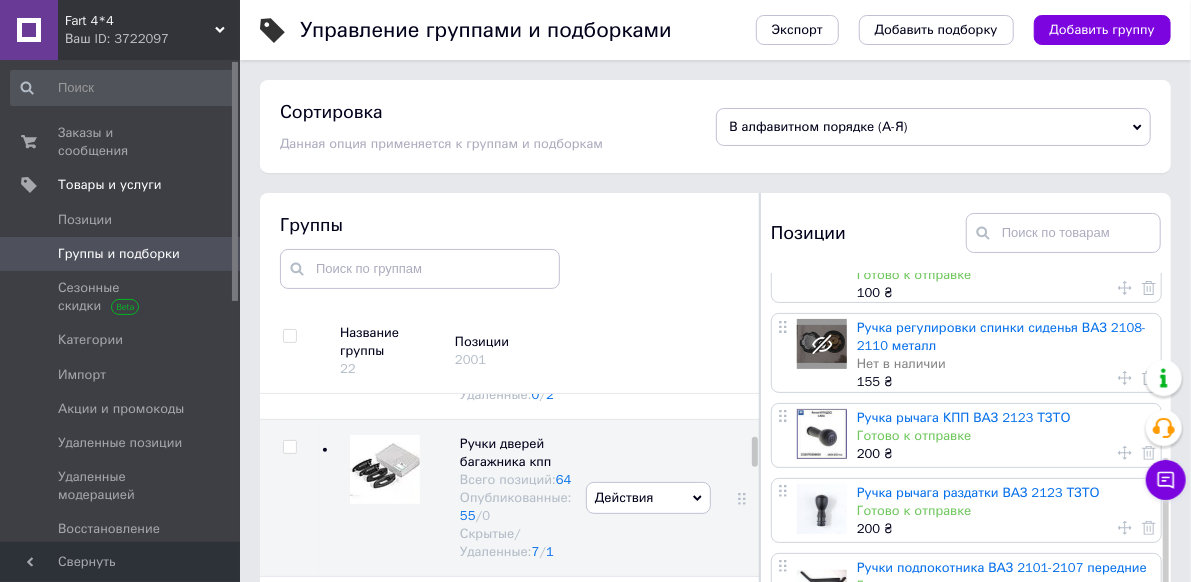 scroll, scrollTop: 500, scrollLeft: 0, axis: vertical 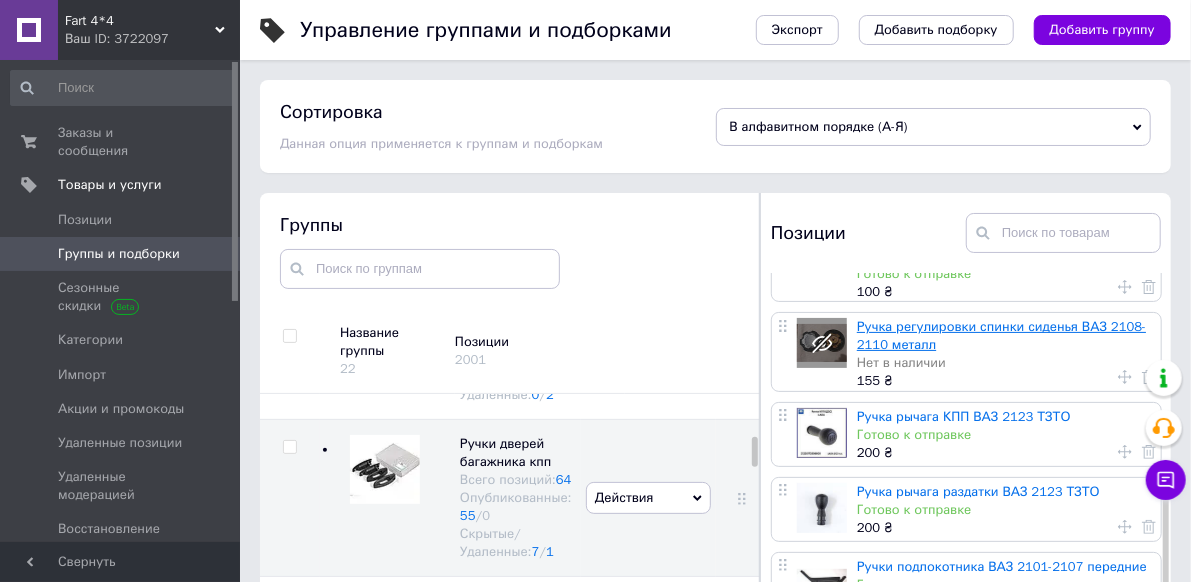 click on "Ручка регулировки спинки сиденья ВАЗ 2108-2110 металл" at bounding box center (1001, 335) 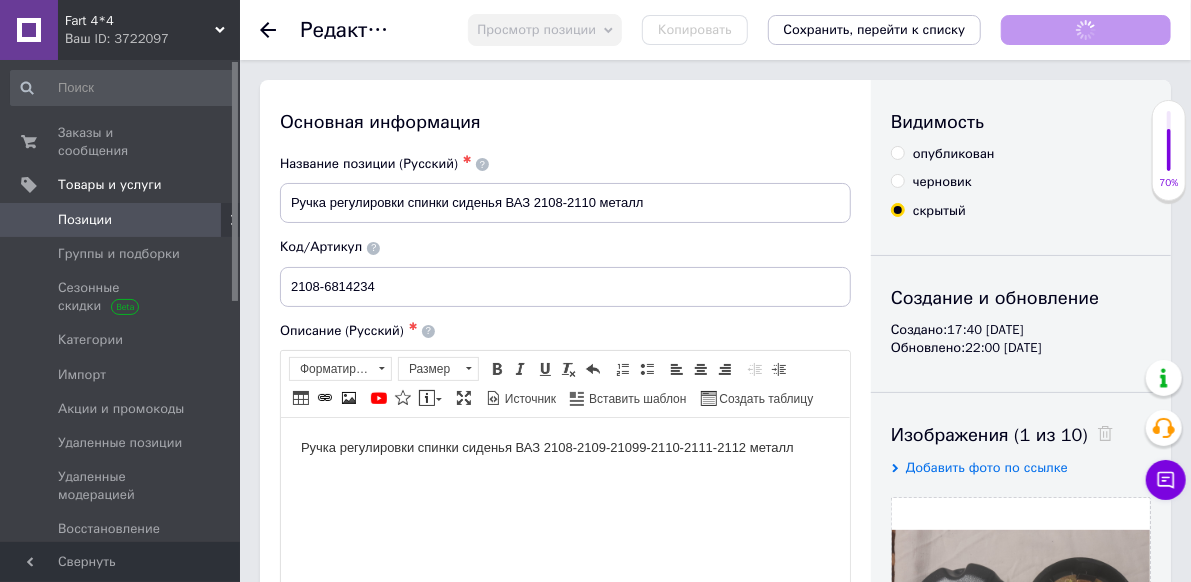 scroll, scrollTop: 0, scrollLeft: 0, axis: both 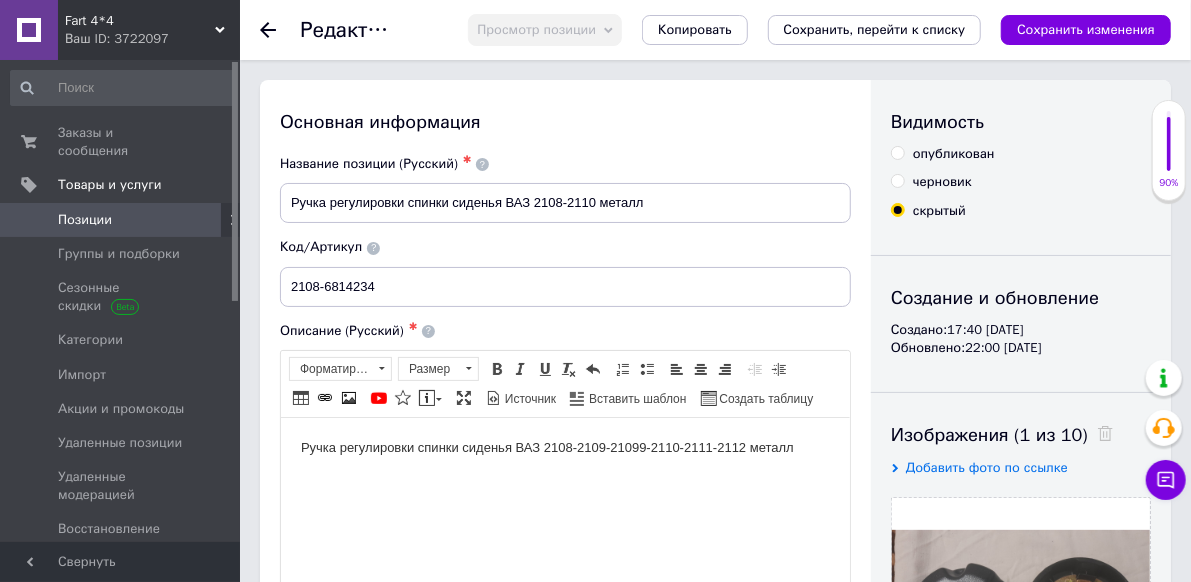 click on "опубликован" at bounding box center [897, 152] 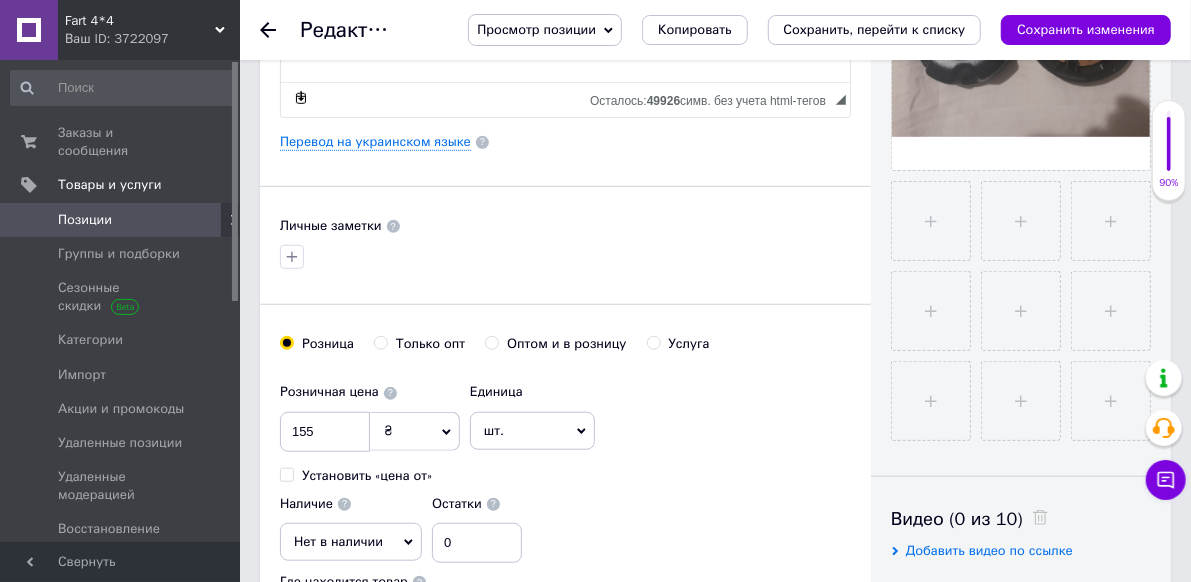 scroll, scrollTop: 700, scrollLeft: 0, axis: vertical 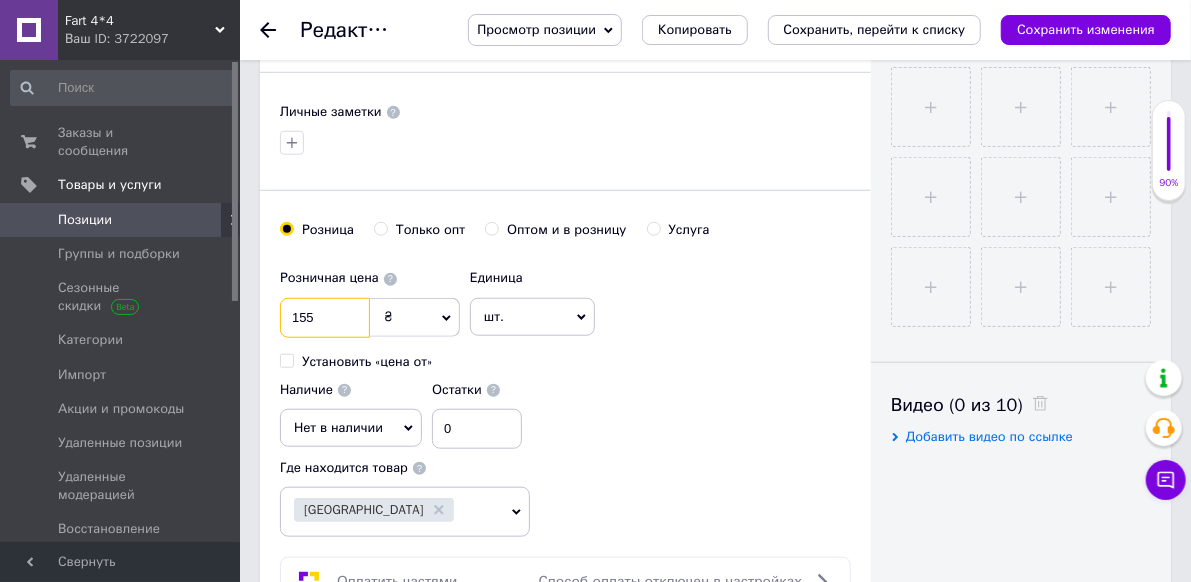 click on "155" at bounding box center (325, 318) 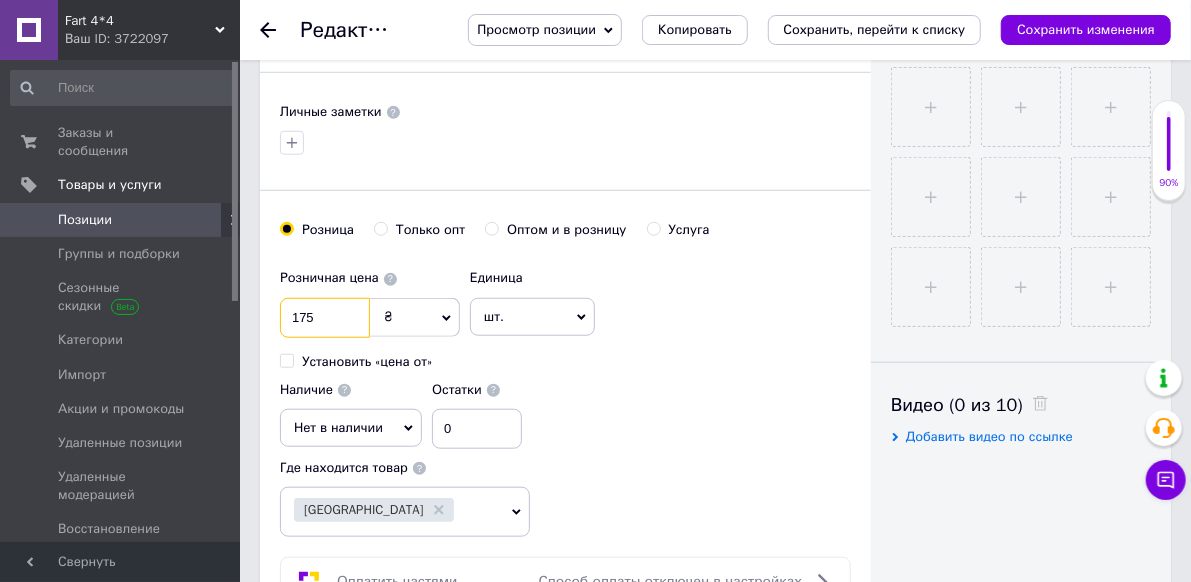 type on "175" 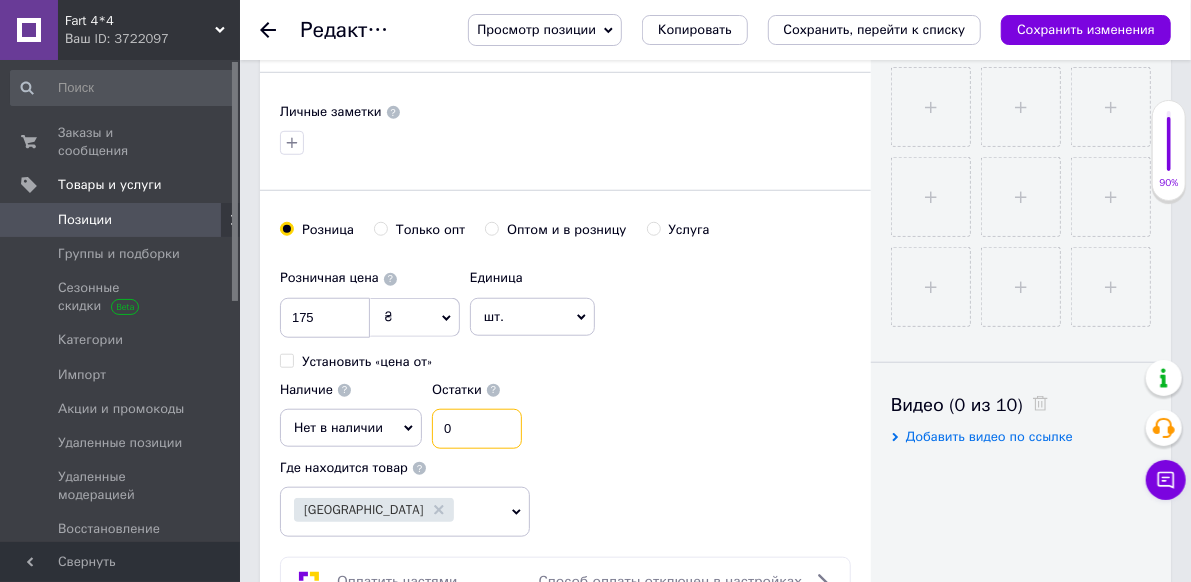 click on "0" at bounding box center (477, 429) 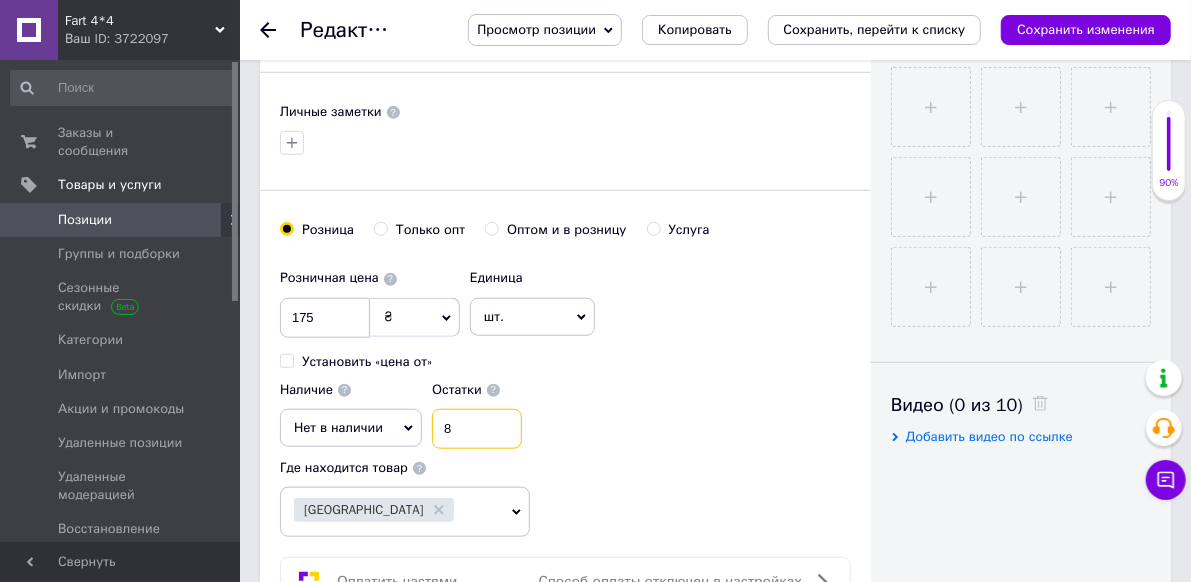 type on "8" 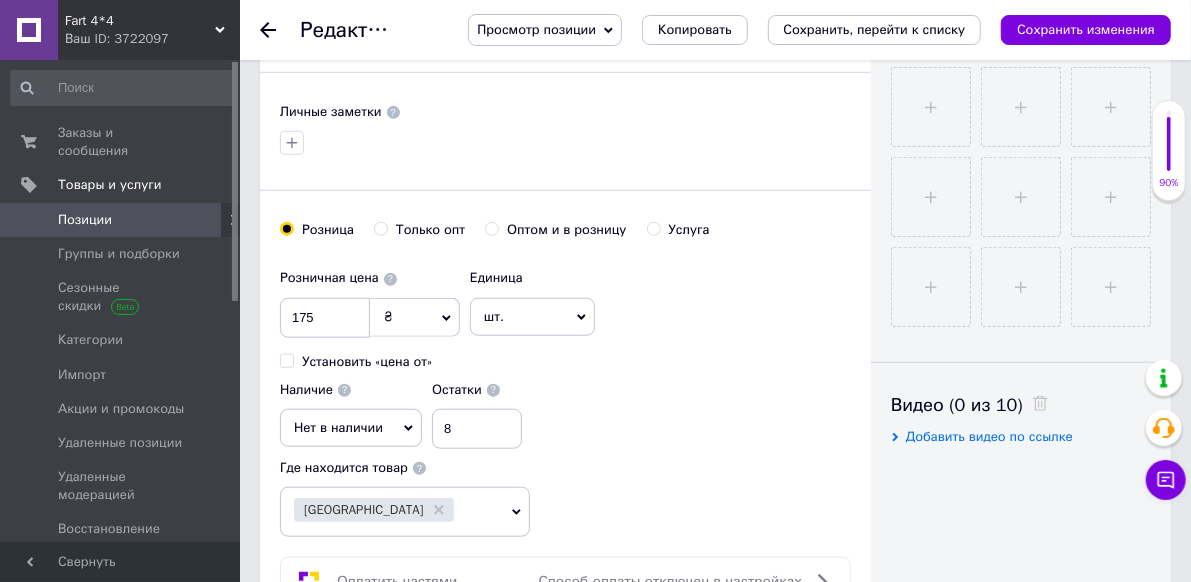 click on "Нет в наличии" at bounding box center (338, 427) 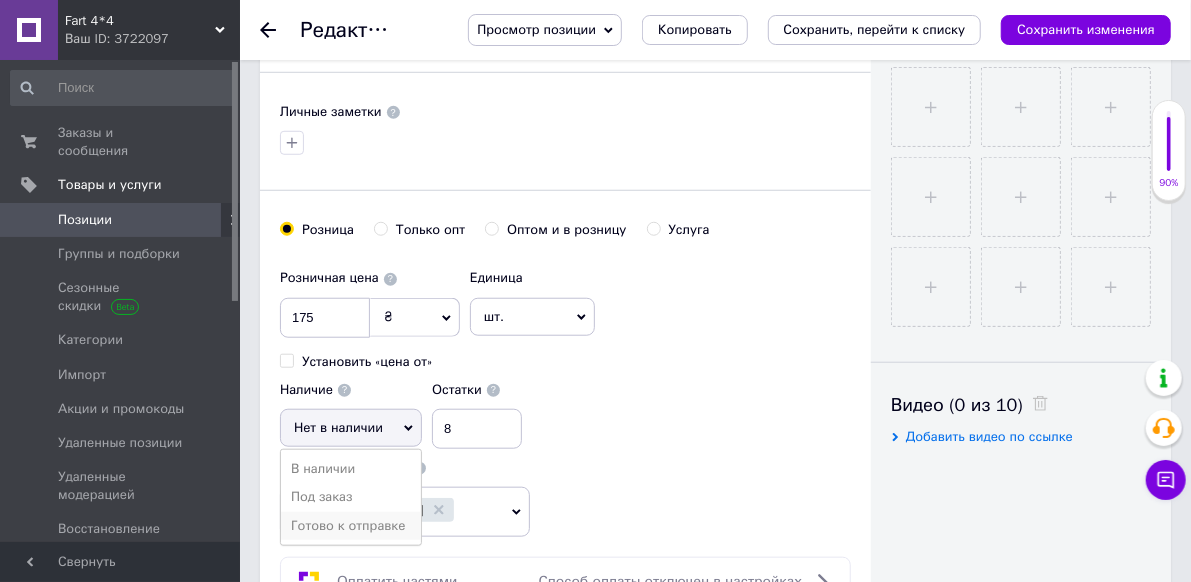 click on "Готово к отправке" at bounding box center (351, 526) 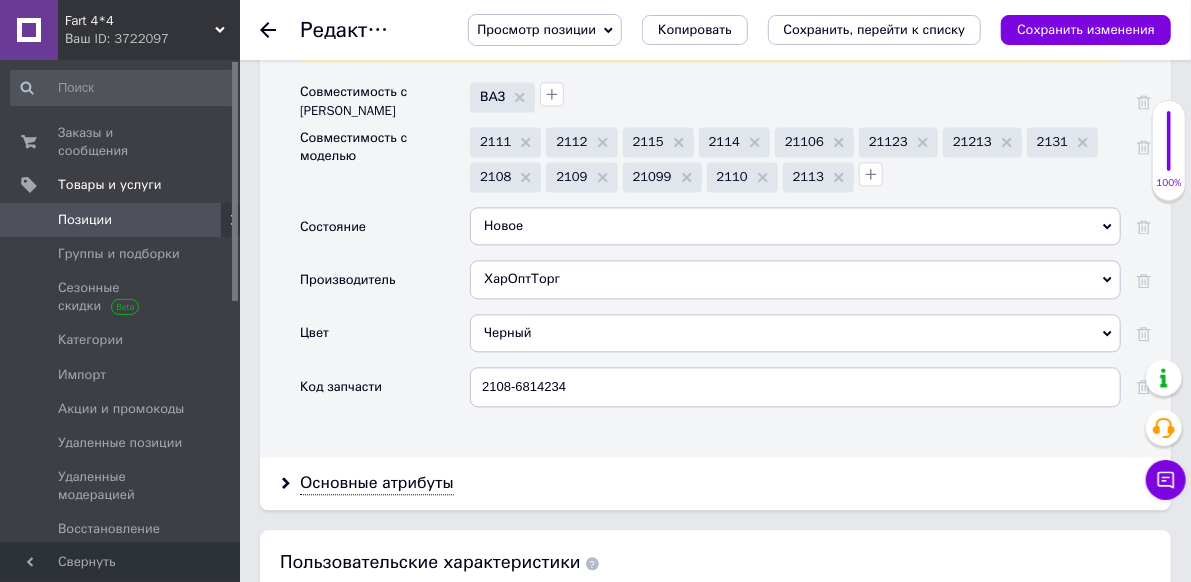 scroll, scrollTop: 2100, scrollLeft: 0, axis: vertical 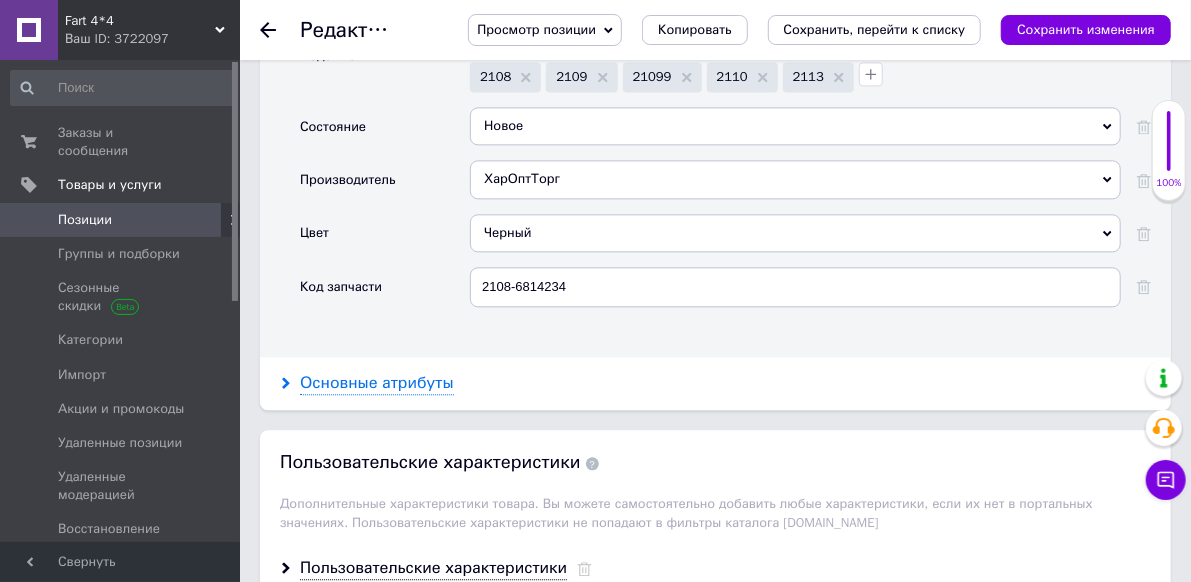 click on "Основные атрибуты" at bounding box center [377, 383] 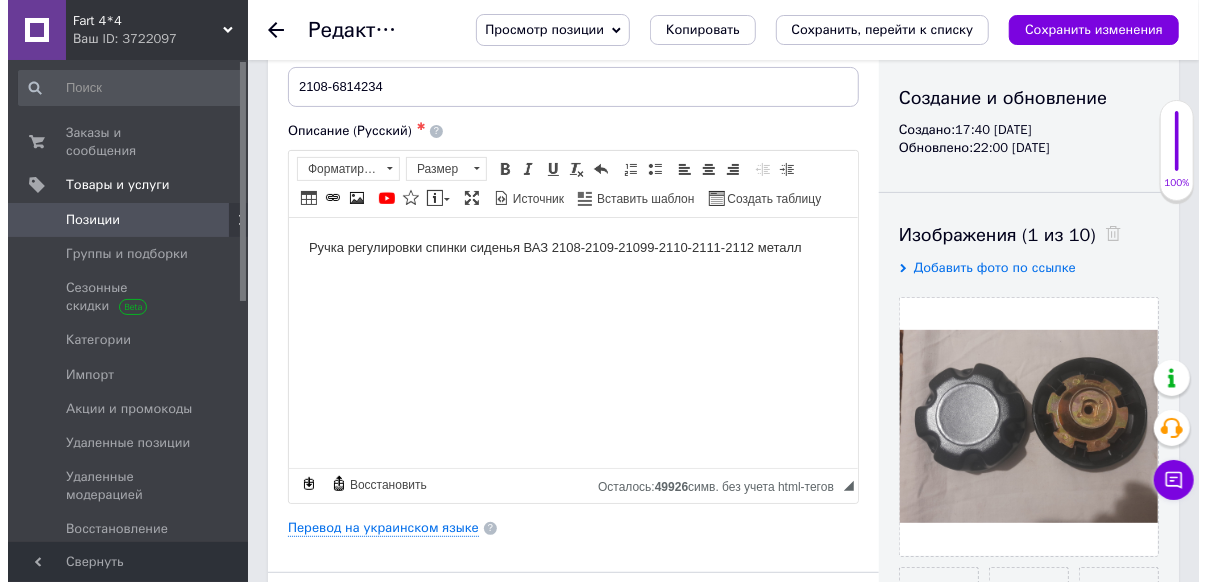 scroll, scrollTop: 0, scrollLeft: 0, axis: both 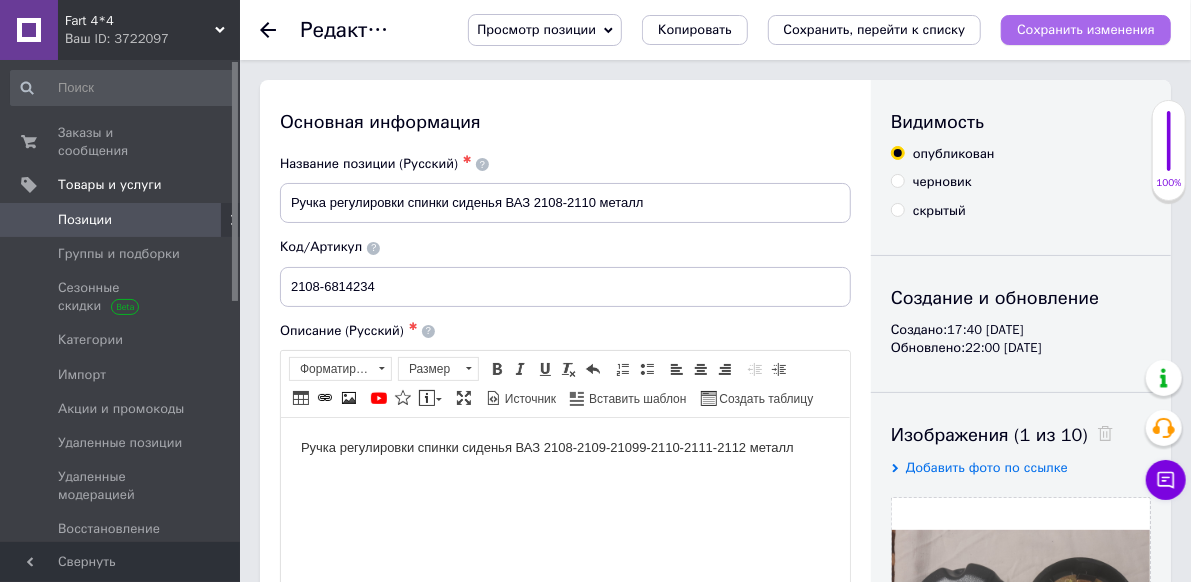 click on "Сохранить изменения" at bounding box center (1086, 29) 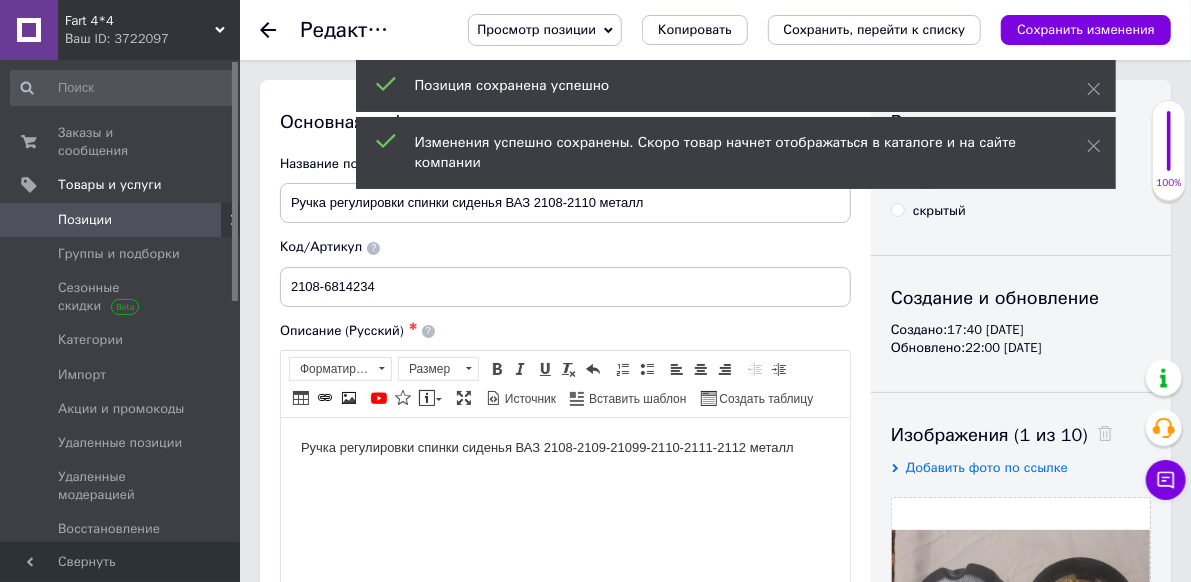click on "Сохранить, перейти к списку" at bounding box center (875, 29) 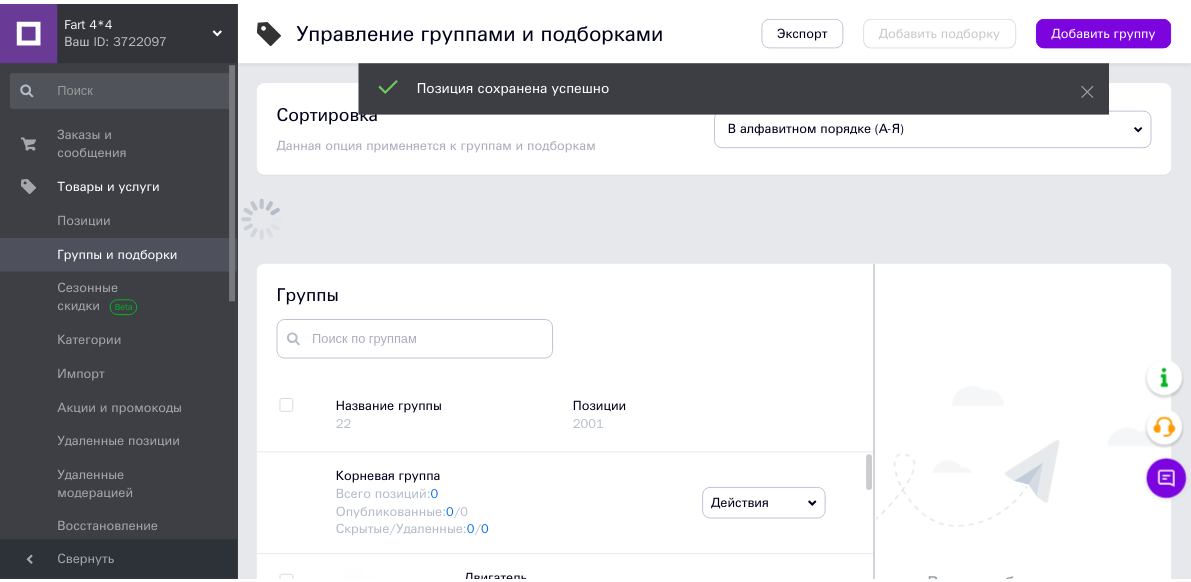 scroll, scrollTop: 67, scrollLeft: 0, axis: vertical 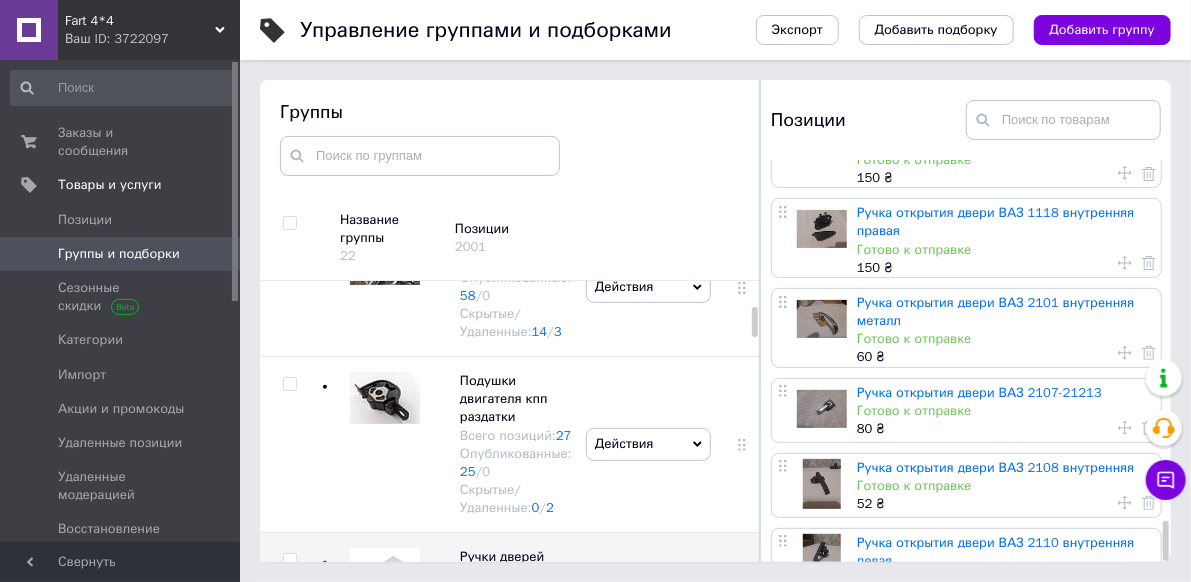 click on "2" at bounding box center [838, 638] 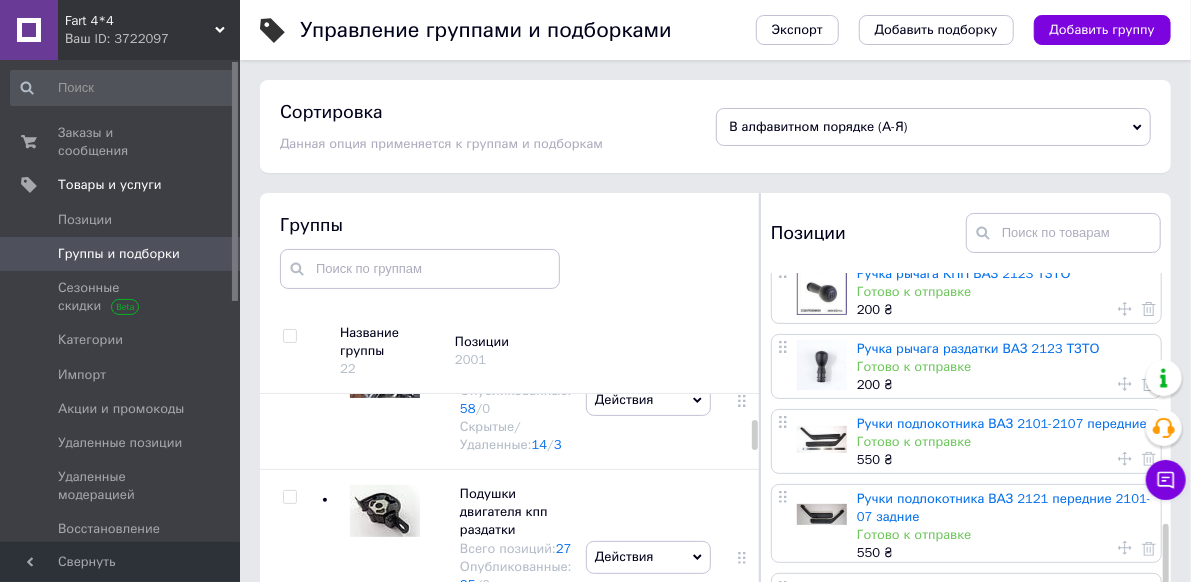 scroll, scrollTop: 672, scrollLeft: 0, axis: vertical 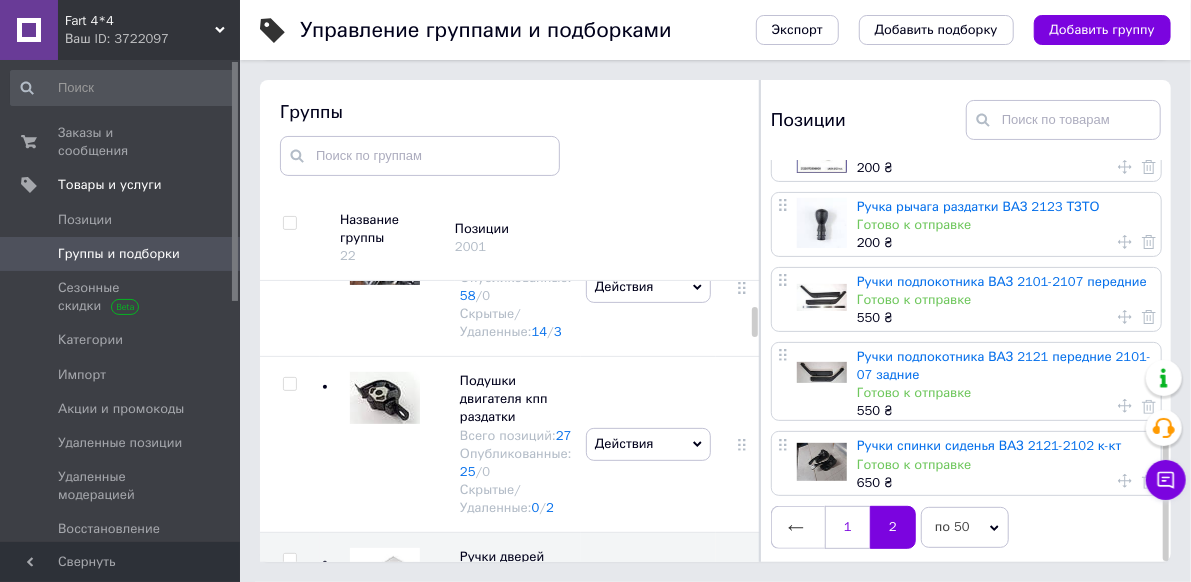 click on "1" at bounding box center [847, 527] 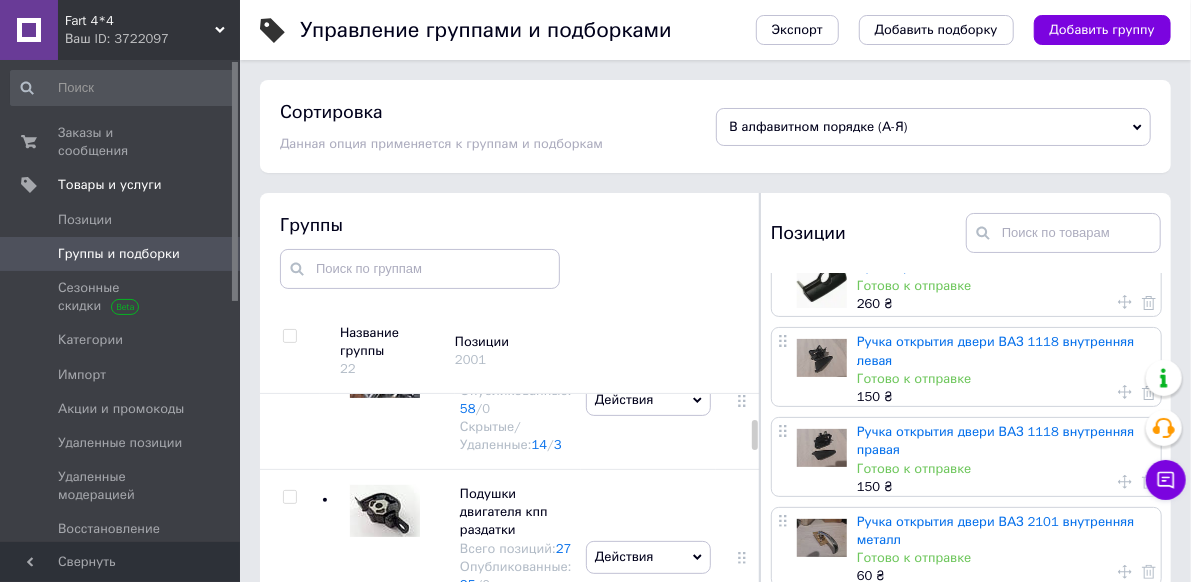 scroll, scrollTop: 3706, scrollLeft: 0, axis: vertical 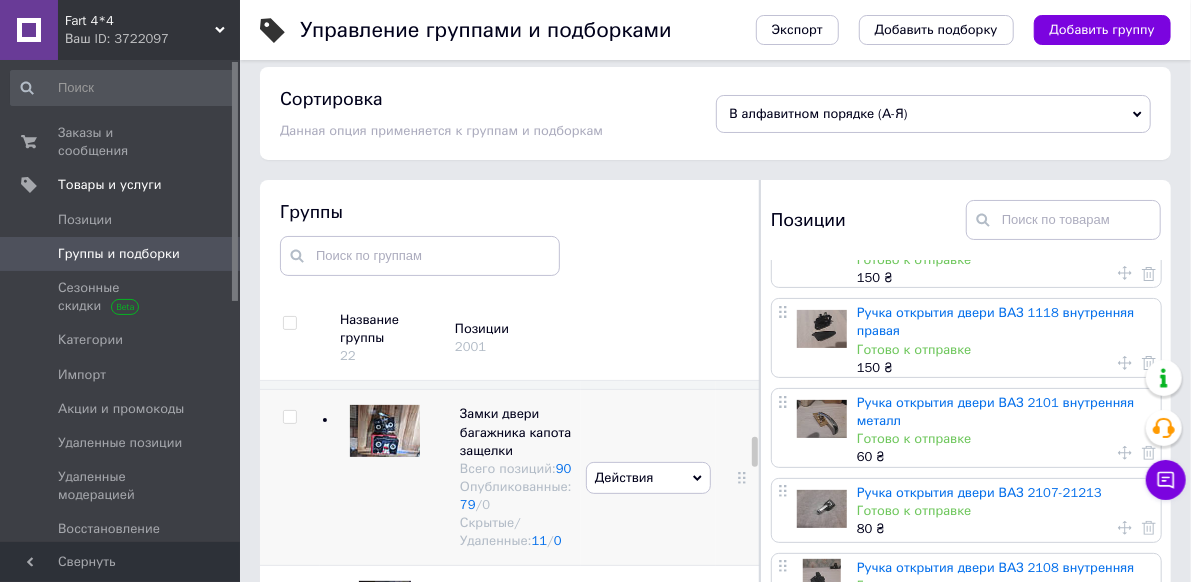 click at bounding box center (385, 431) 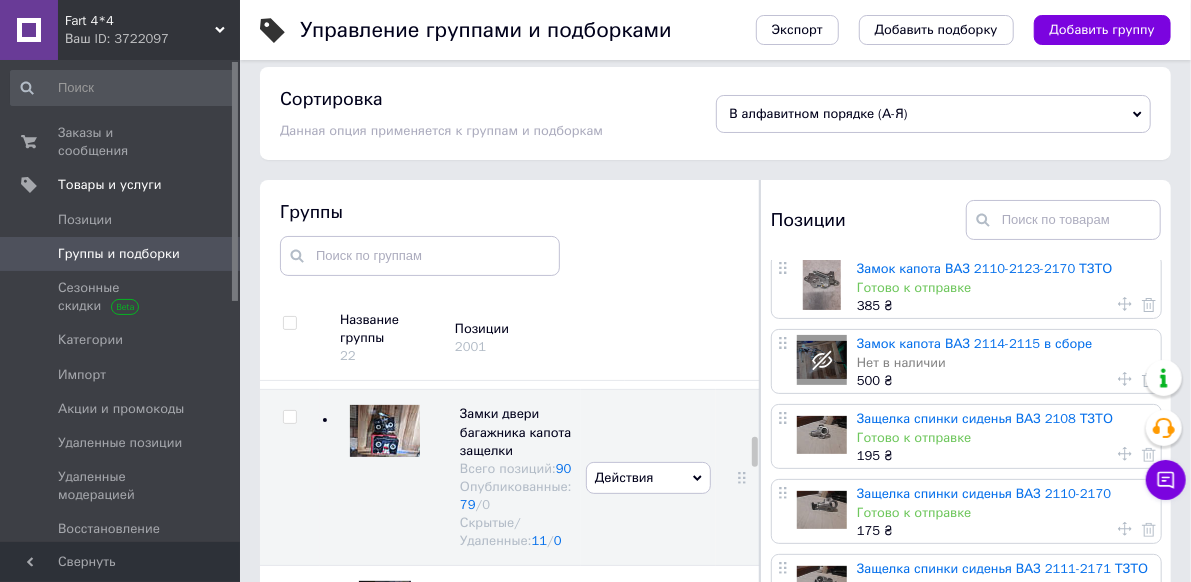 scroll, scrollTop: 3706, scrollLeft: 0, axis: vertical 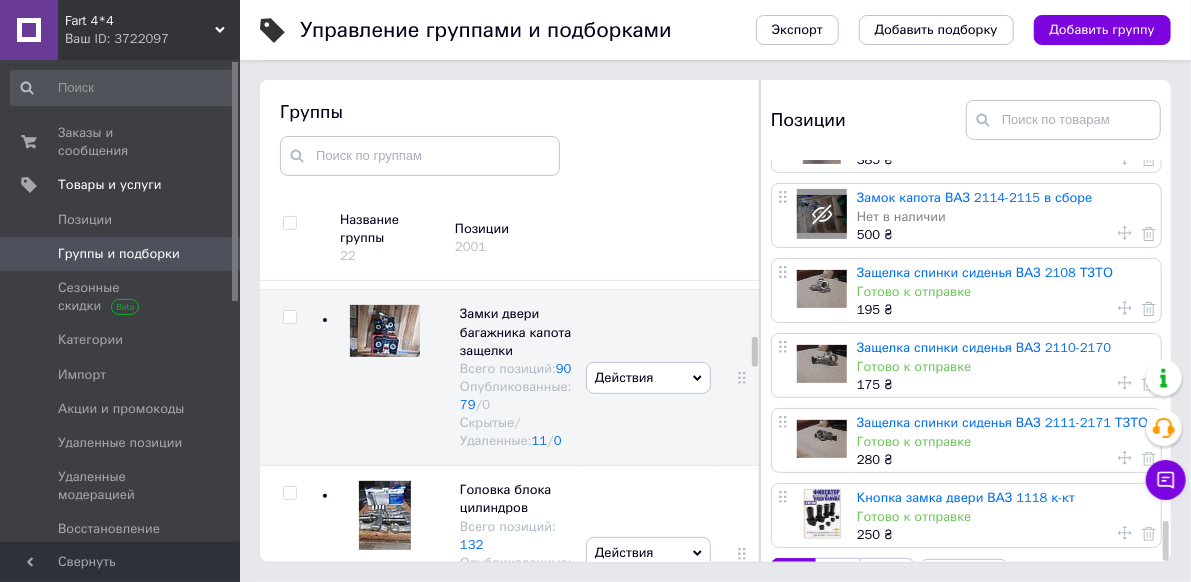 click 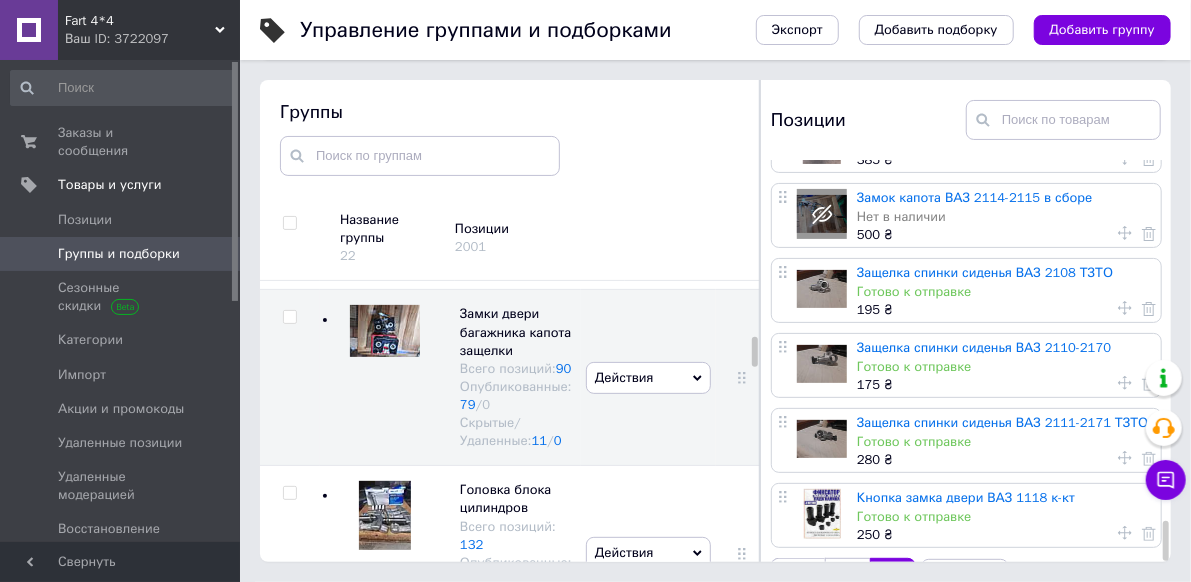scroll, scrollTop: 0, scrollLeft: 0, axis: both 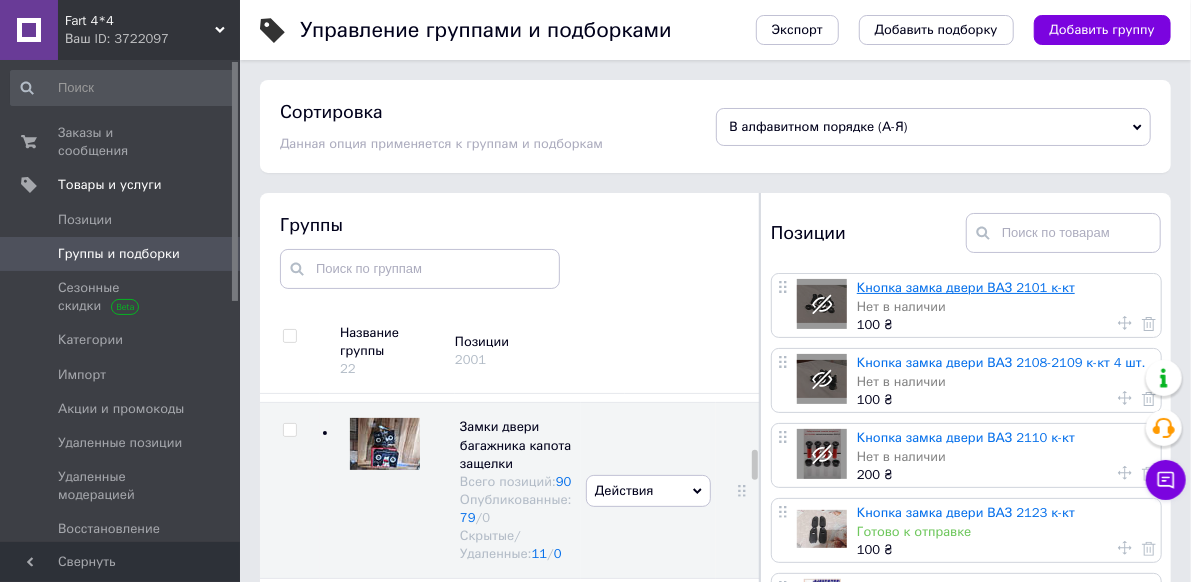 click on "Кнопка замка двери ВАЗ 2101 к-кт" at bounding box center (966, 287) 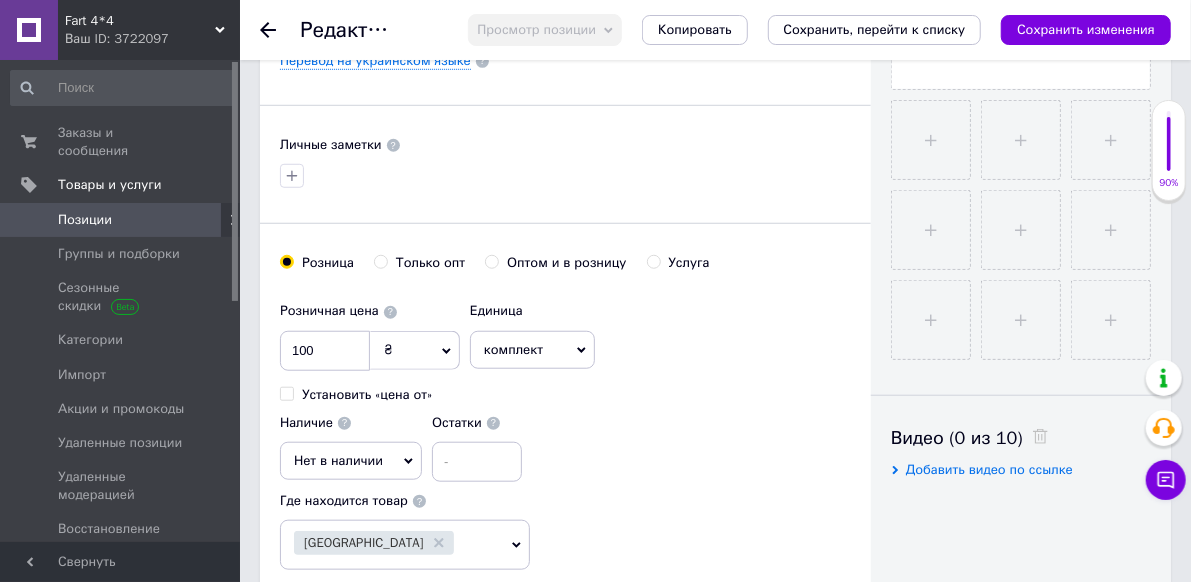 scroll, scrollTop: 700, scrollLeft: 0, axis: vertical 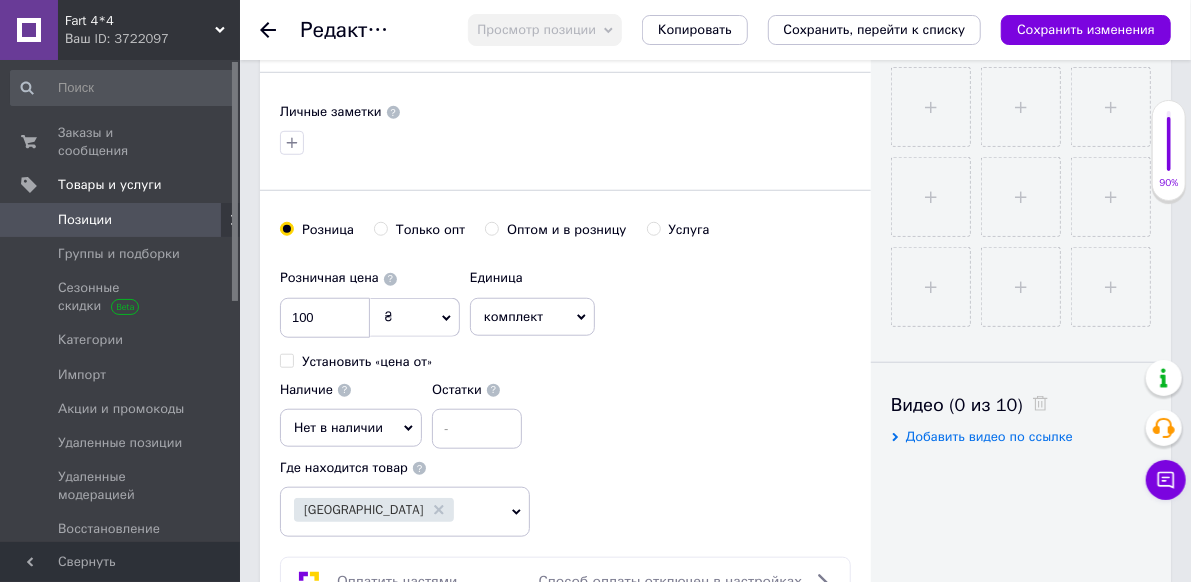 click on "Нет в наличии" at bounding box center [338, 427] 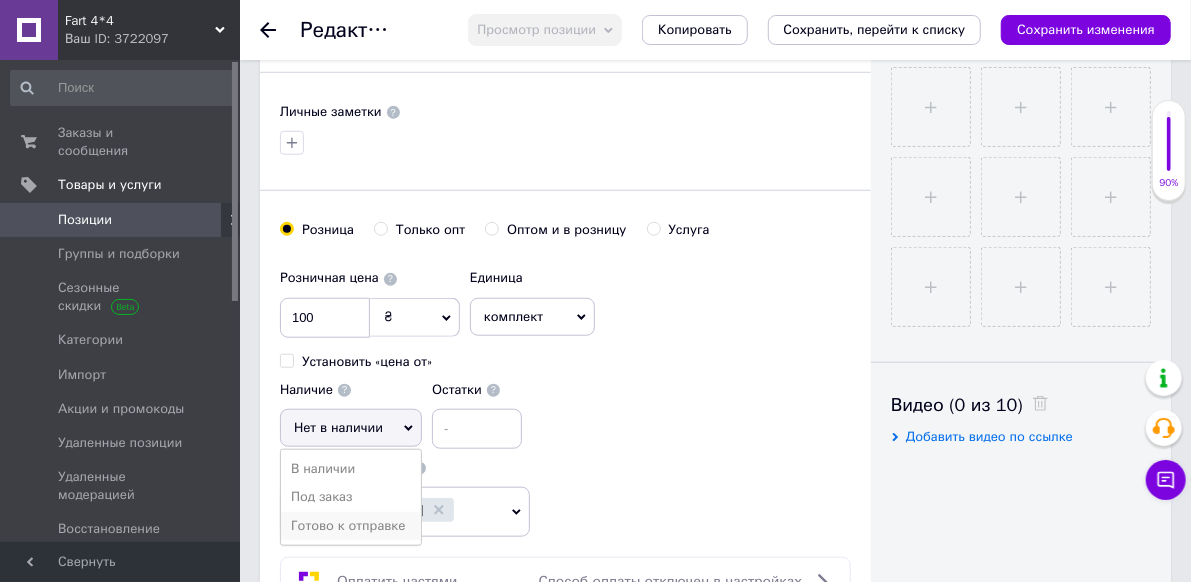 click on "Готово к отправке" at bounding box center [351, 526] 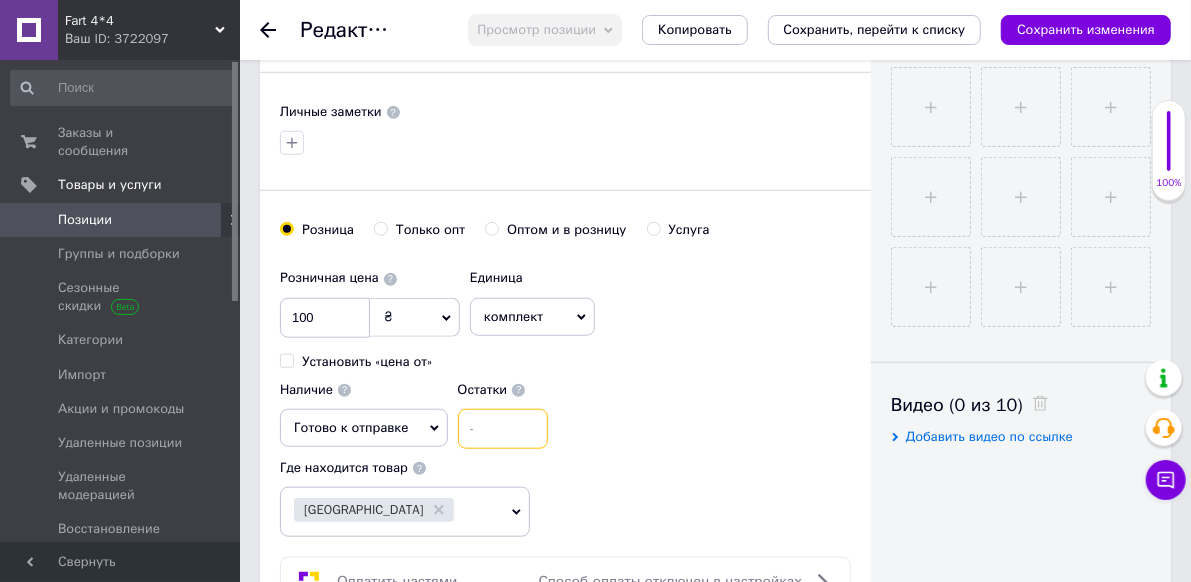 click at bounding box center [503, 429] 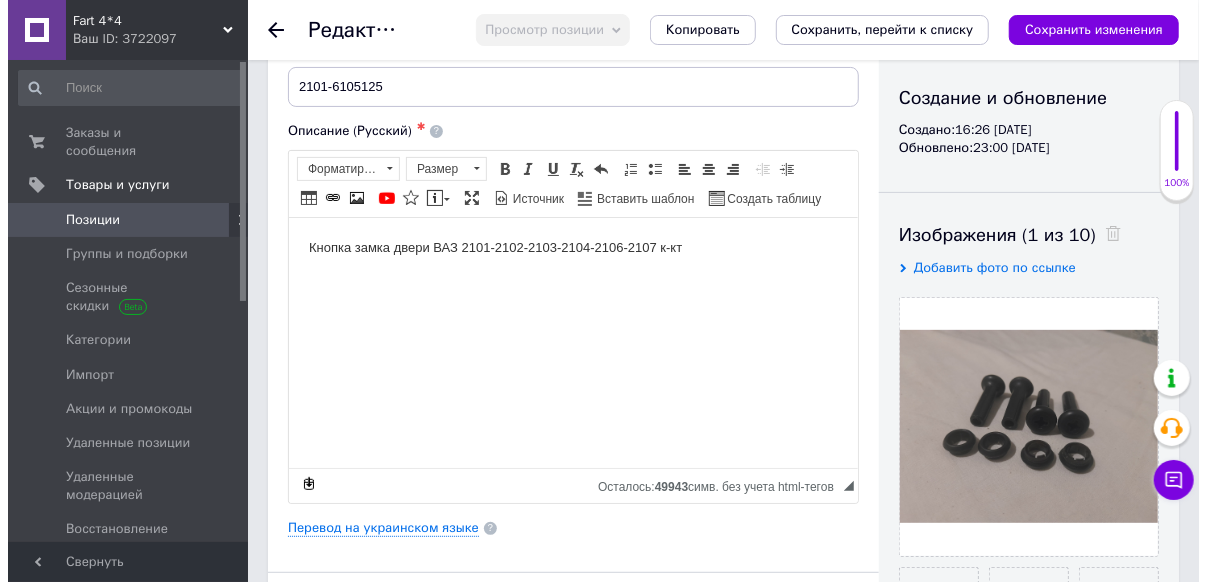 scroll, scrollTop: 0, scrollLeft: 0, axis: both 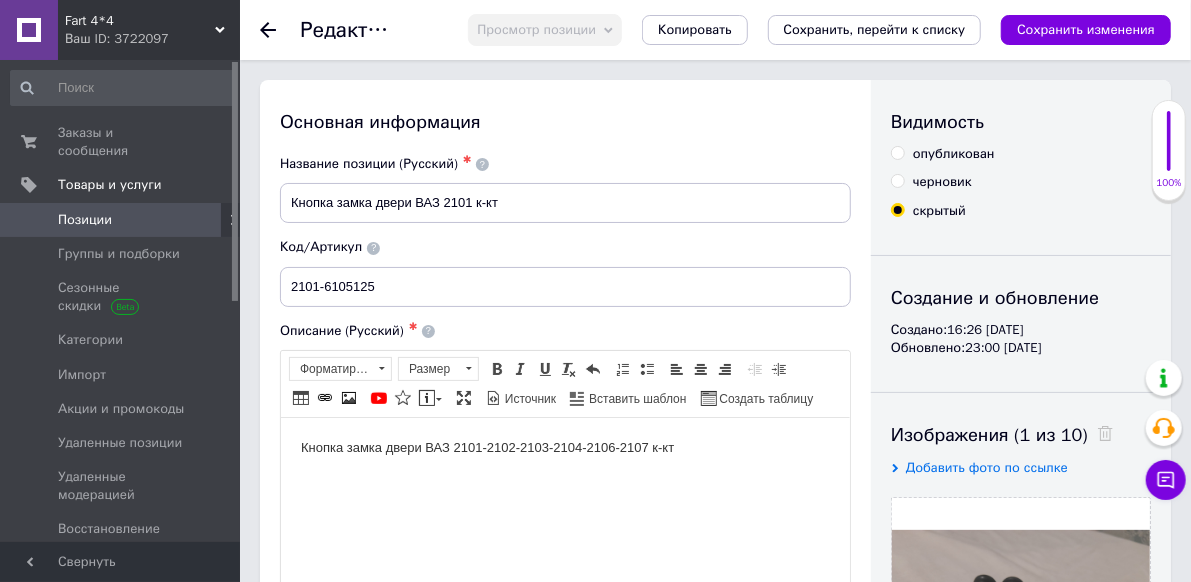 type on "2" 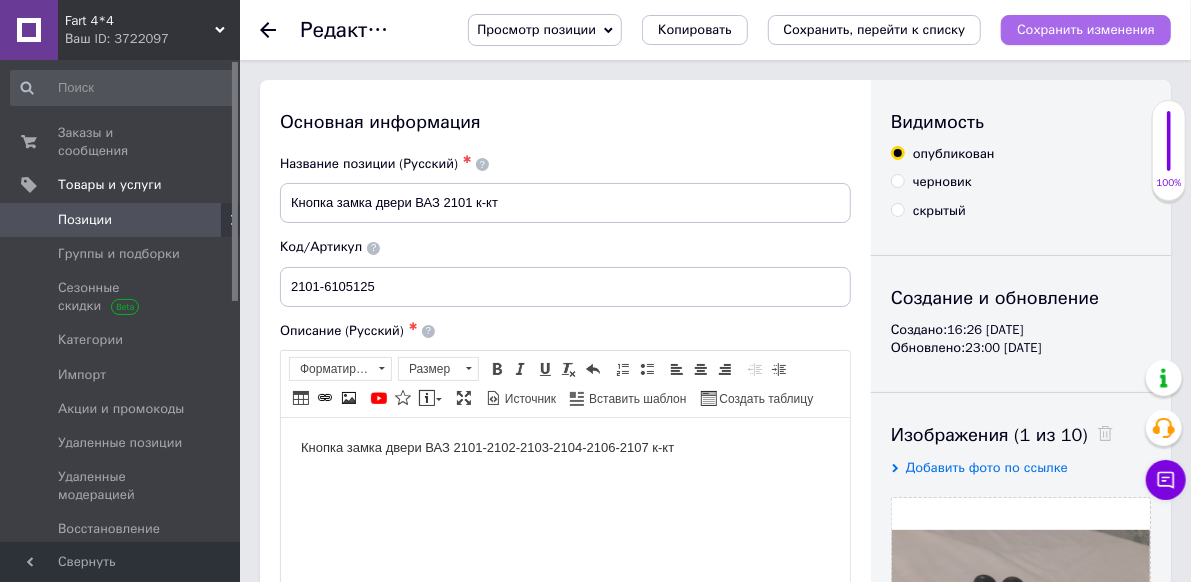 click on "Сохранить изменения" at bounding box center (1086, 29) 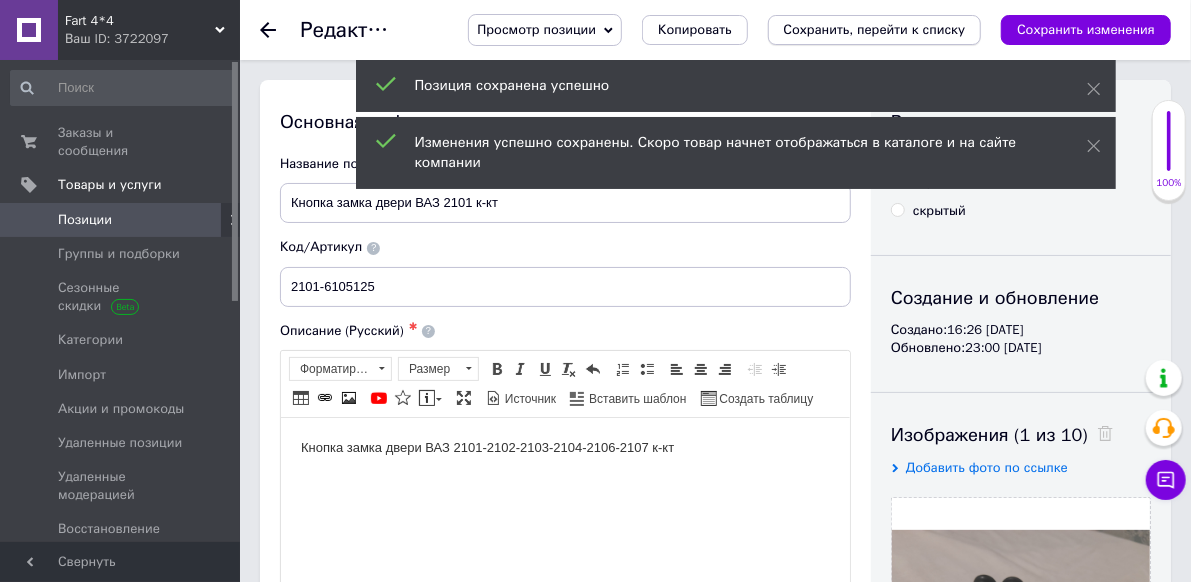 click on "Сохранить, перейти к списку" at bounding box center [875, 29] 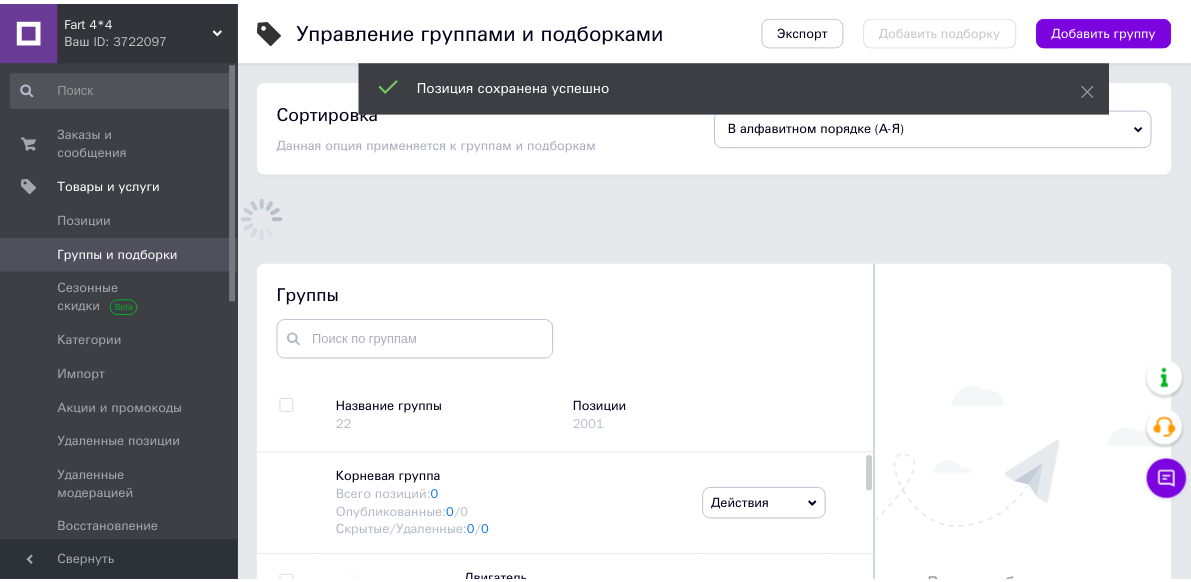 scroll, scrollTop: 123, scrollLeft: 0, axis: vertical 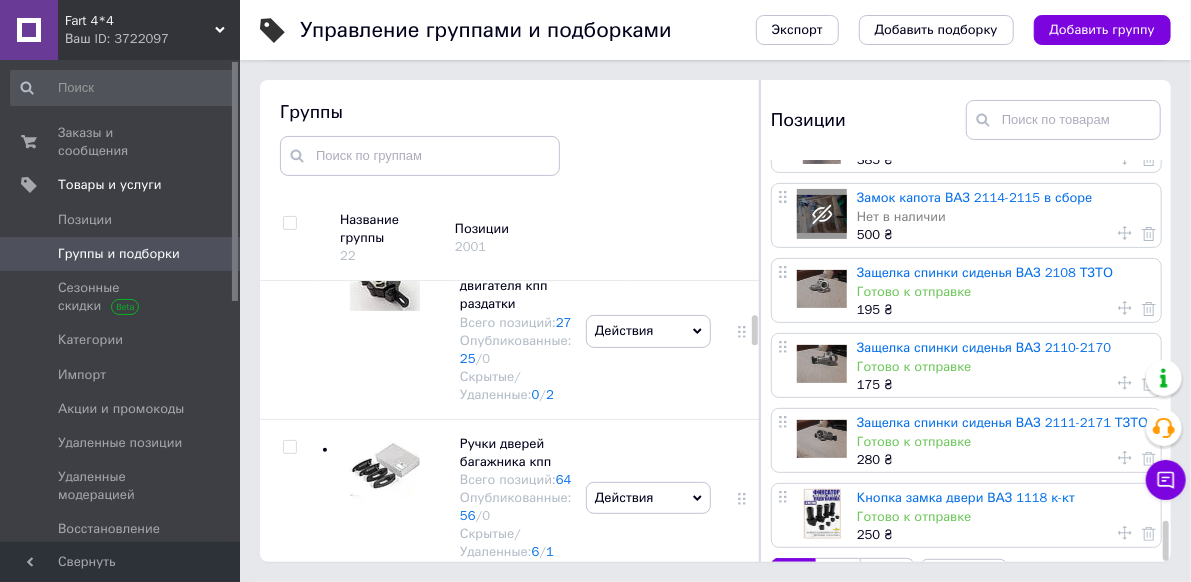 click 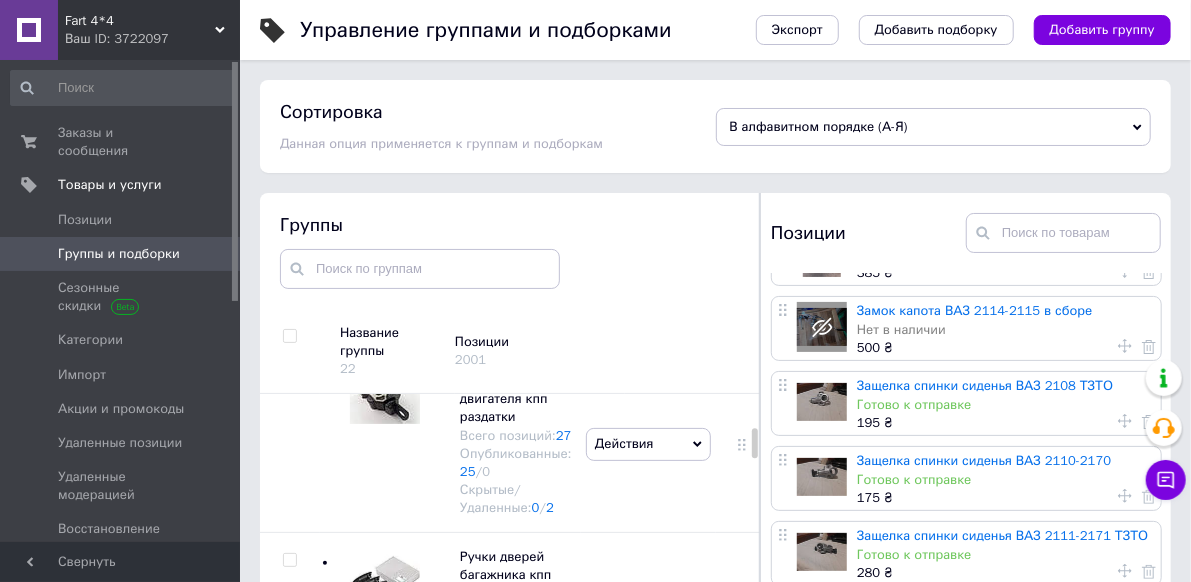 scroll, scrollTop: 0, scrollLeft: 0, axis: both 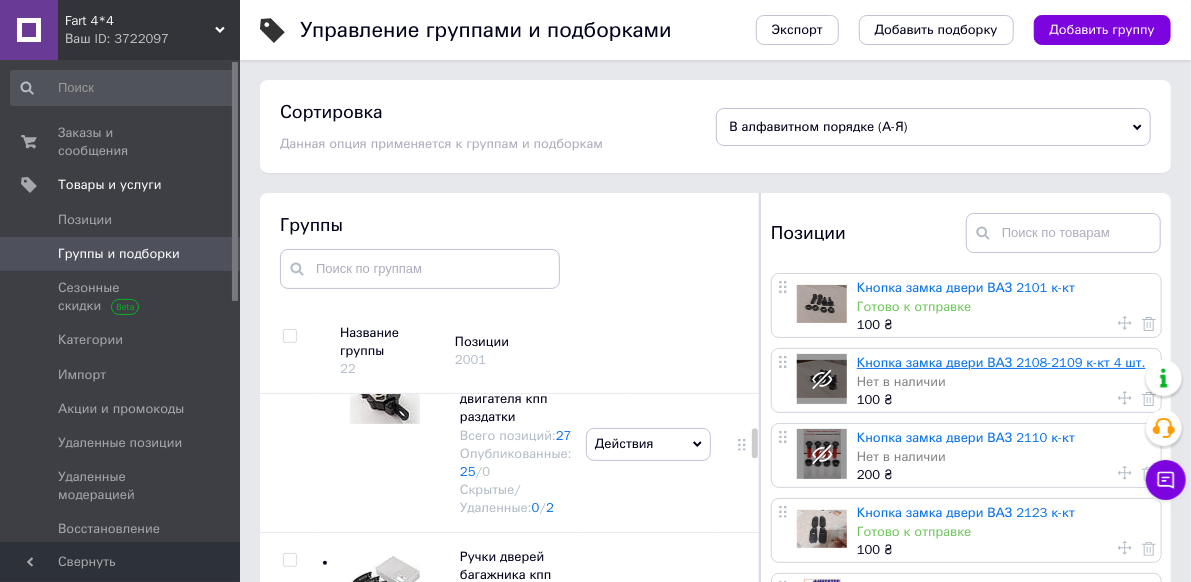 click on "Кнопка замка двери ВАЗ 2108-2109 к-кт 4 шт." at bounding box center (1001, 362) 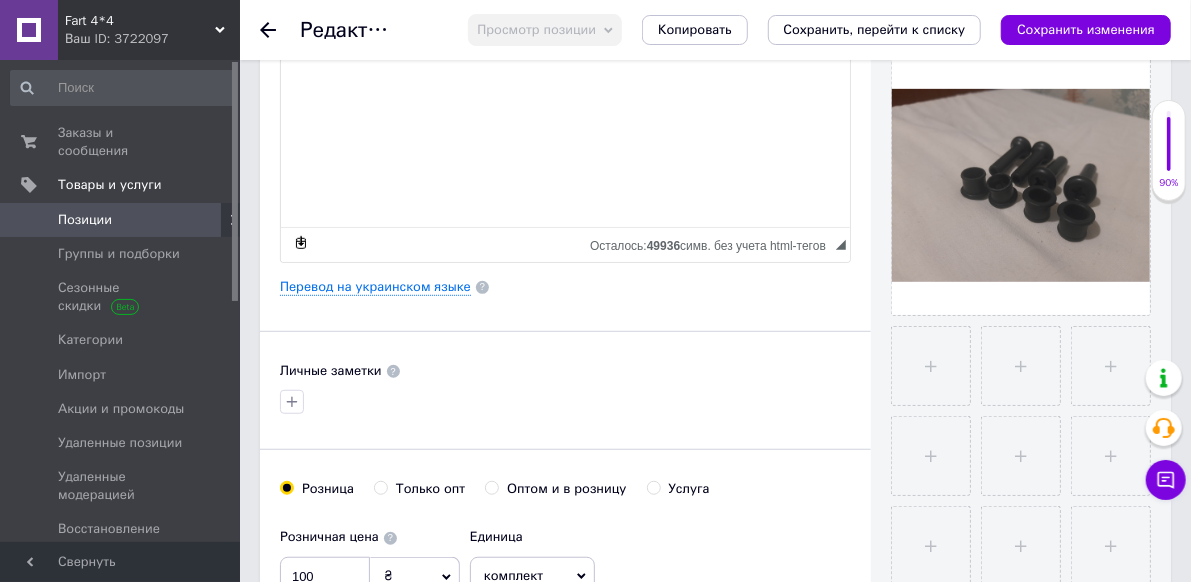 scroll, scrollTop: 600, scrollLeft: 0, axis: vertical 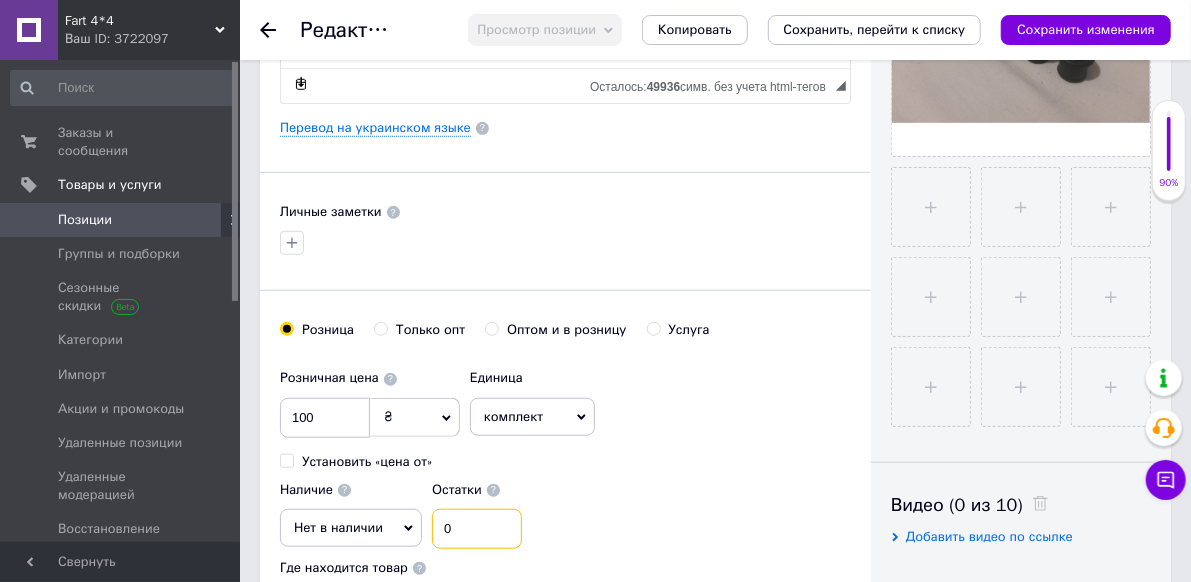 click on "0" at bounding box center (477, 529) 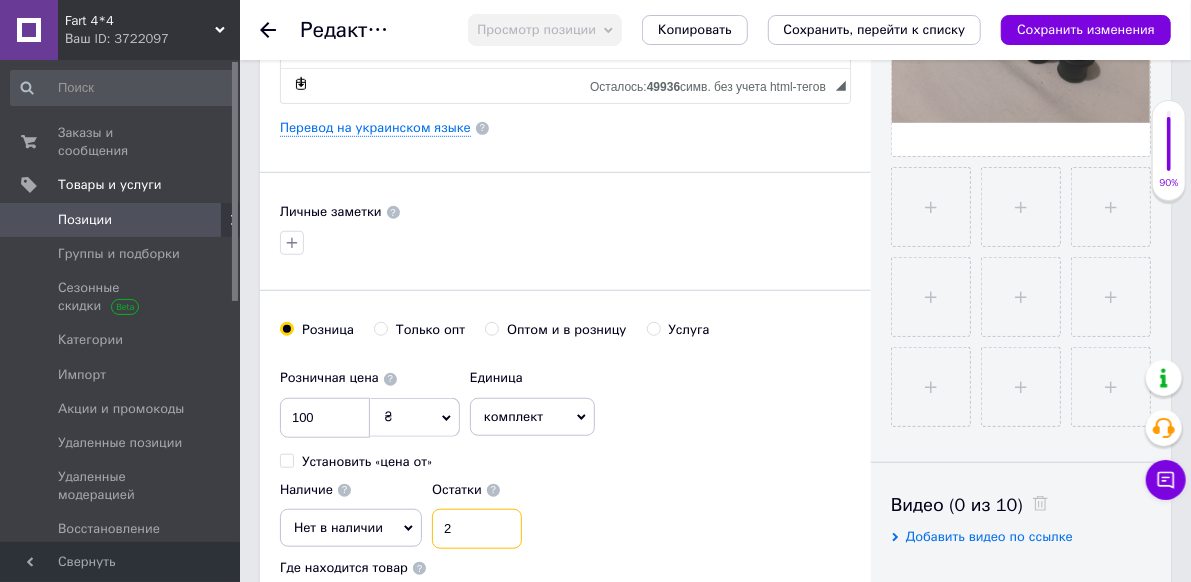 type on "2" 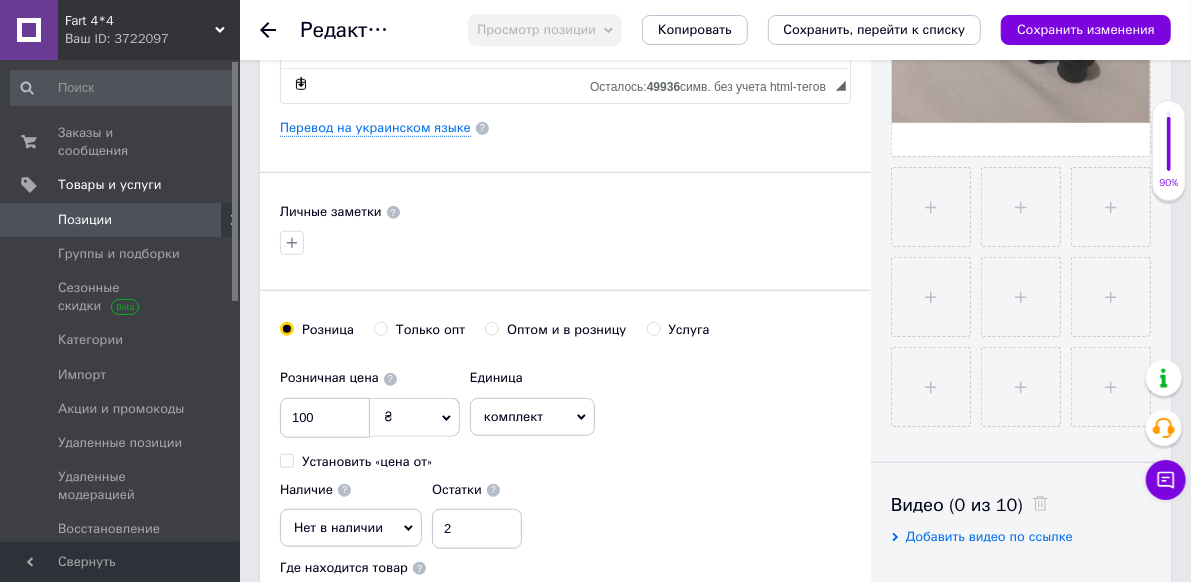 click on "Нет в наличии" at bounding box center [338, 527] 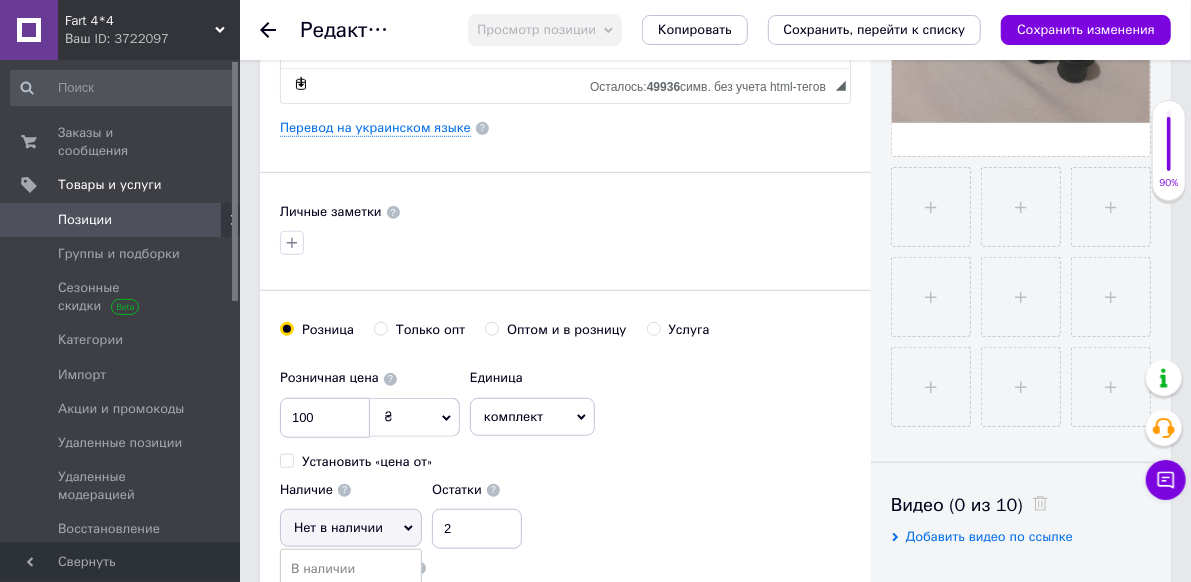 click on "Готово к отправке" at bounding box center (351, 626) 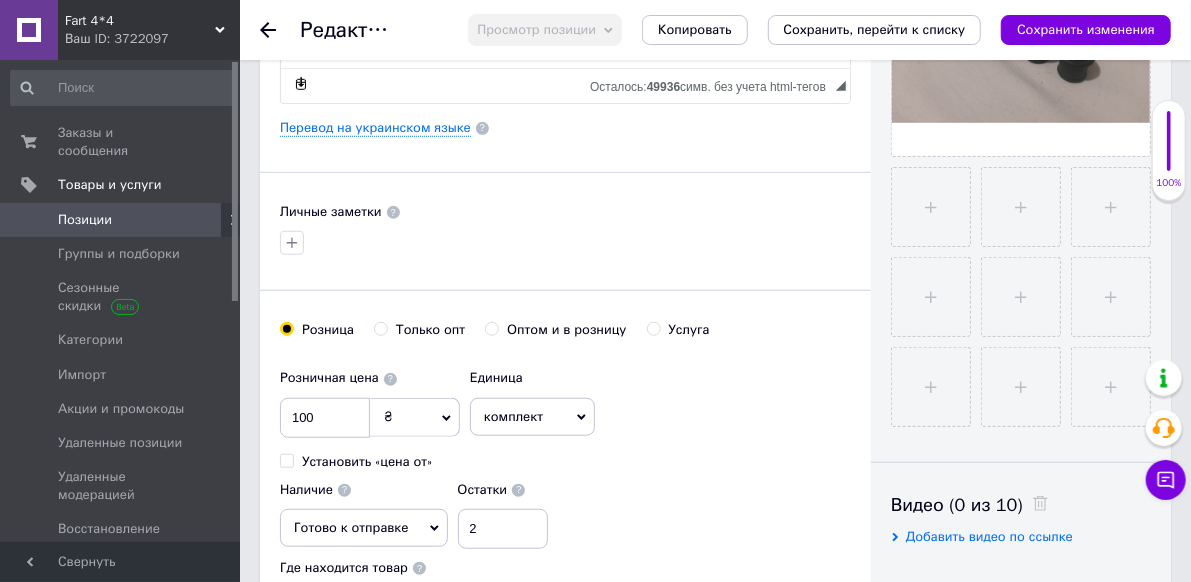scroll, scrollTop: 0, scrollLeft: 0, axis: both 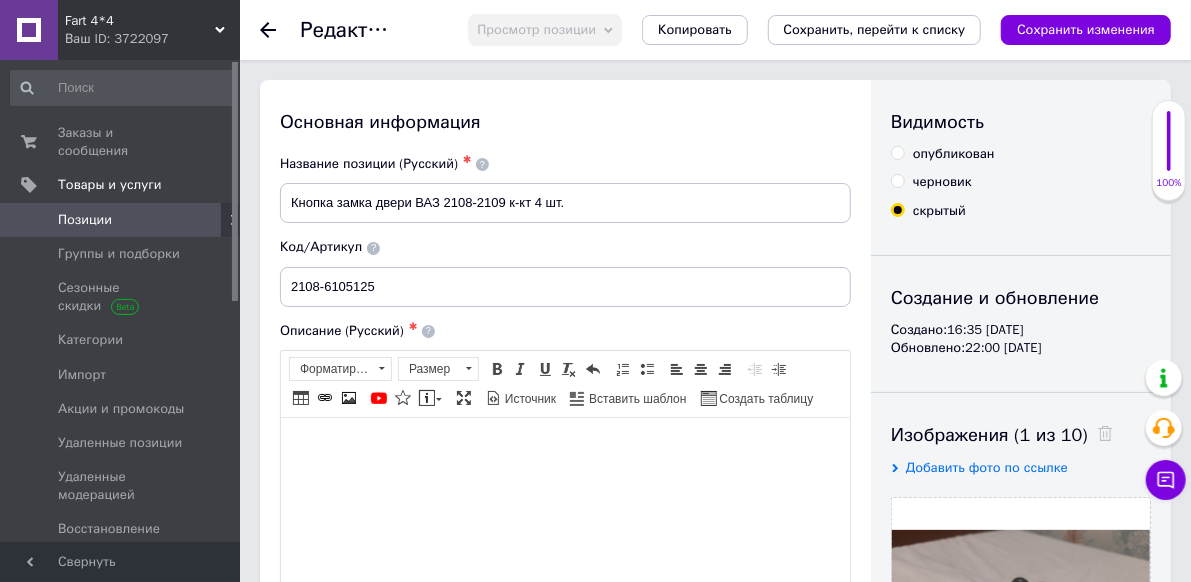 click on "опубликован" at bounding box center (897, 152) 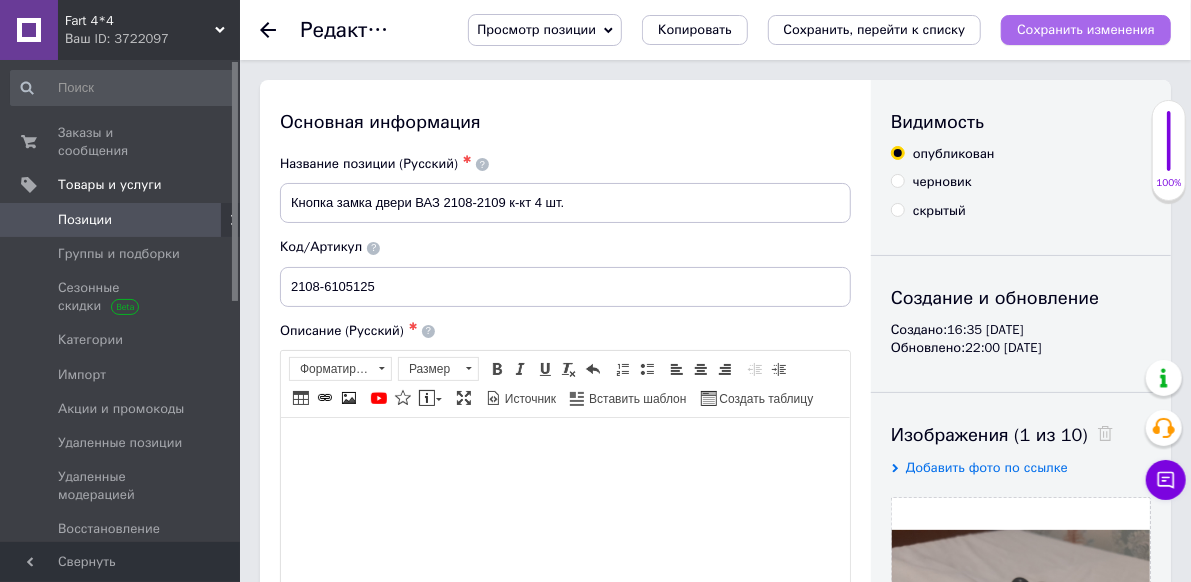 click on "Сохранить изменения" at bounding box center [1086, 29] 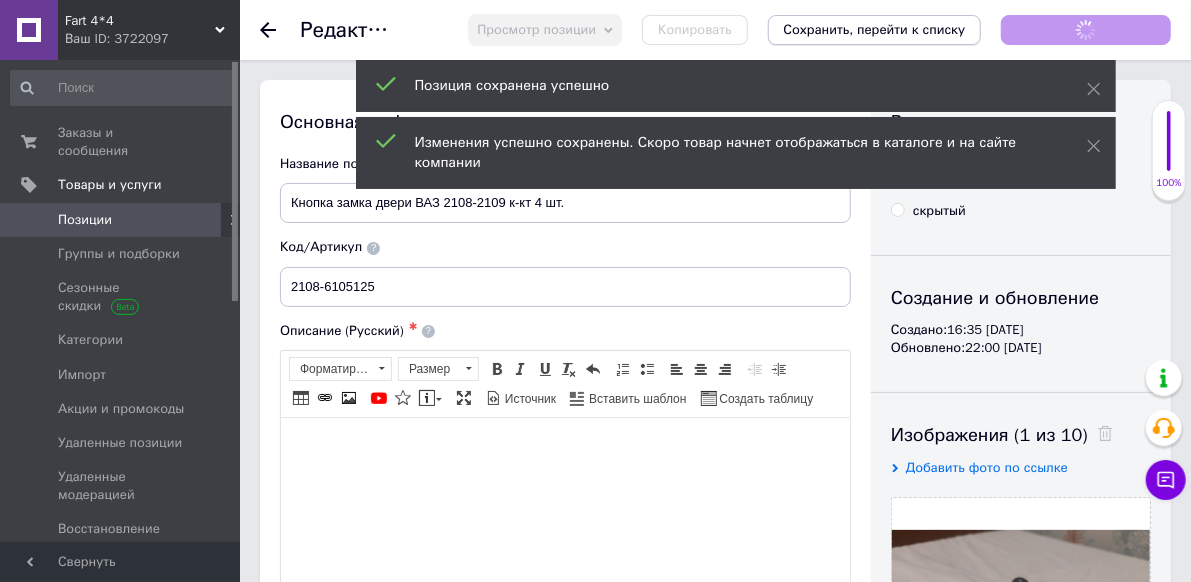 click on "Сохранить, перейти к списку" at bounding box center (875, 29) 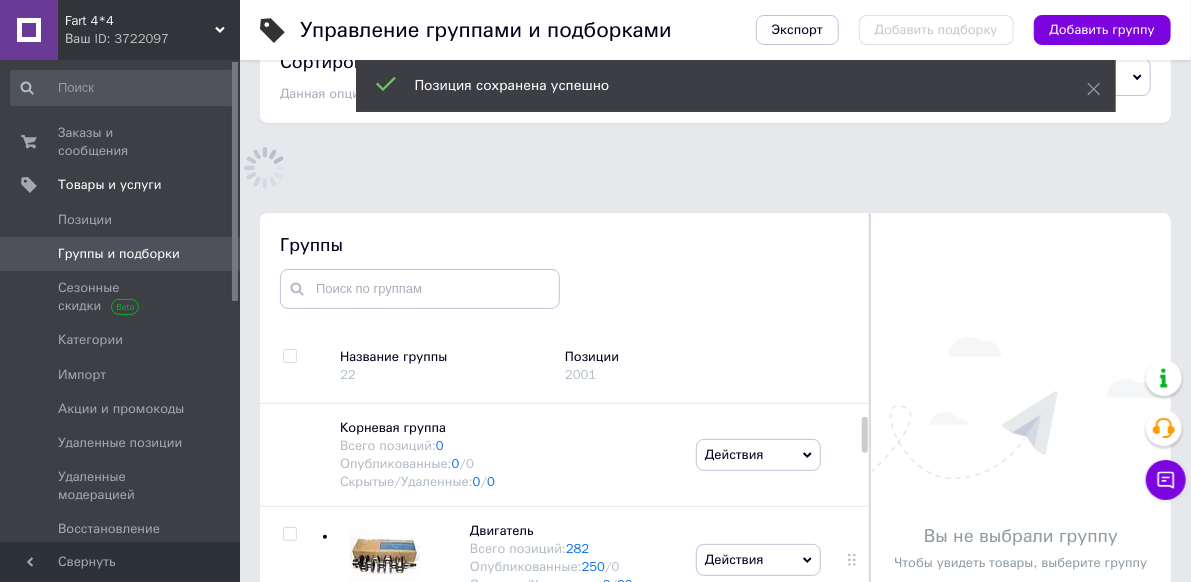 scroll, scrollTop: 183, scrollLeft: 0, axis: vertical 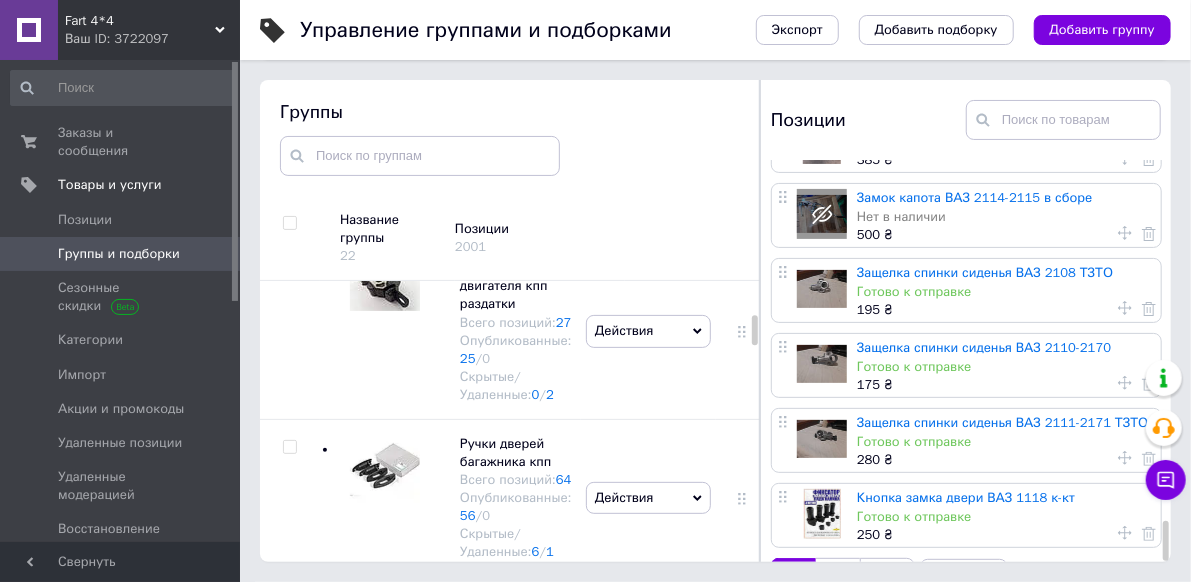 click 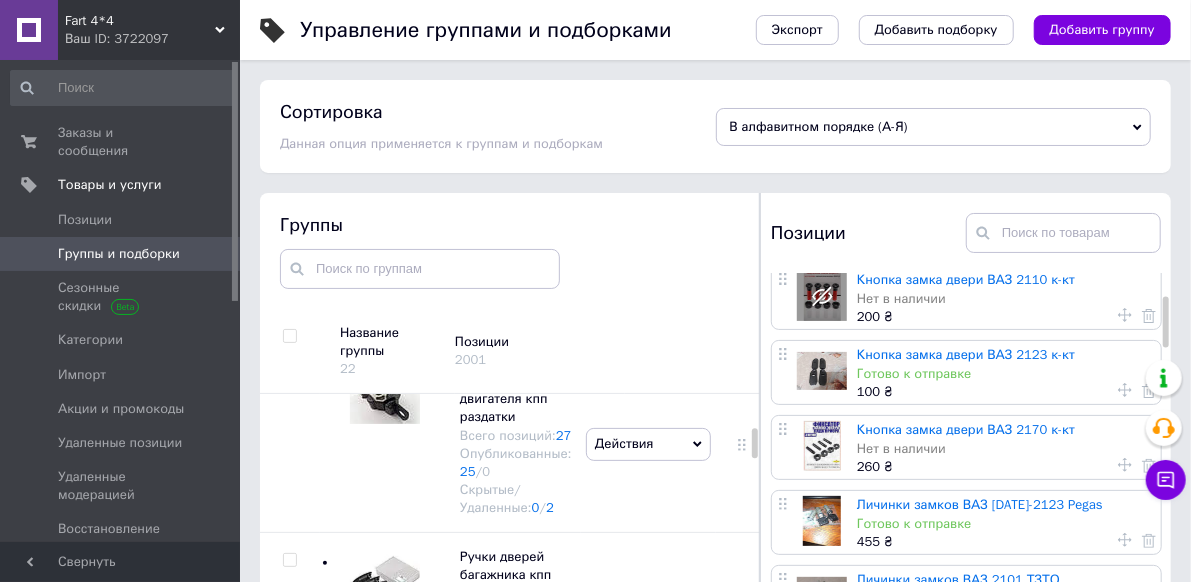 scroll, scrollTop: 200, scrollLeft: 0, axis: vertical 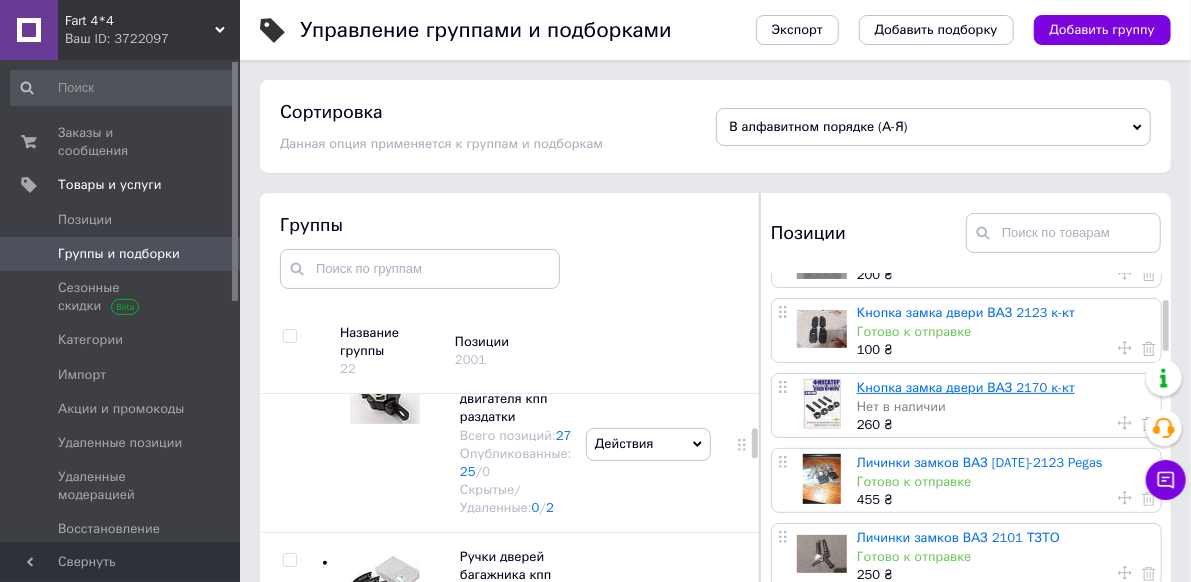 click on "Кнопка замка двери ВАЗ 2170  к-кт" at bounding box center [966, 387] 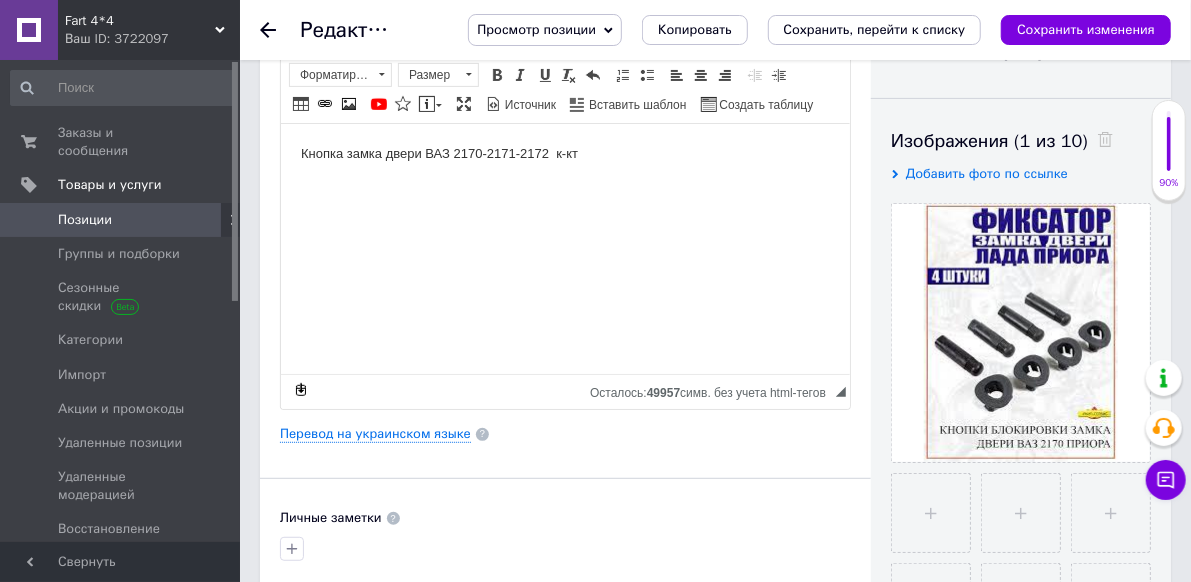 scroll, scrollTop: 400, scrollLeft: 0, axis: vertical 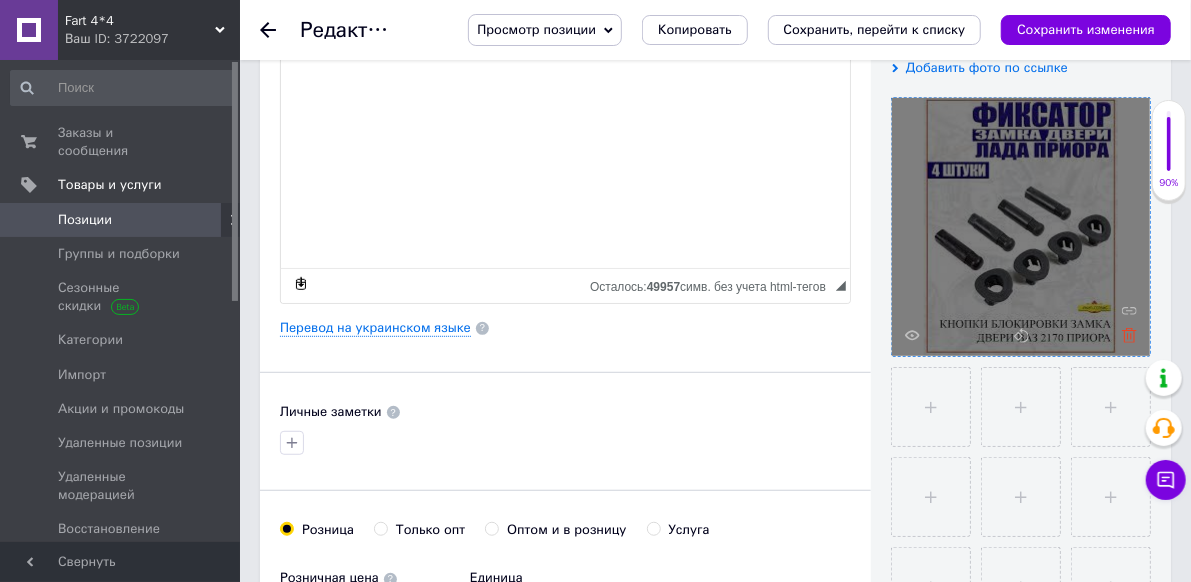 click 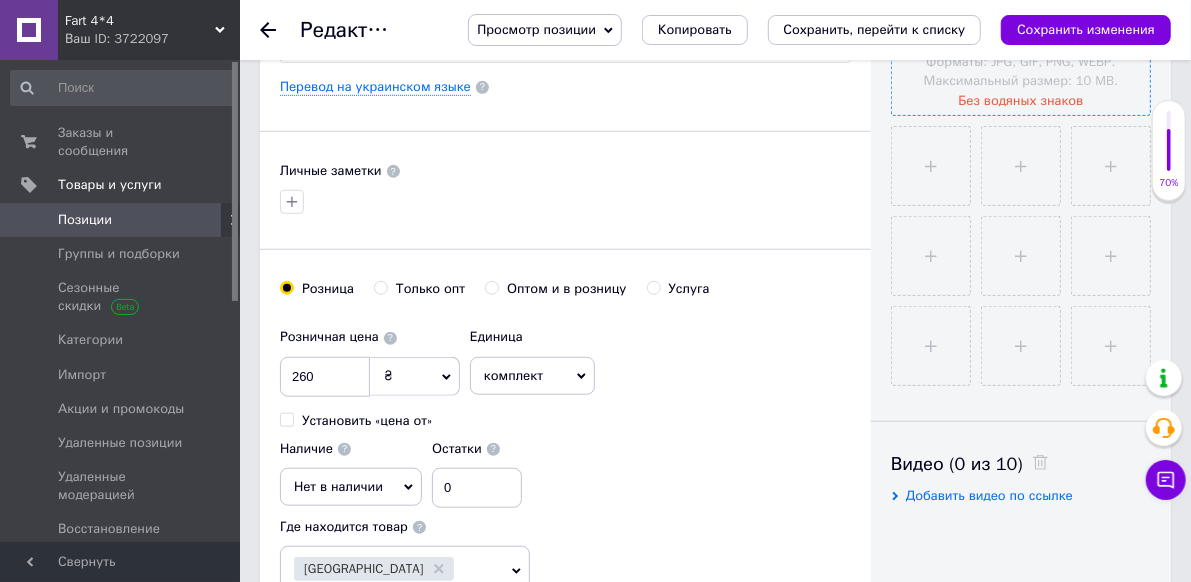 scroll, scrollTop: 700, scrollLeft: 0, axis: vertical 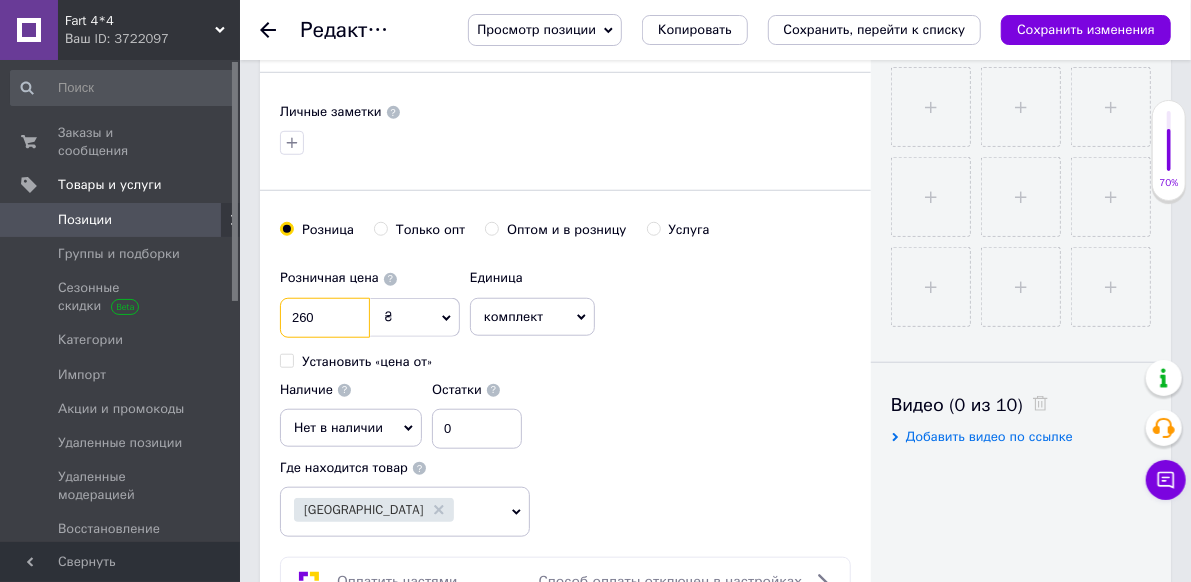 click on "260" at bounding box center (325, 318) 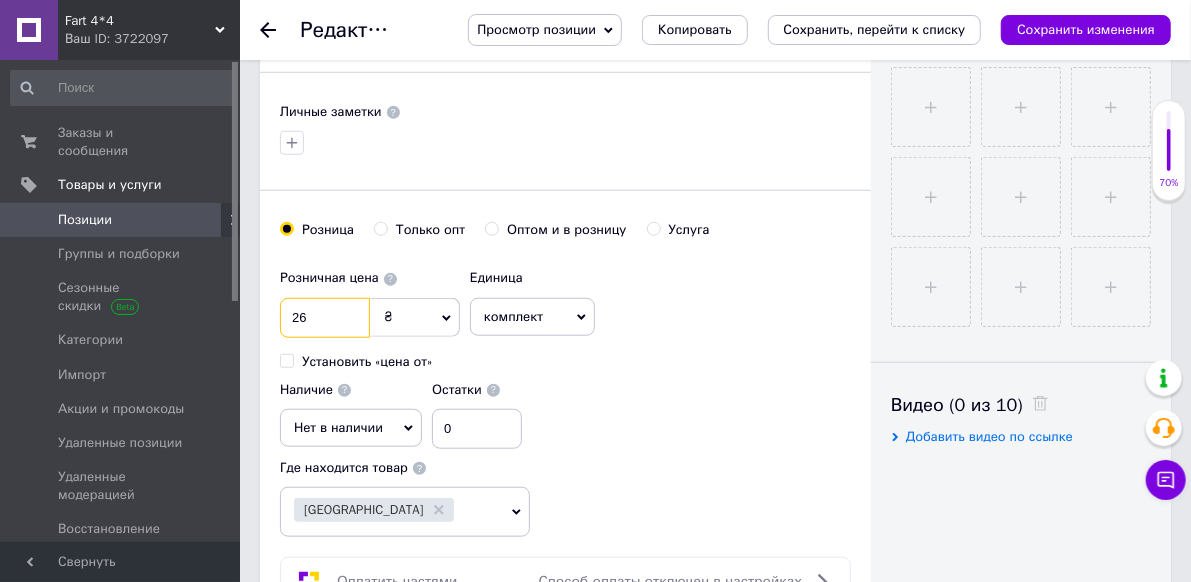 type on "2" 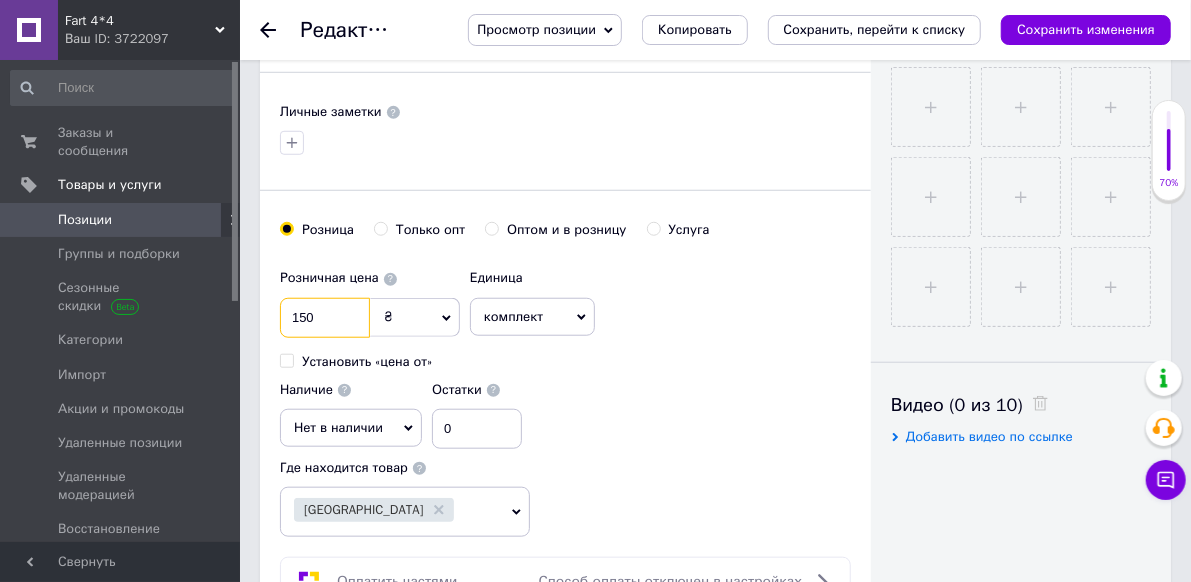 type on "150" 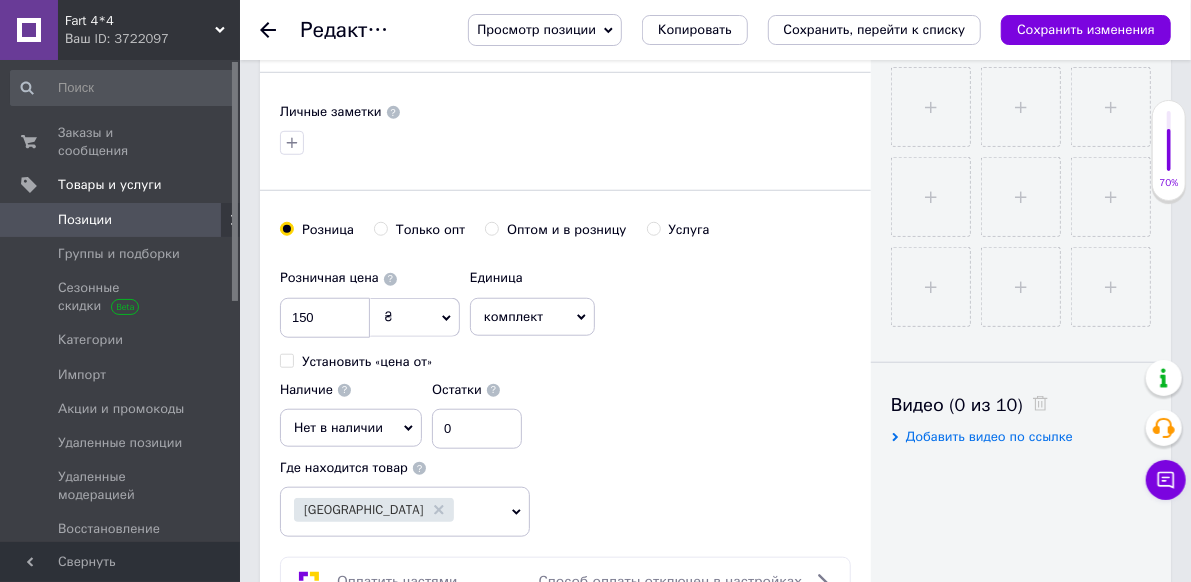 click on "Нет в наличии" at bounding box center (338, 427) 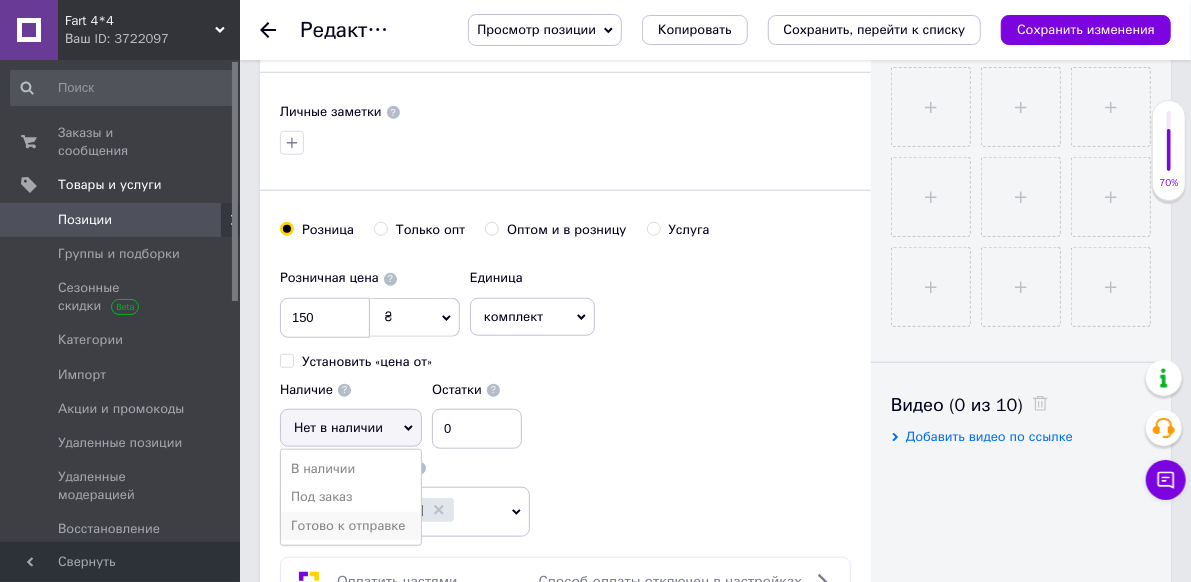 click on "Готово к отправке" at bounding box center [351, 526] 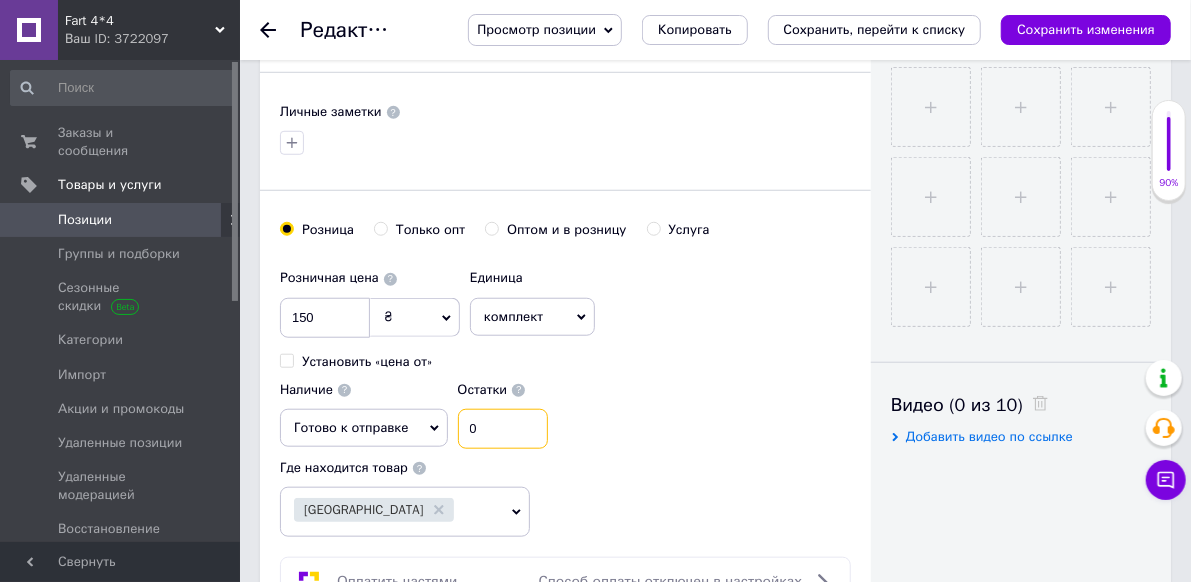 click on "0" at bounding box center (503, 429) 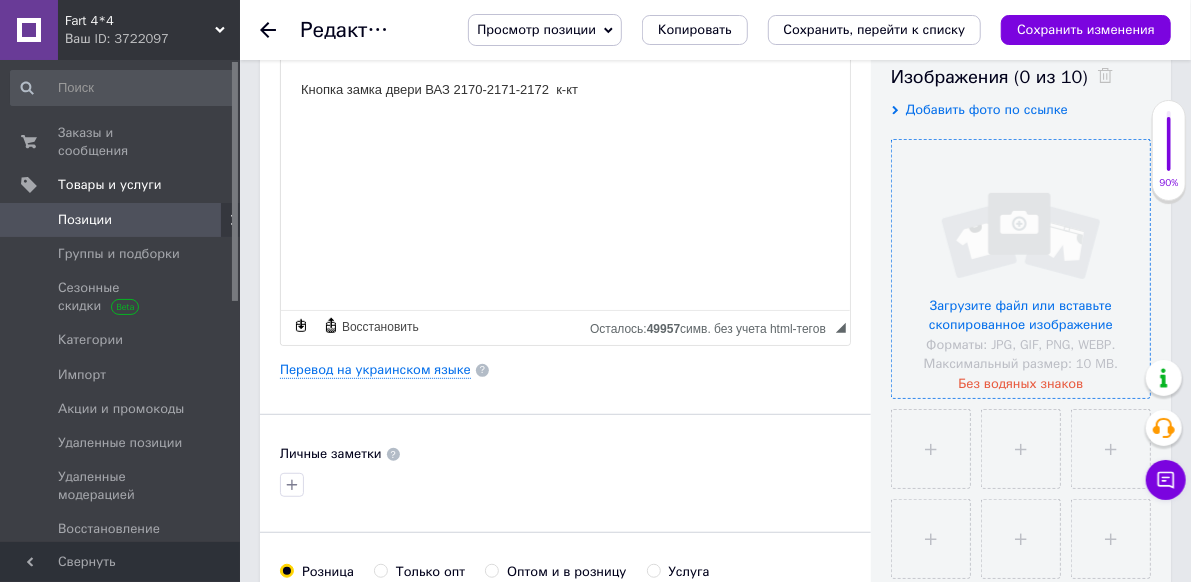 scroll, scrollTop: 400, scrollLeft: 0, axis: vertical 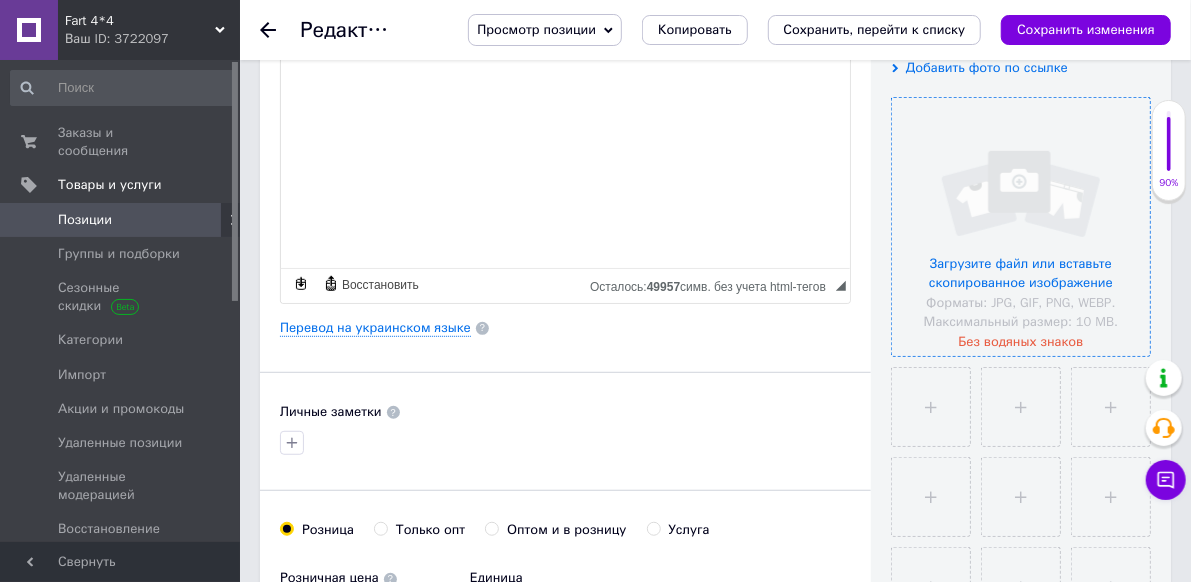 type on "1" 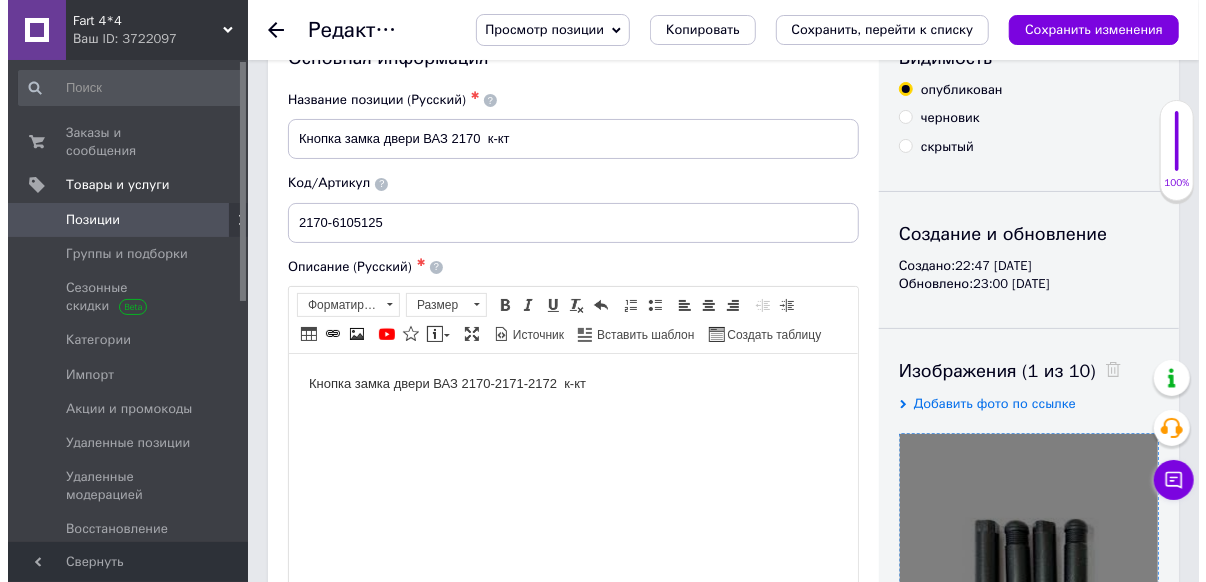 scroll, scrollTop: 0, scrollLeft: 0, axis: both 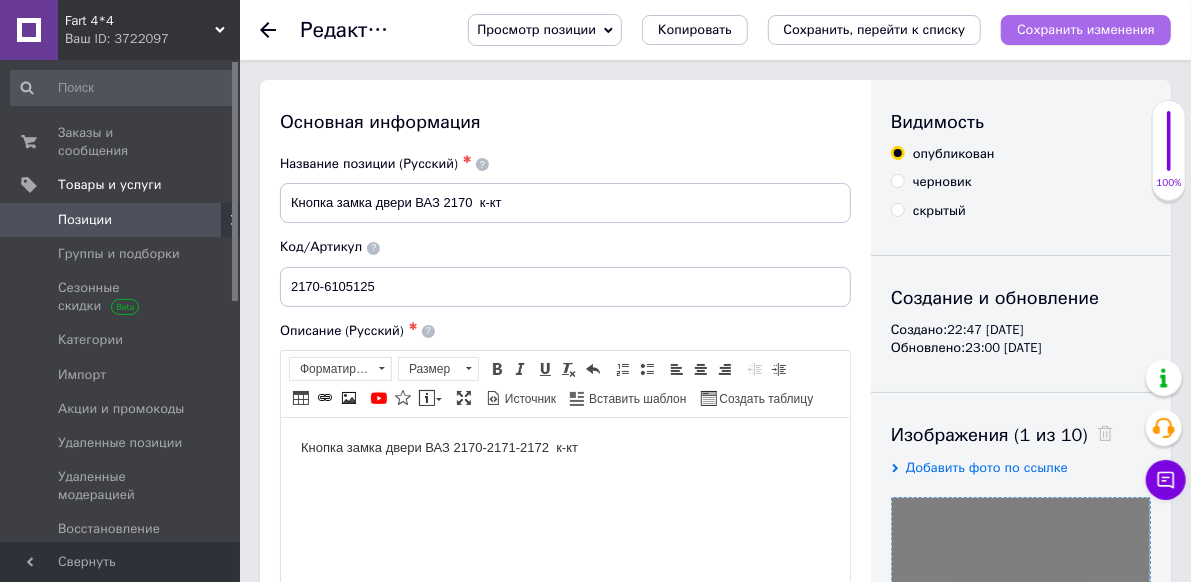 click on "Сохранить изменения" at bounding box center (1086, 29) 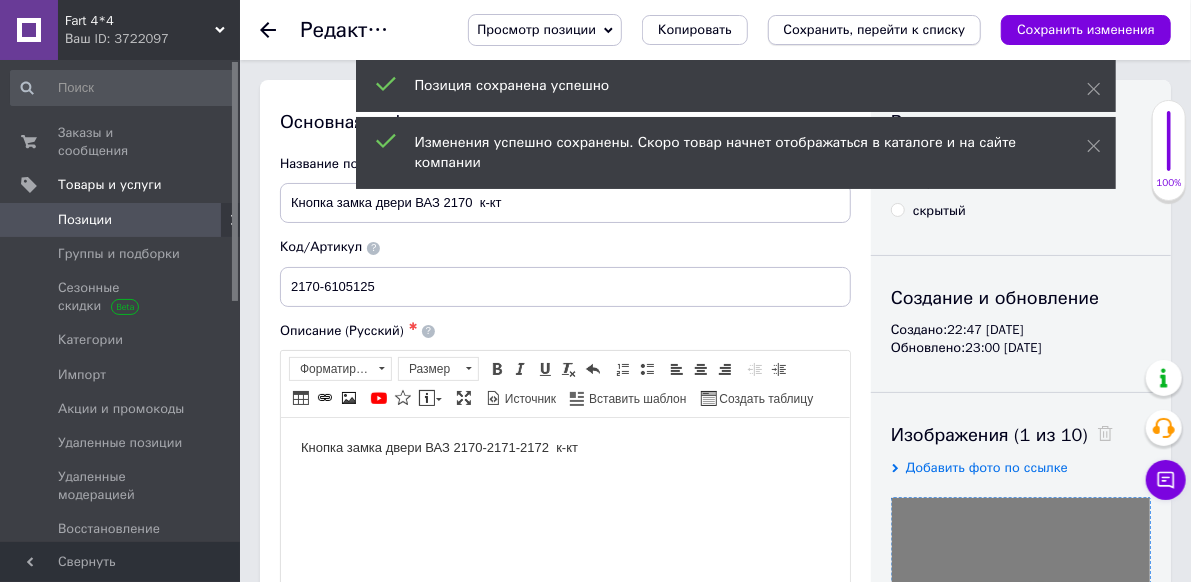 click on "Сохранить, перейти к списку" at bounding box center [875, 29] 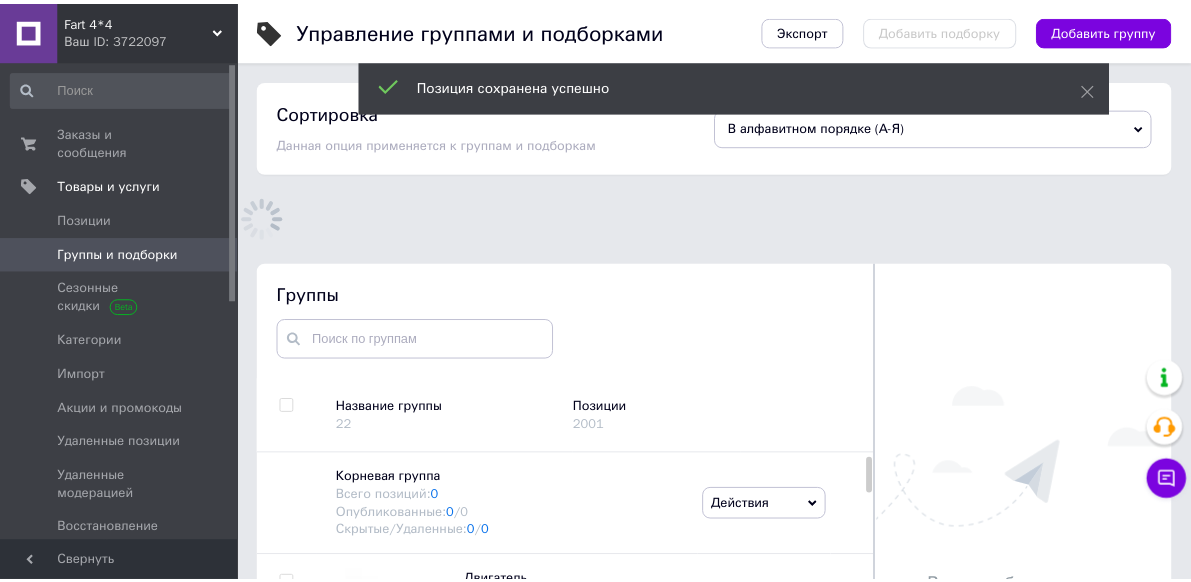 scroll, scrollTop: 140, scrollLeft: 0, axis: vertical 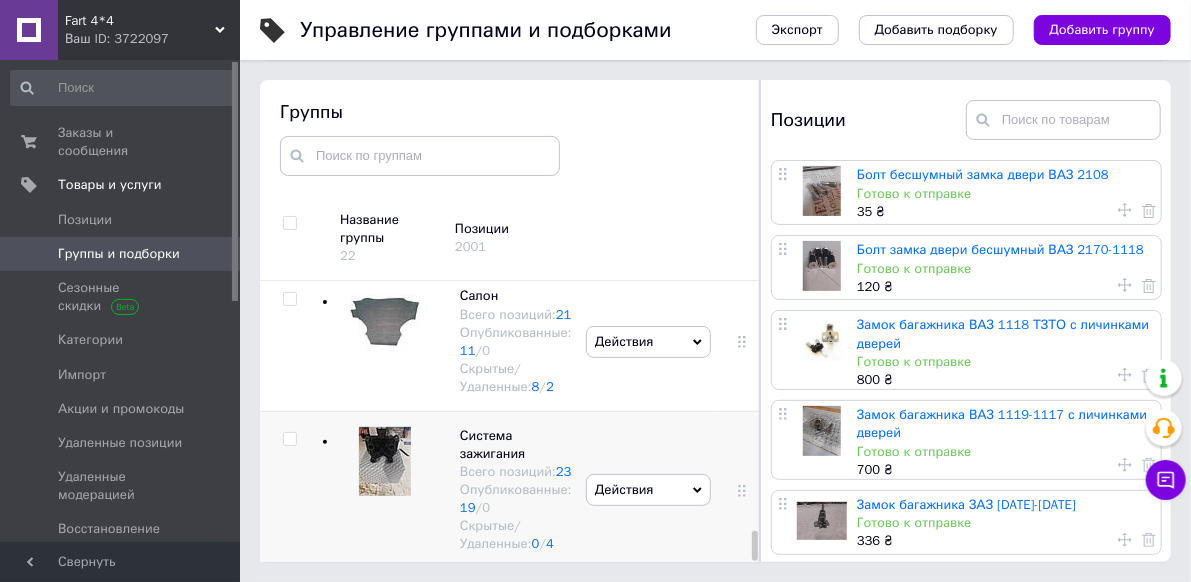 click at bounding box center (385, 461) 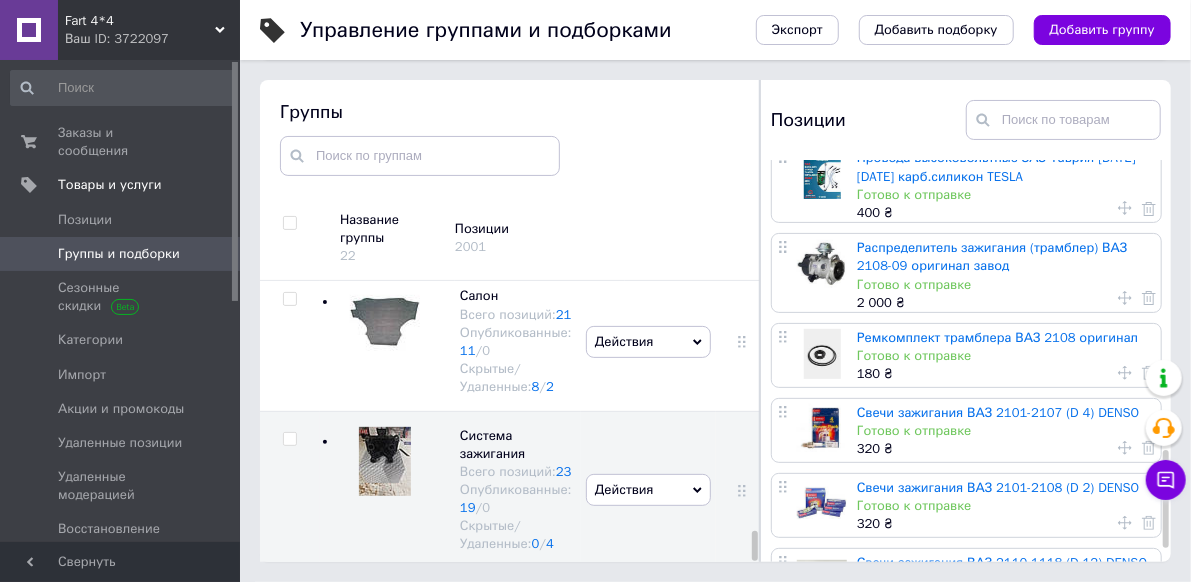 scroll, scrollTop: 1200, scrollLeft: 0, axis: vertical 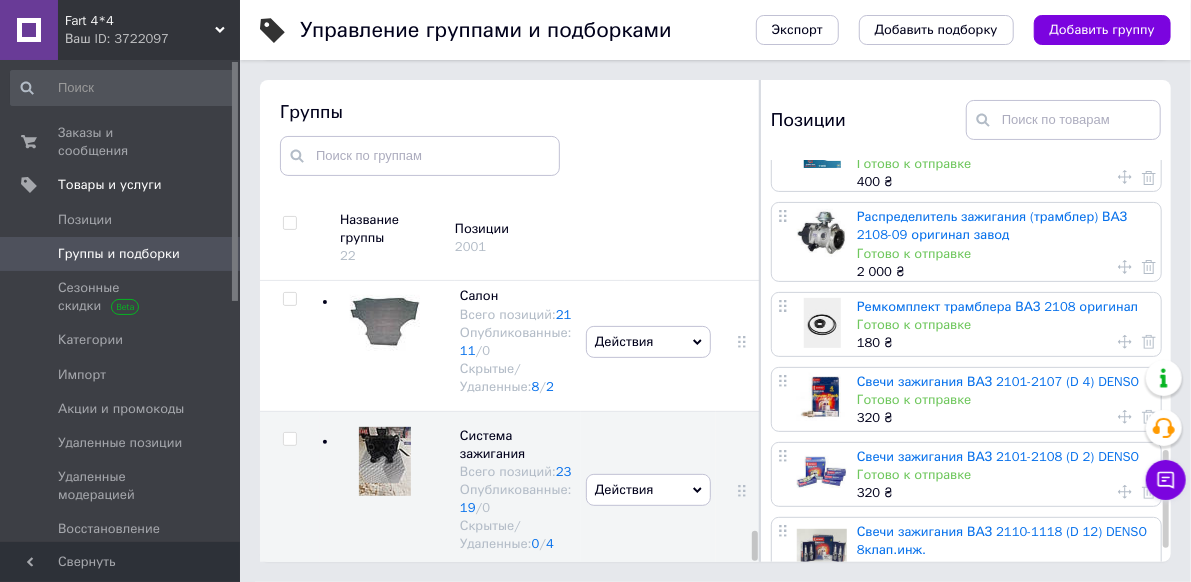 click on "Ремкомплект трамблера ВАЗ 2108 оригинал" at bounding box center [997, 306] 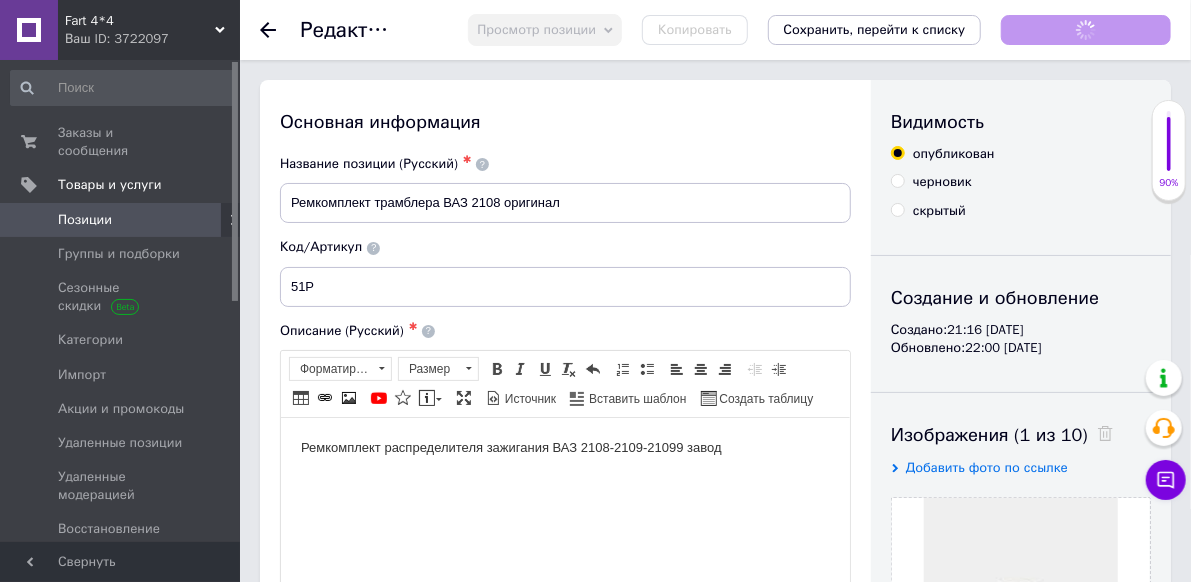 scroll, scrollTop: 0, scrollLeft: 0, axis: both 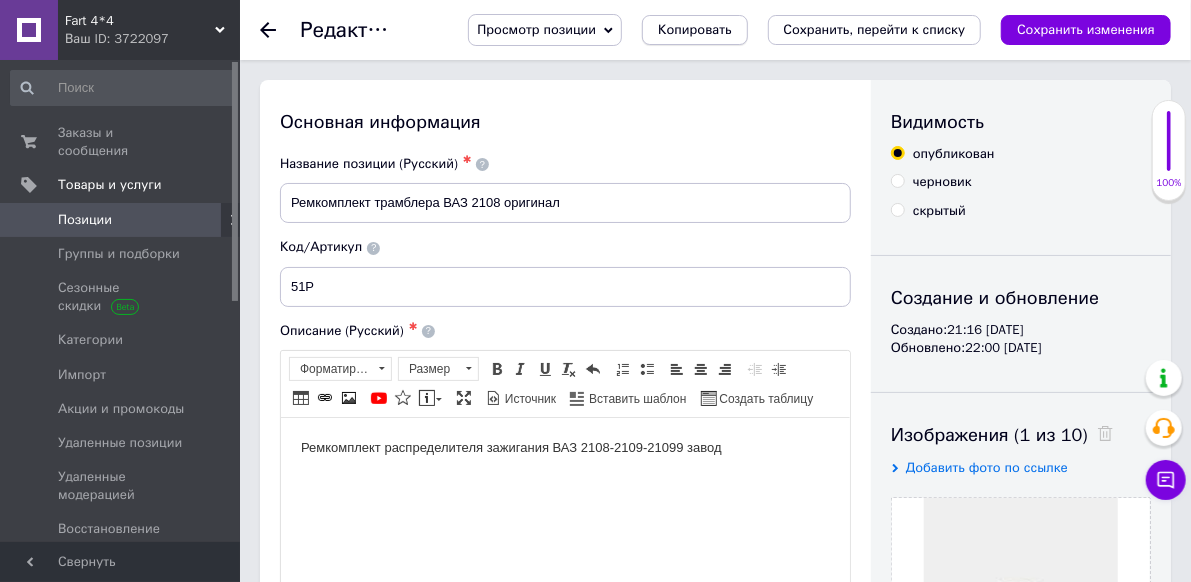 click on "Копировать" at bounding box center (694, 30) 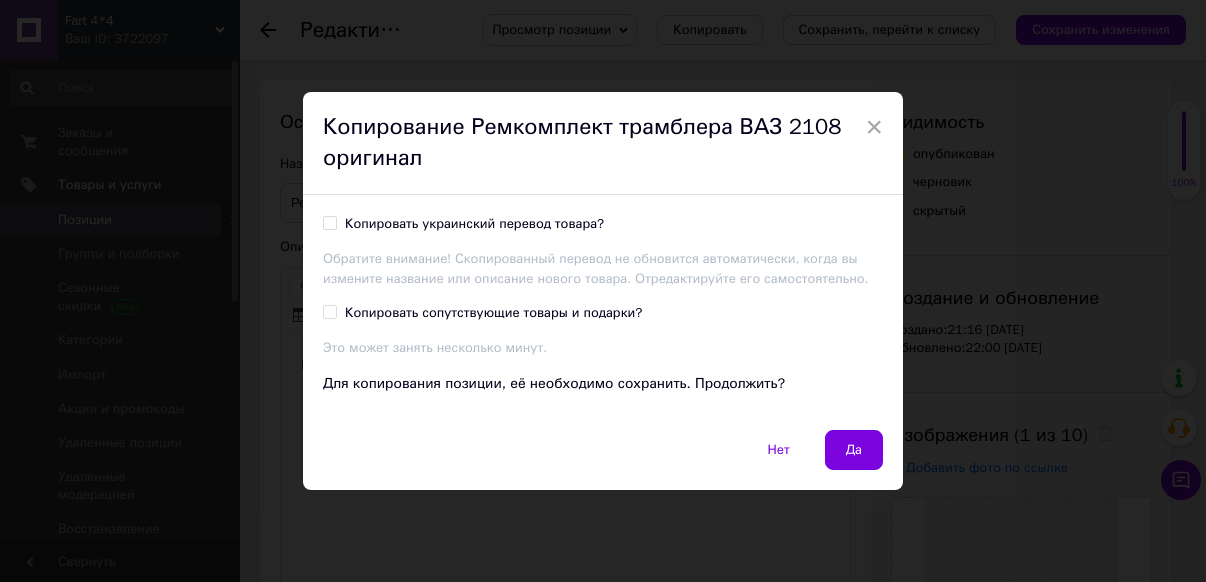 click on "Копировать украинский перевод товара?" at bounding box center (329, 222) 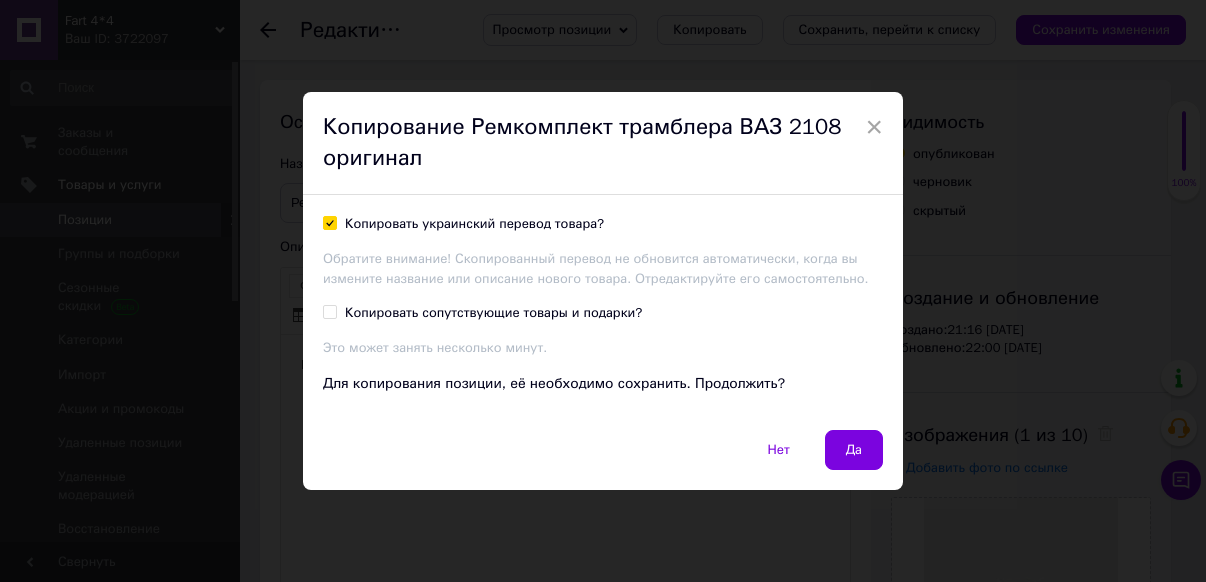 checkbox on "true" 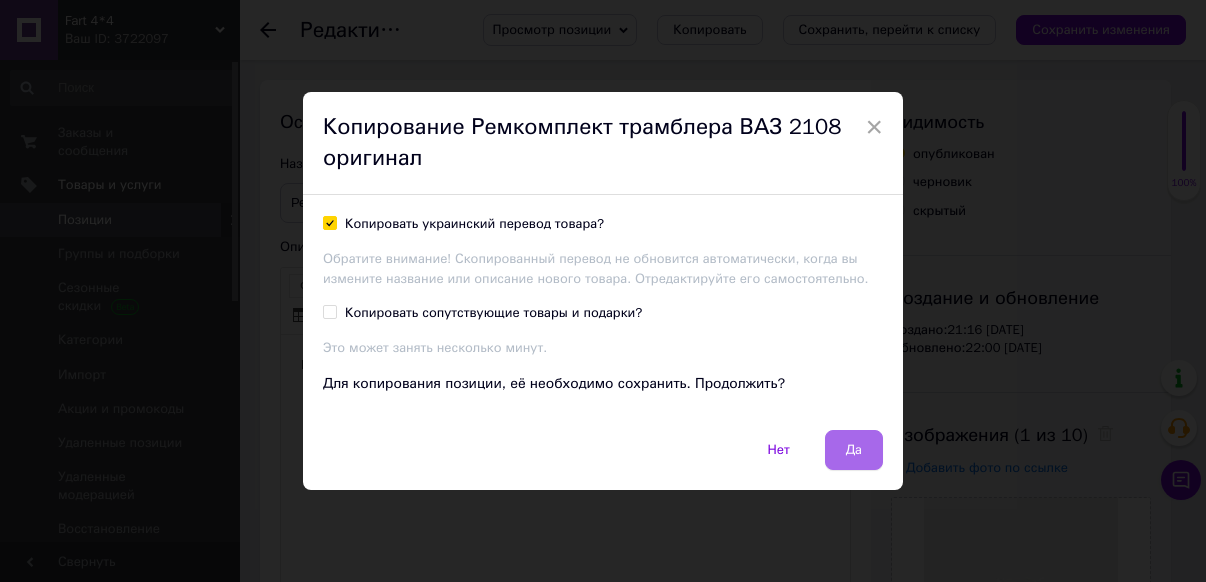 click on "Да" at bounding box center [854, 450] 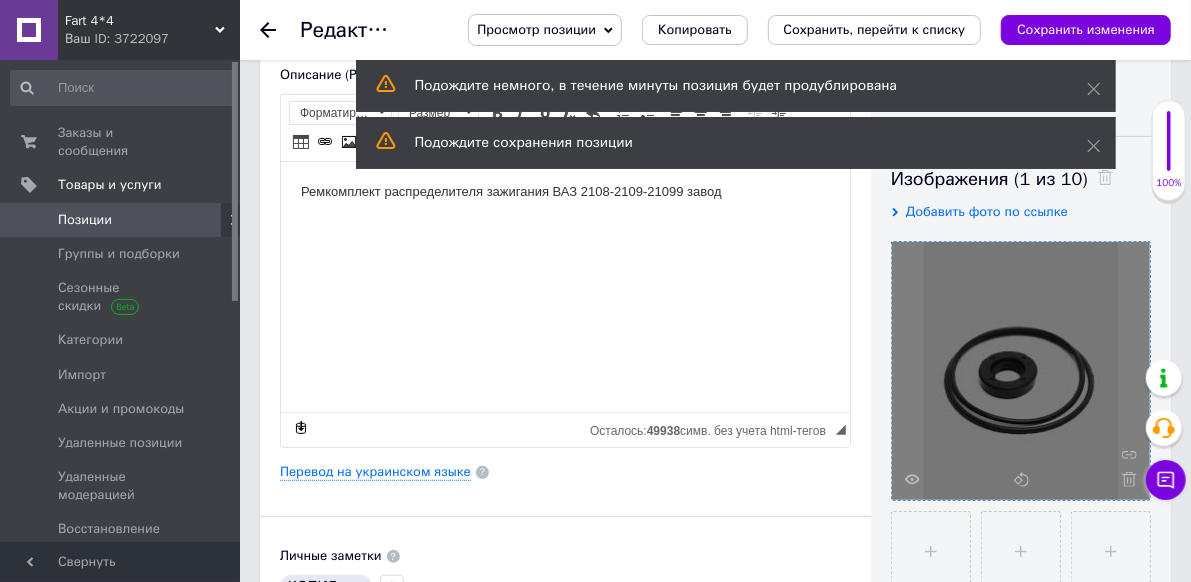 scroll, scrollTop: 300, scrollLeft: 0, axis: vertical 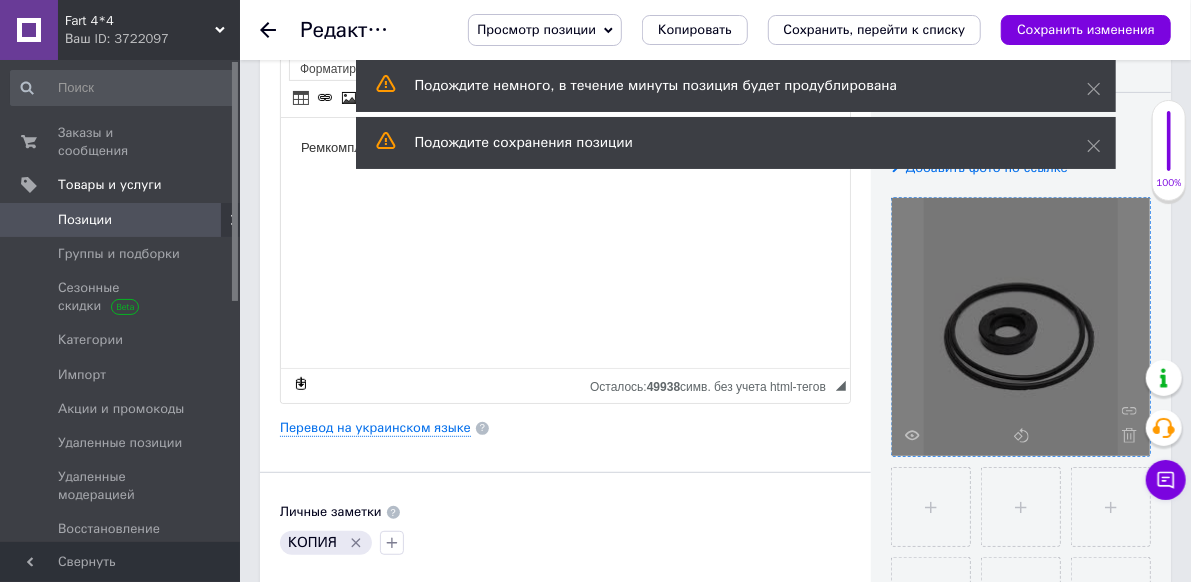 click 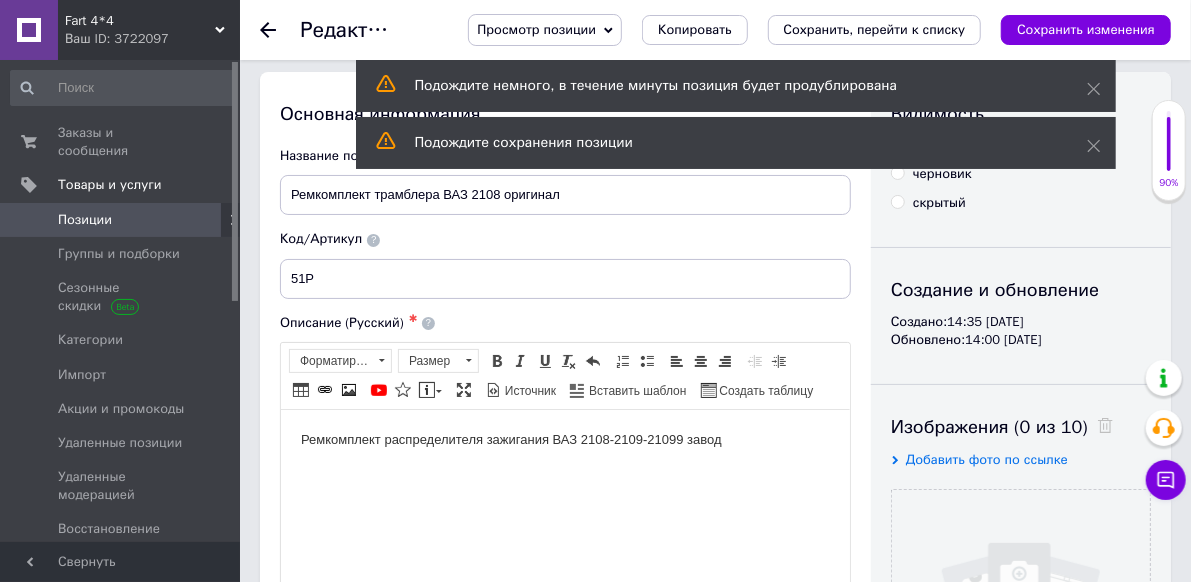 scroll, scrollTop: 0, scrollLeft: 0, axis: both 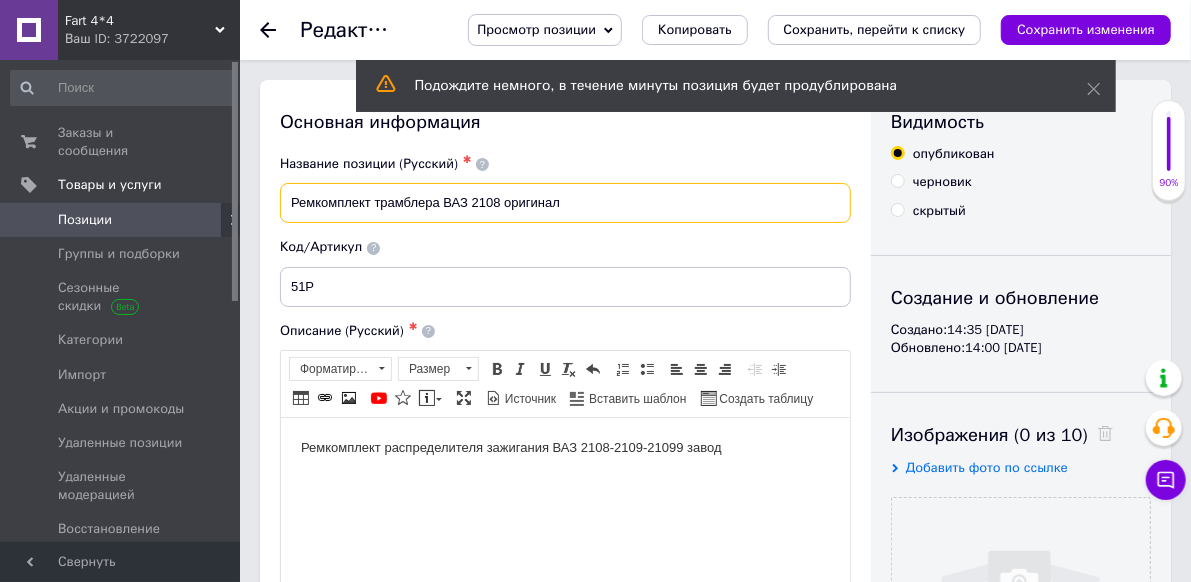 click on "Ремкомплект трамблера ВАЗ 2108 оригинал" at bounding box center [565, 203] 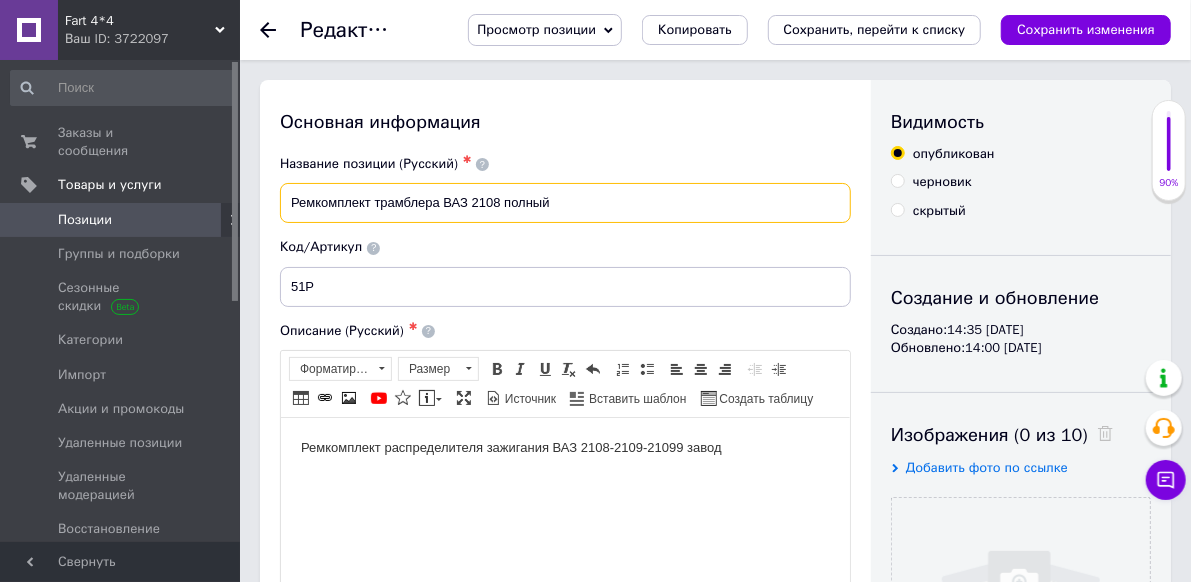type on "Ремкомплект трамблера ВАЗ 2108 полный" 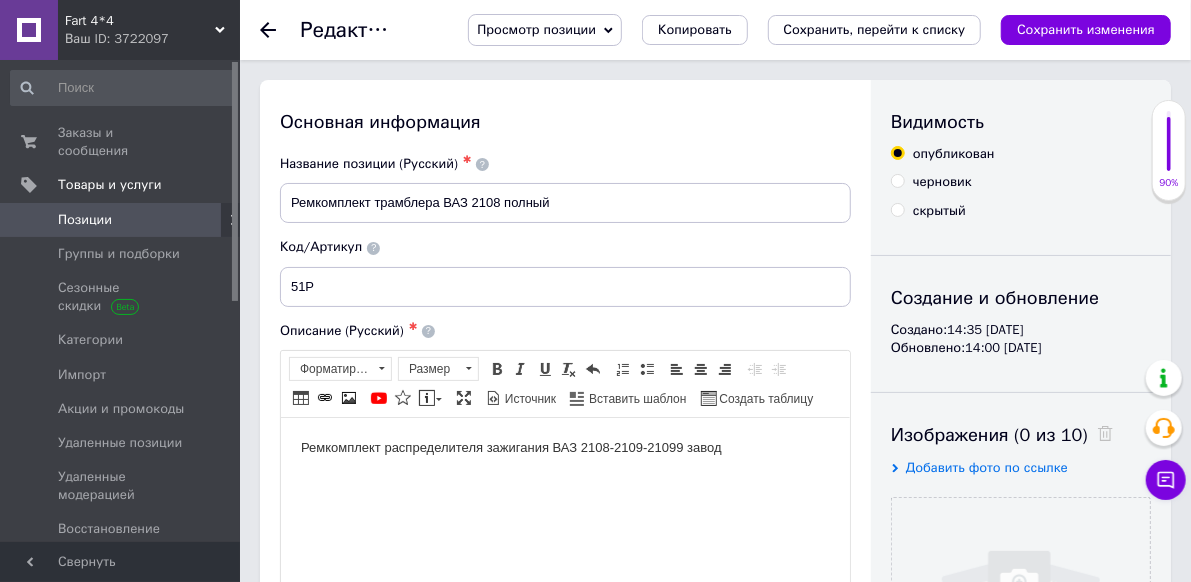 click on "Ремкомплект распределителя зажигания ВАЗ 2108-2109-21099 завод" at bounding box center (564, 447) 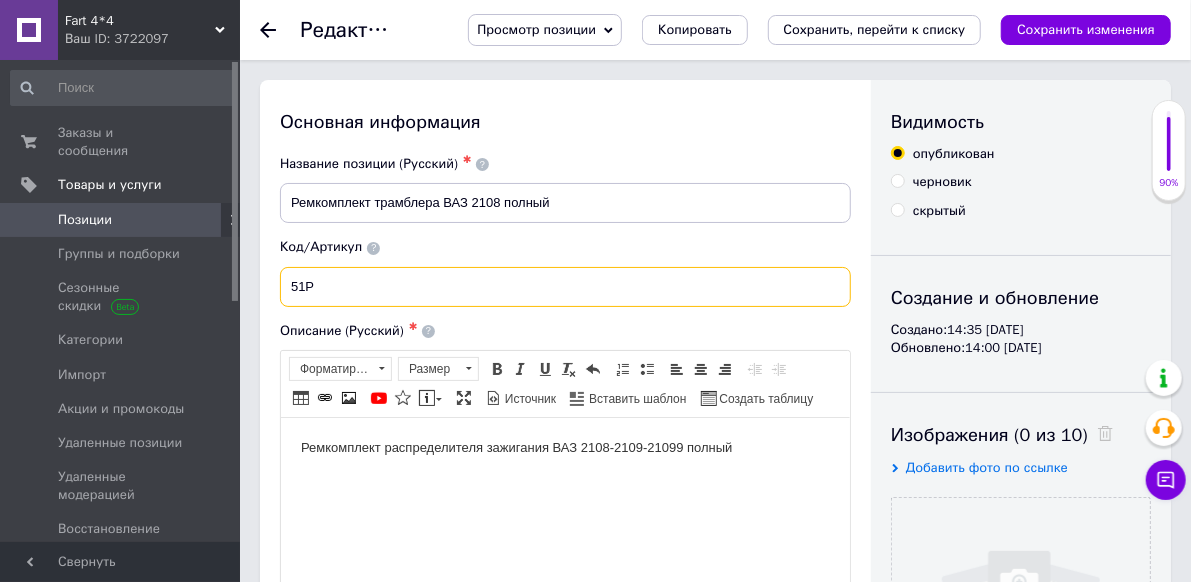 click on "51Р" at bounding box center (565, 287) 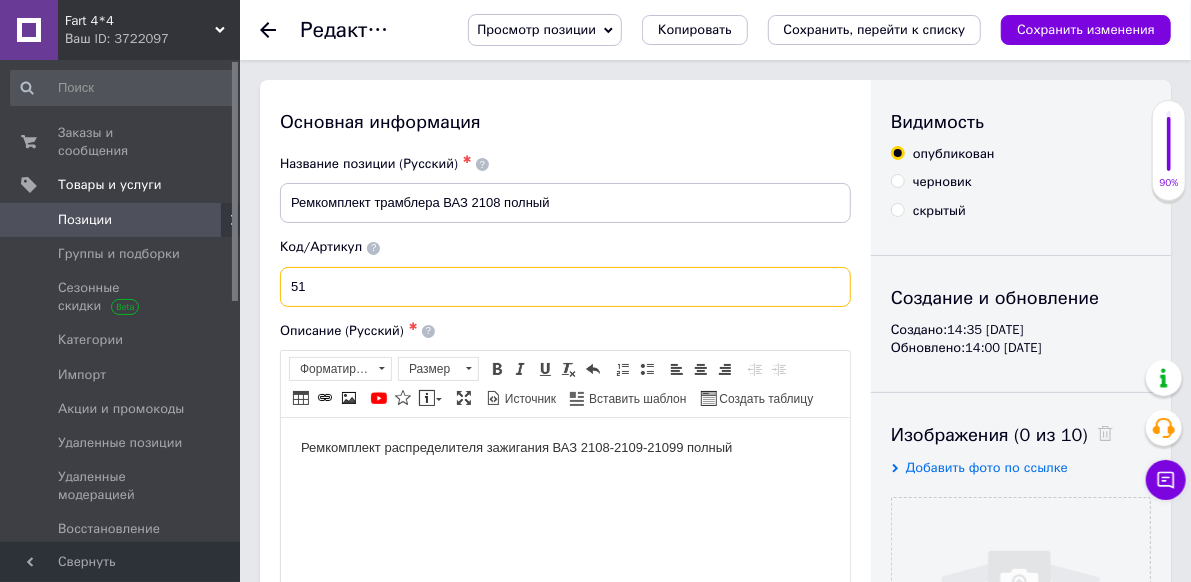 type on "5" 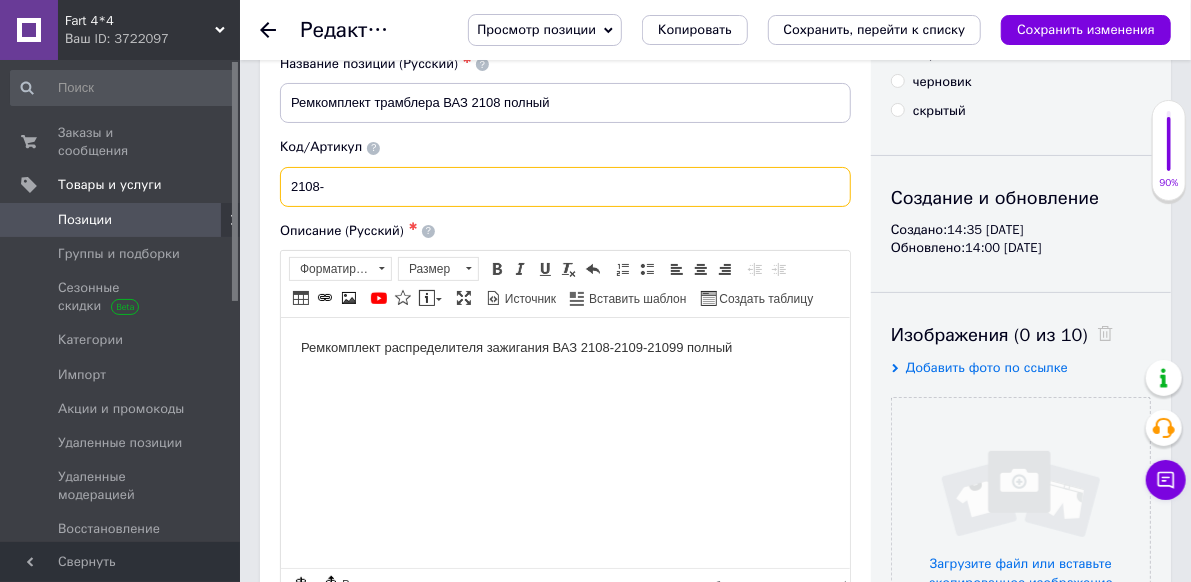 scroll, scrollTop: 200, scrollLeft: 0, axis: vertical 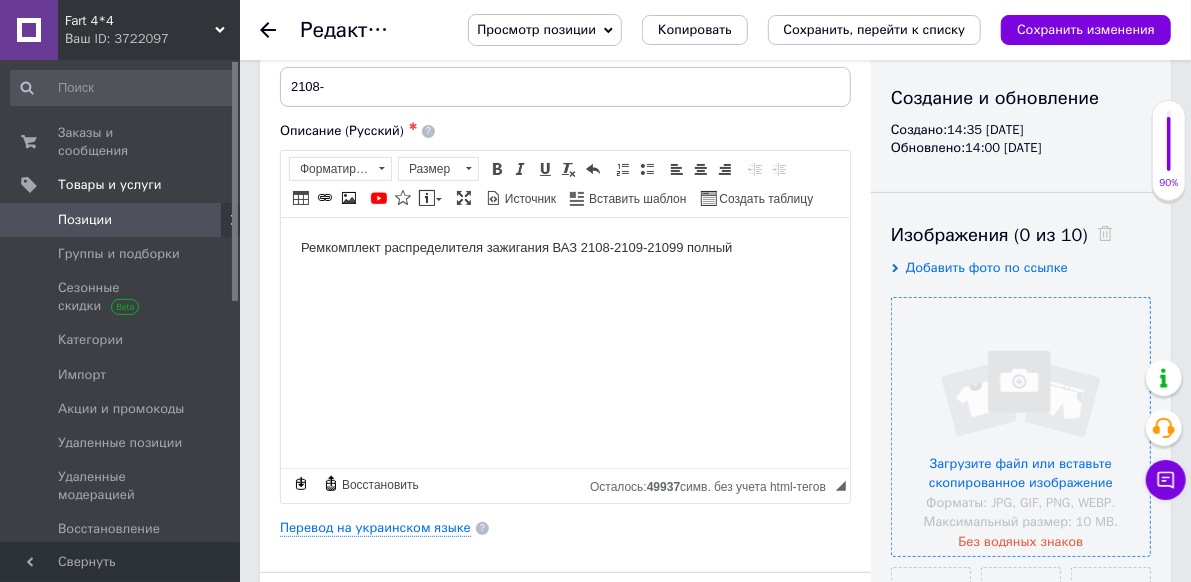 click at bounding box center (1021, 427) 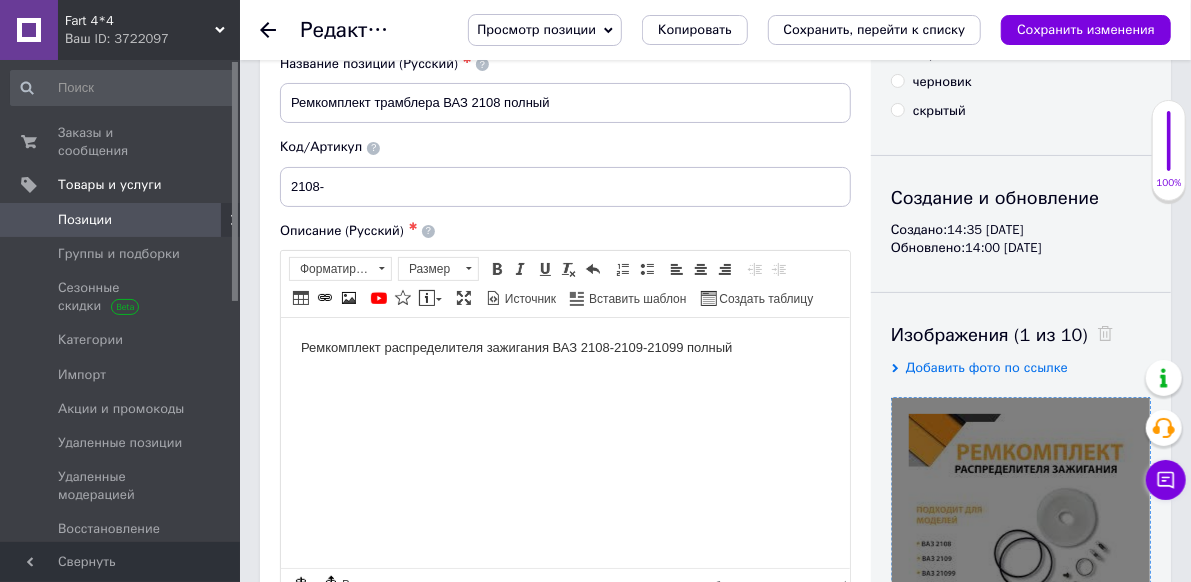 scroll, scrollTop: 100, scrollLeft: 0, axis: vertical 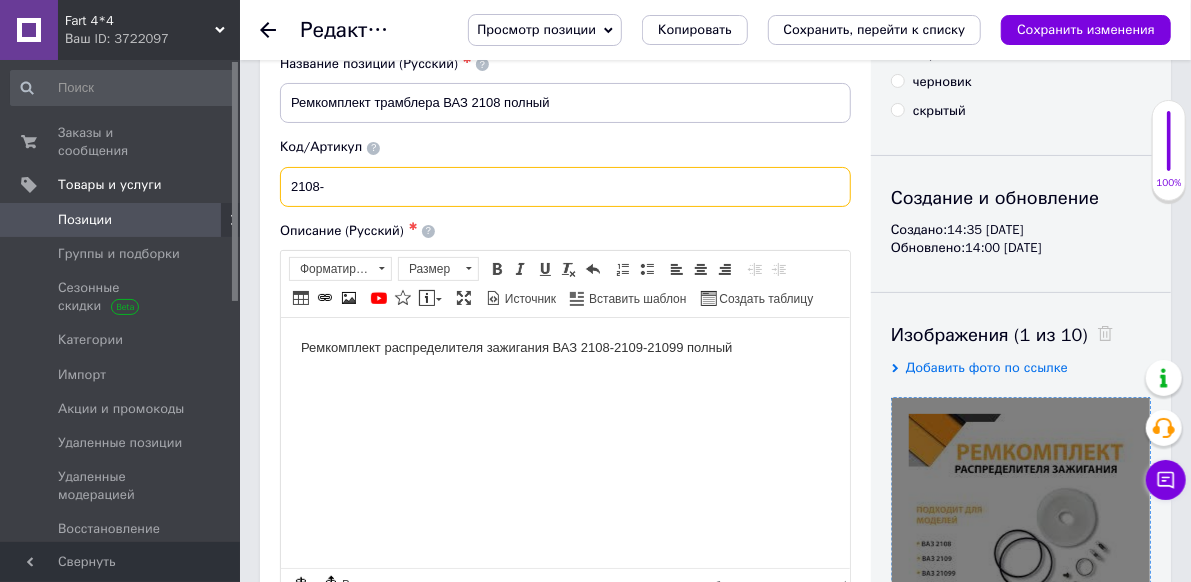 click on "2108-" at bounding box center (565, 187) 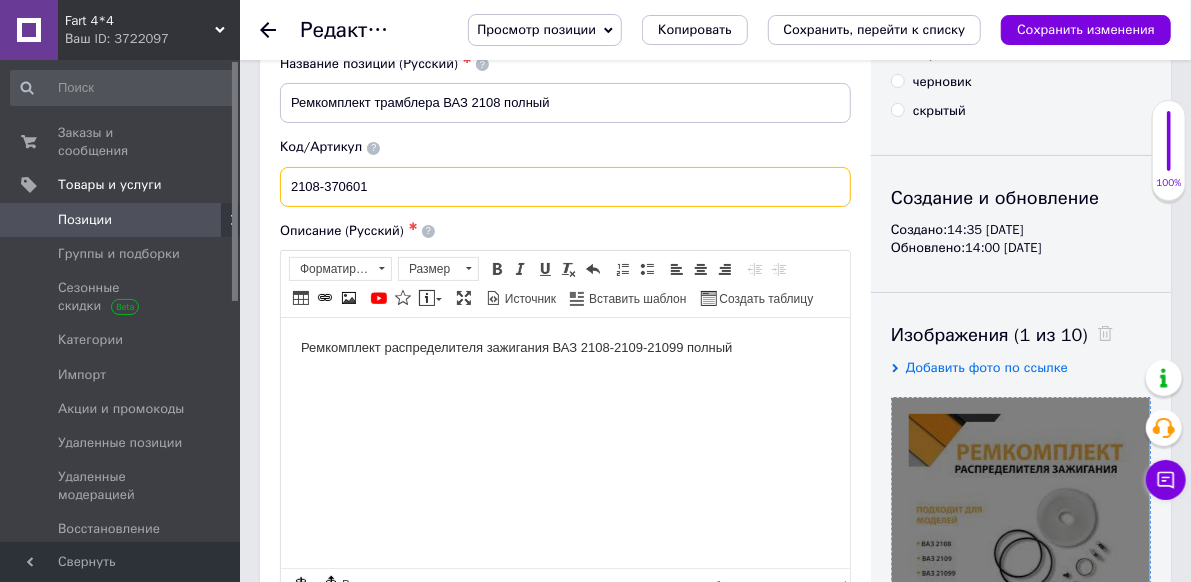 drag, startPoint x: 766, startPoint y: 107, endPoint x: 673, endPoint y: 109, distance: 93.0215 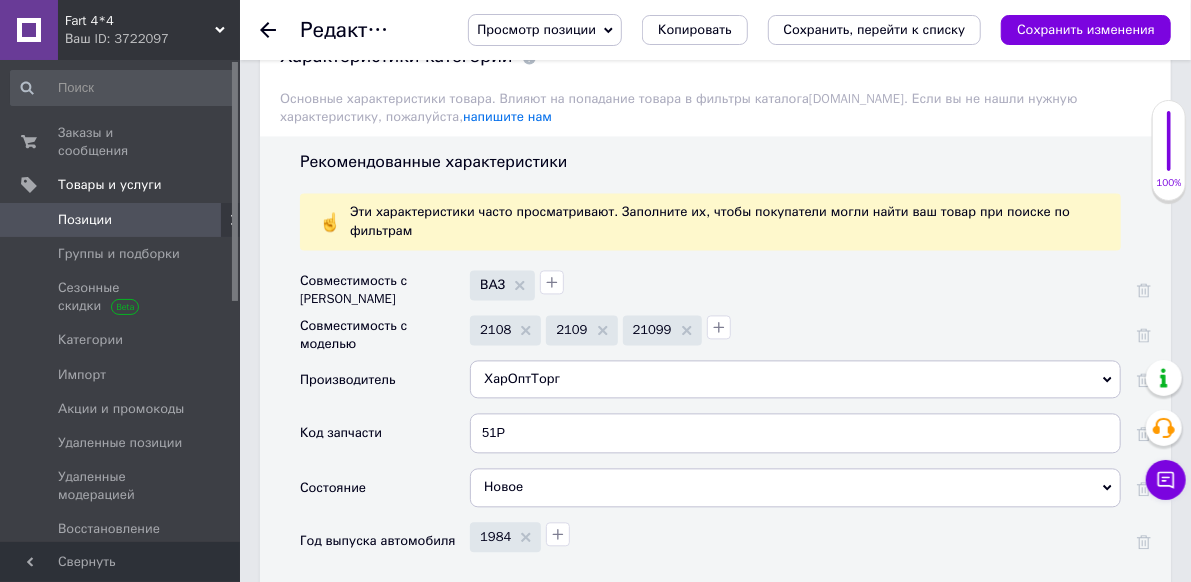 scroll, scrollTop: 1900, scrollLeft: 0, axis: vertical 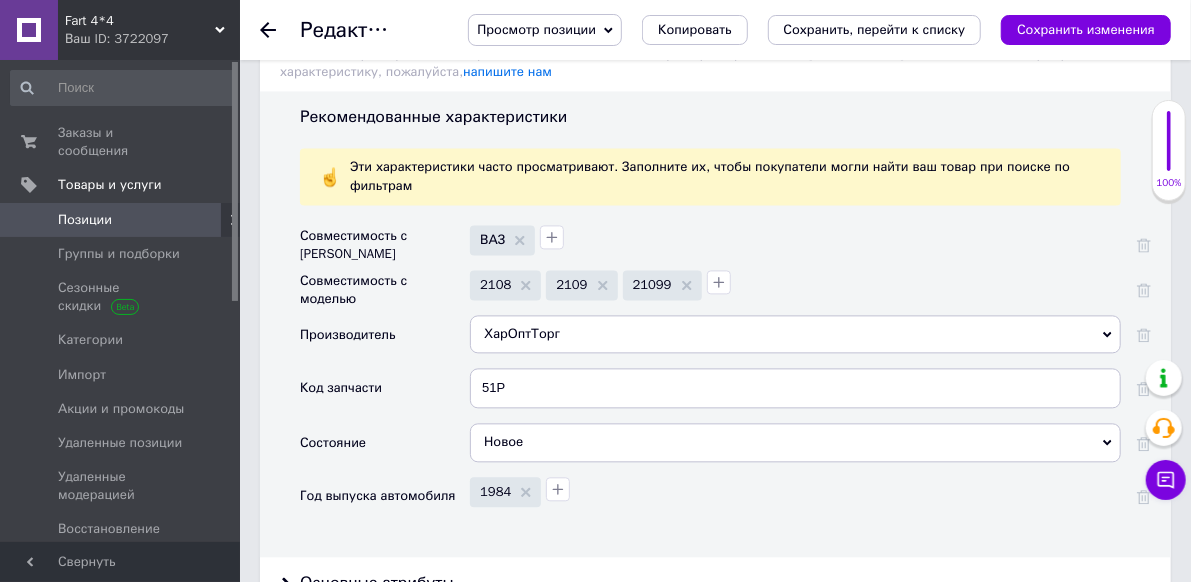 type on "2108-370601" 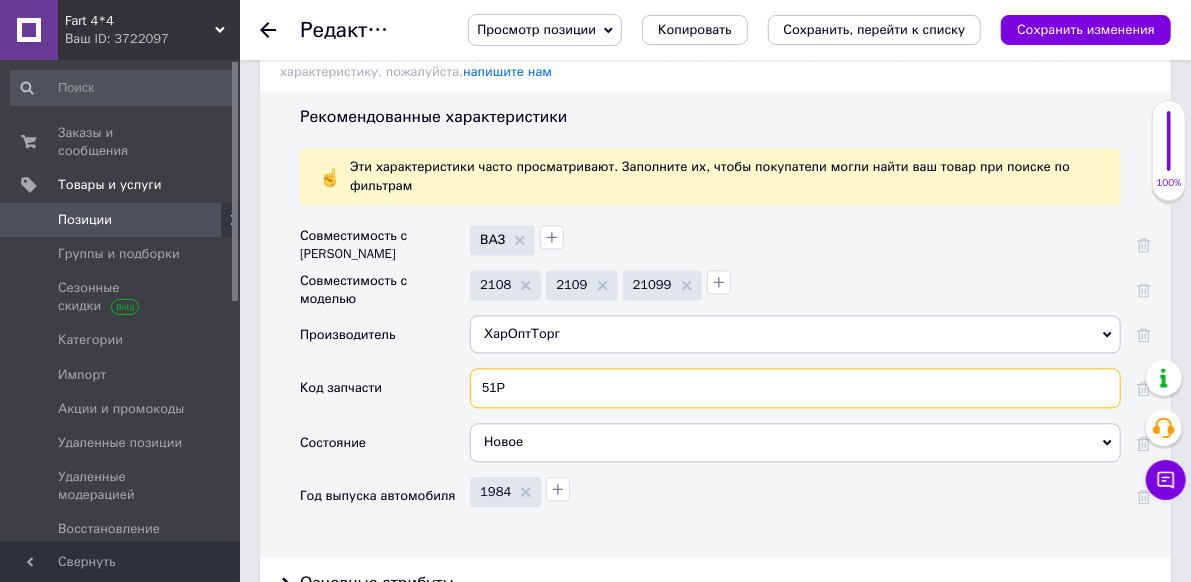 click on "51Р" at bounding box center [795, 388] 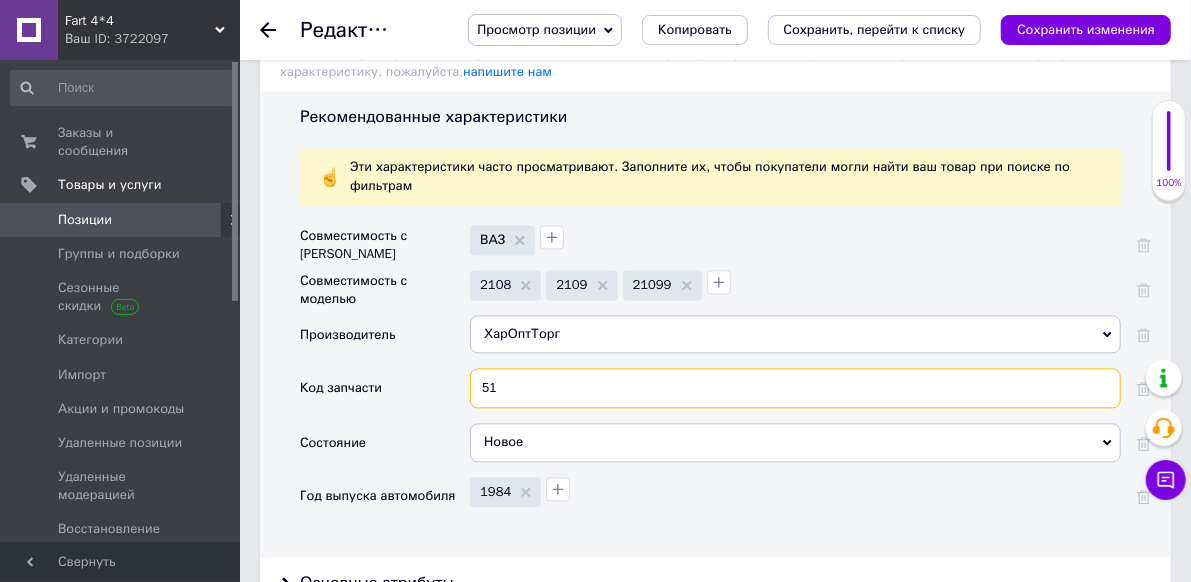type on "5" 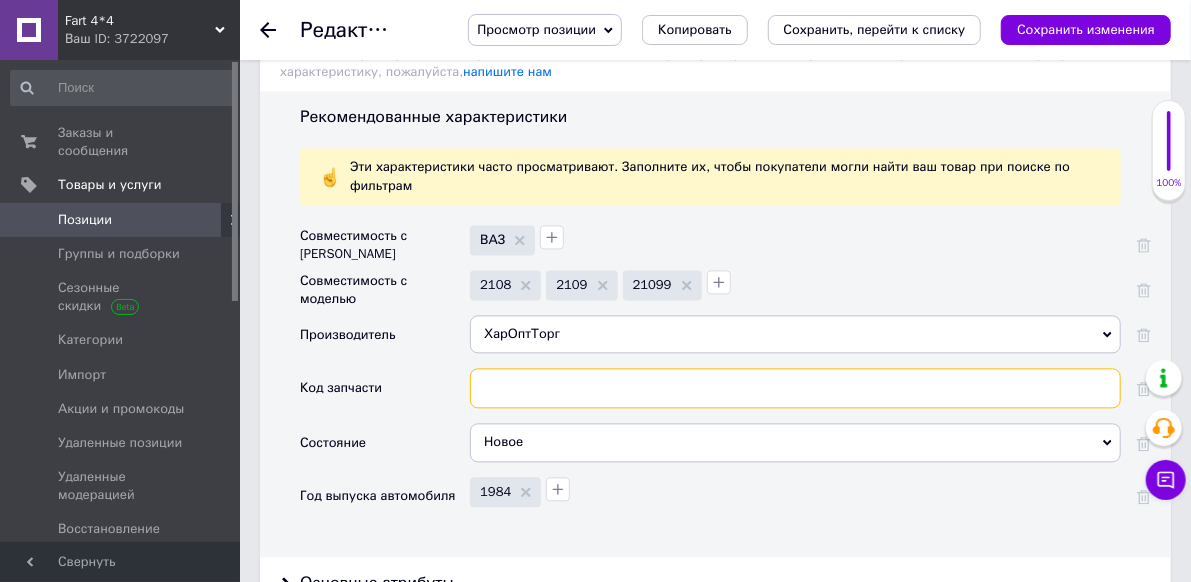 paste on "2108-370601" 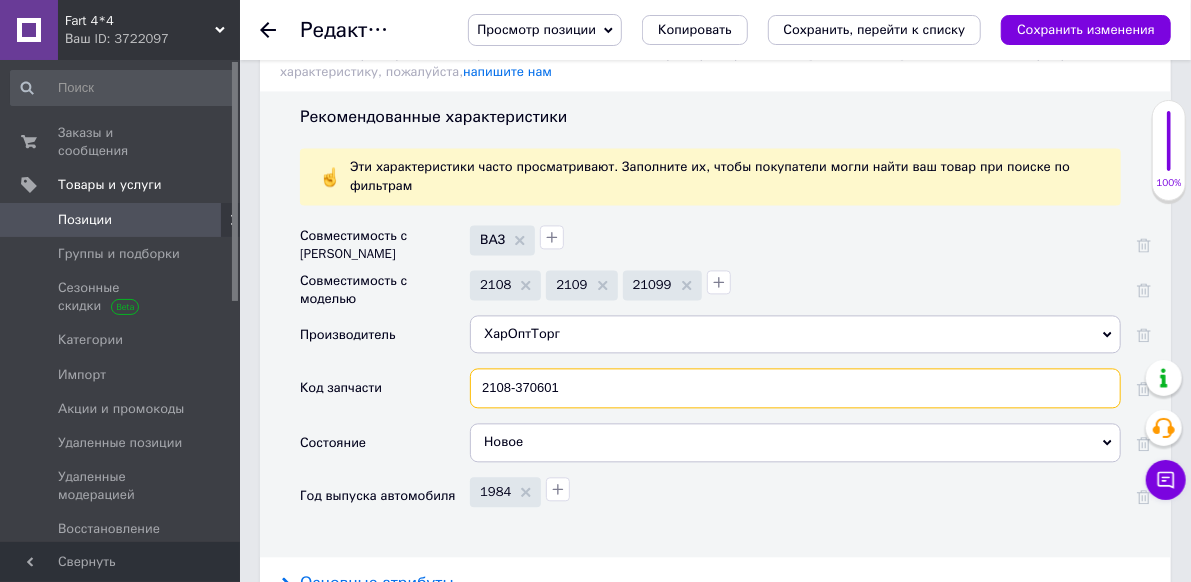 type on "2108-370601" 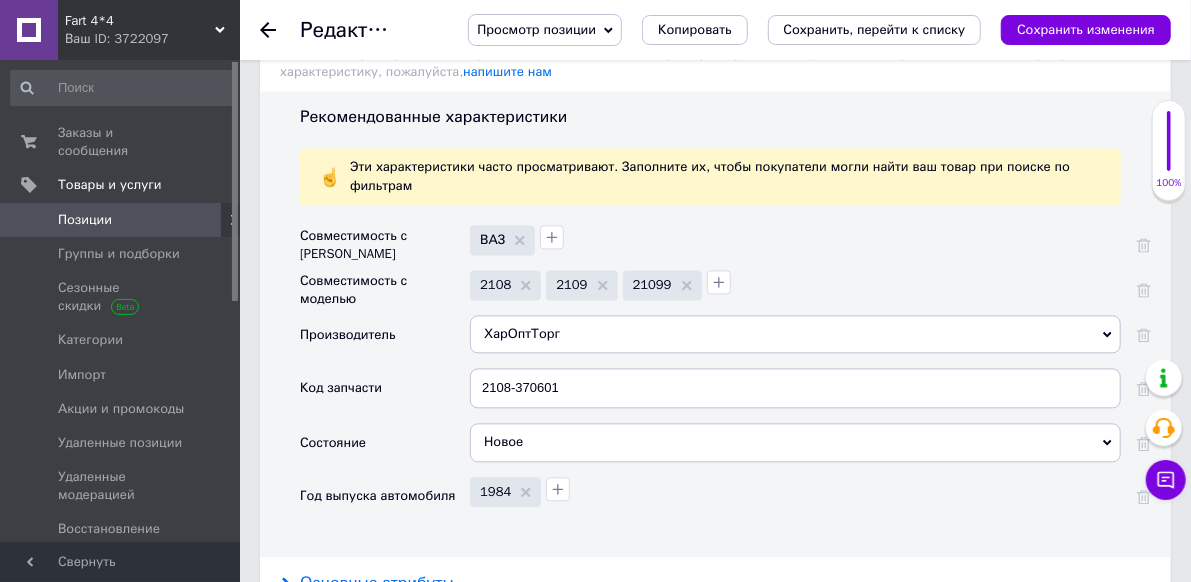 click on "Основные атрибуты" at bounding box center (377, 583) 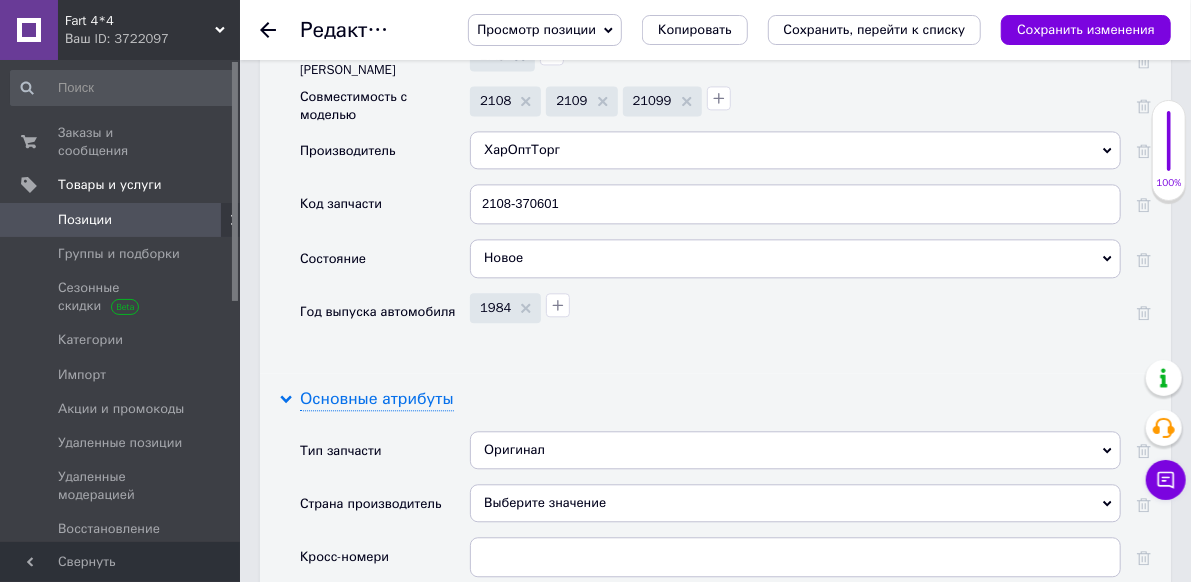 scroll, scrollTop: 2100, scrollLeft: 0, axis: vertical 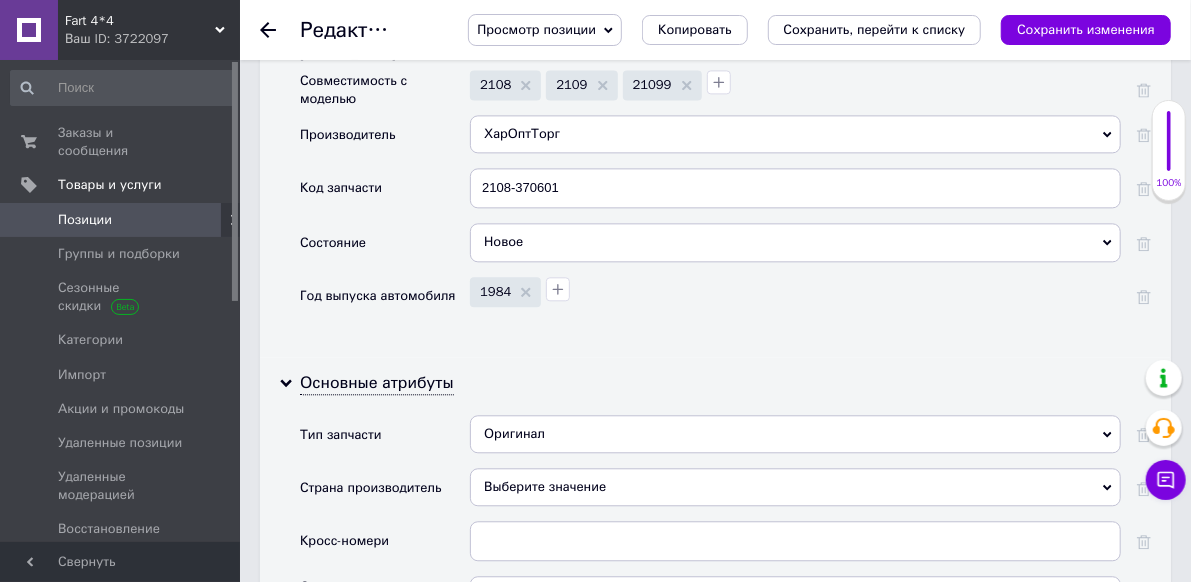 click on "Выберите значение" at bounding box center [795, 487] 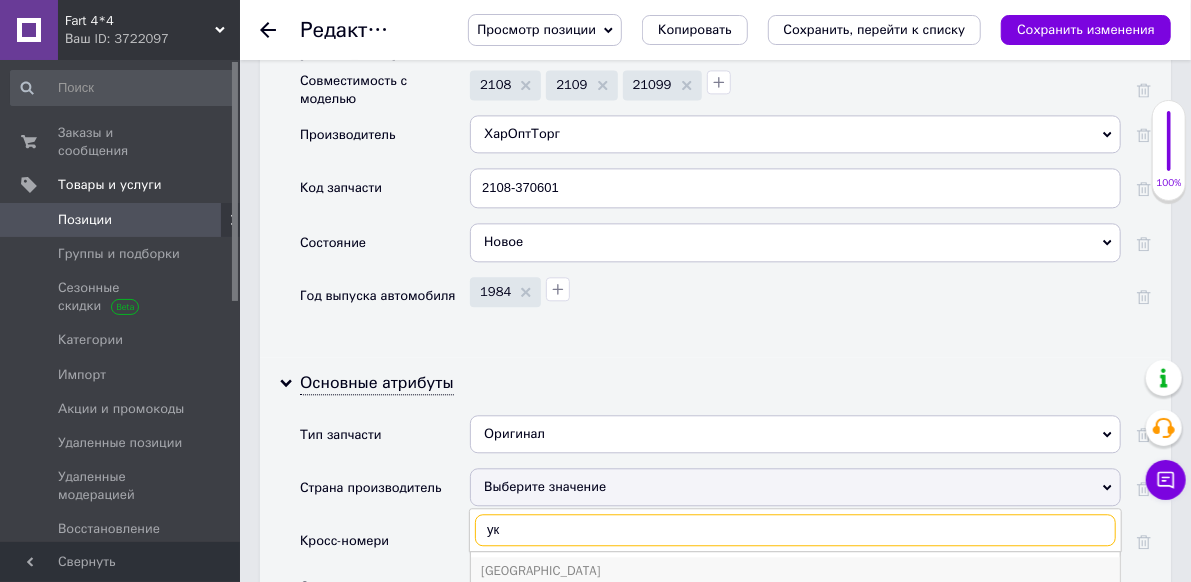 type on "ук" 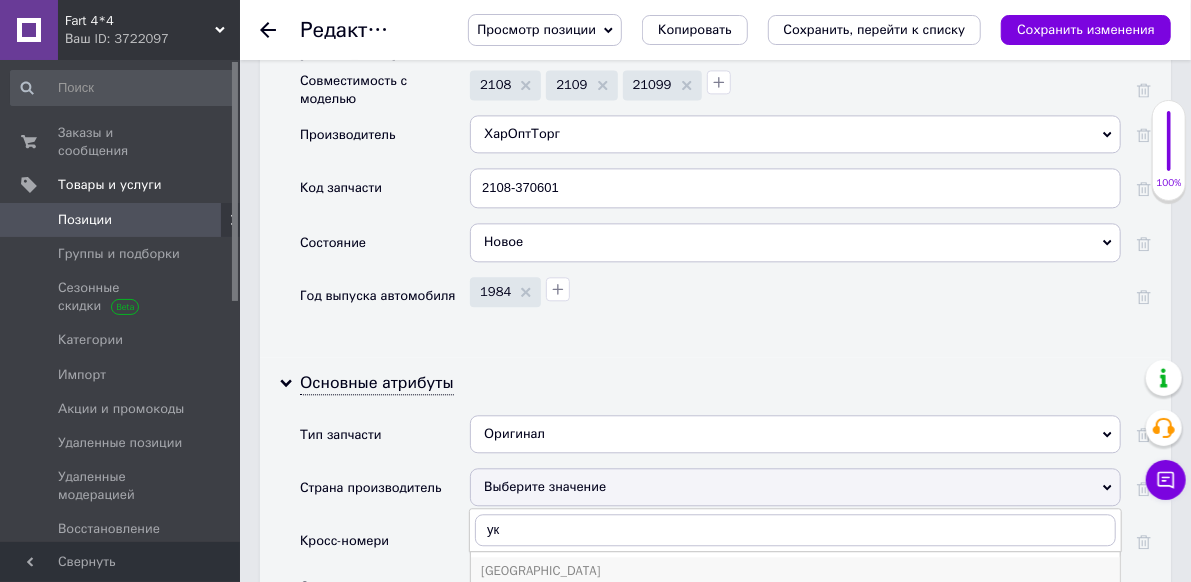 click on "[GEOGRAPHIC_DATA]" at bounding box center [795, 571] 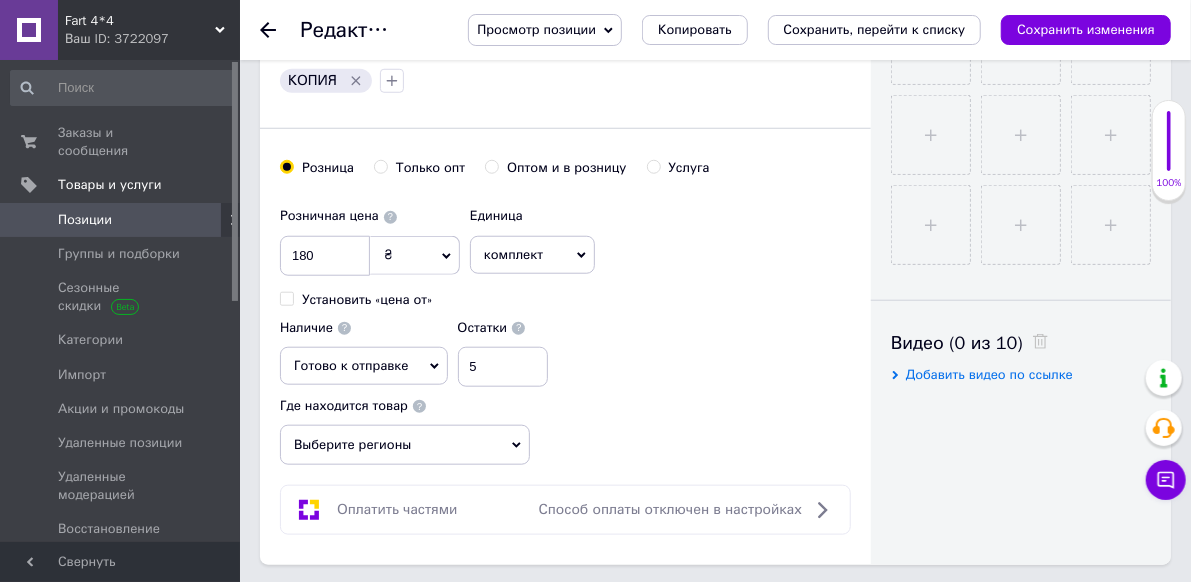 scroll, scrollTop: 700, scrollLeft: 0, axis: vertical 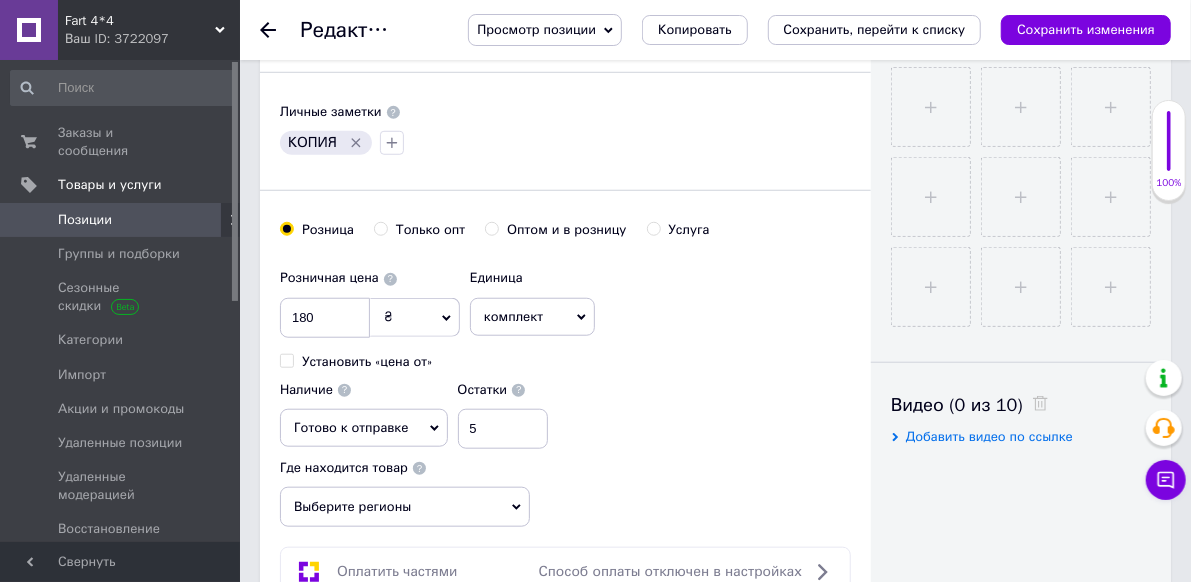 click on "Выберите регионы" at bounding box center (405, 507) 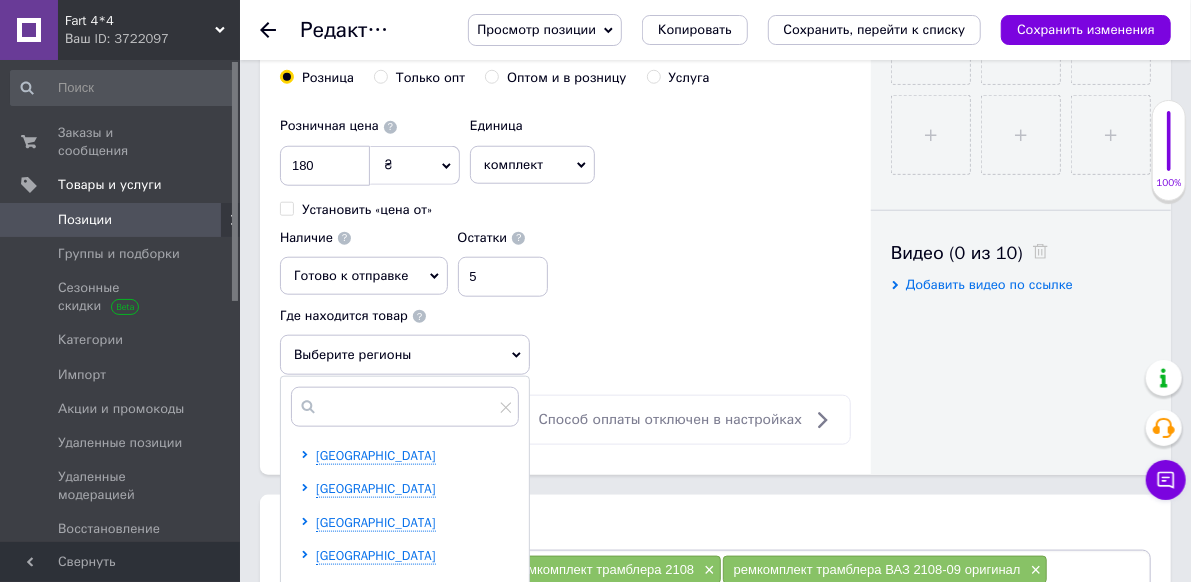 scroll, scrollTop: 1100, scrollLeft: 0, axis: vertical 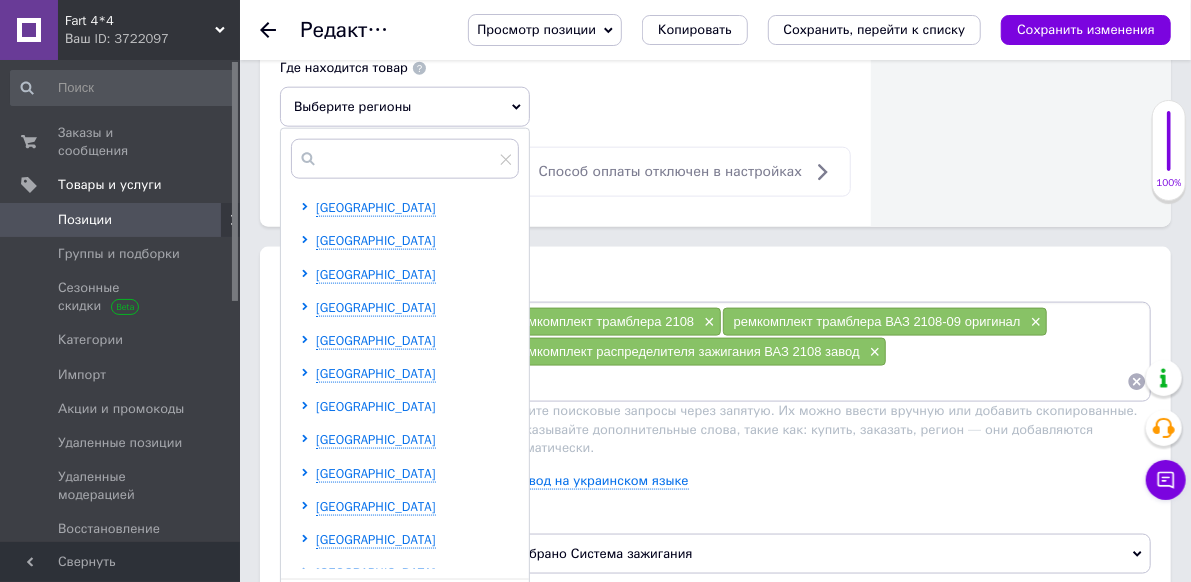 click on "[GEOGRAPHIC_DATA]" at bounding box center (376, 406) 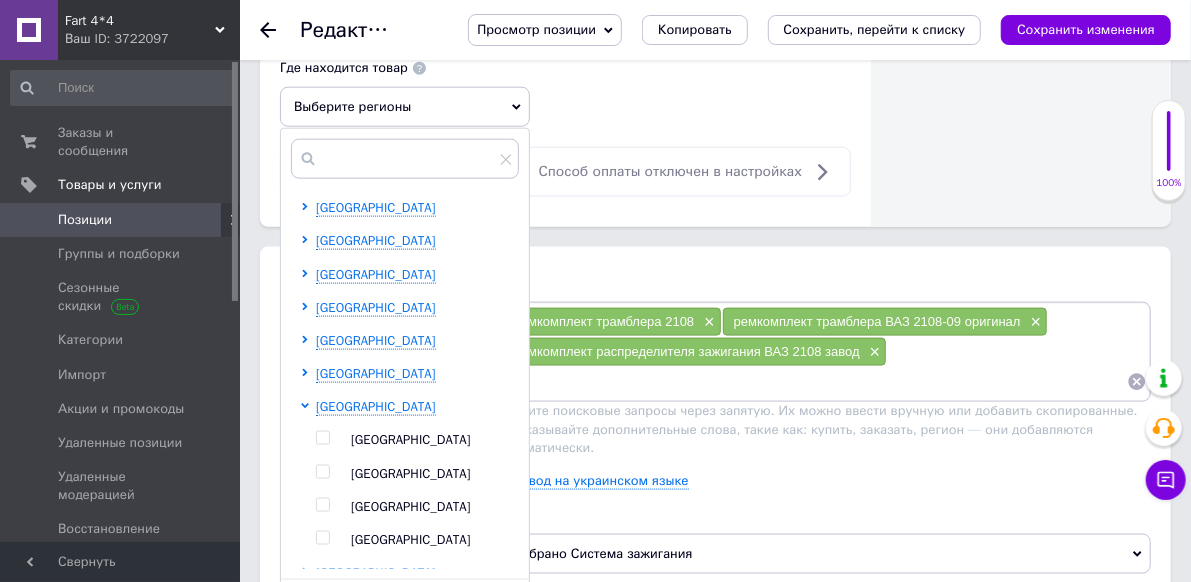 click on "[GEOGRAPHIC_DATA]" at bounding box center [411, 506] 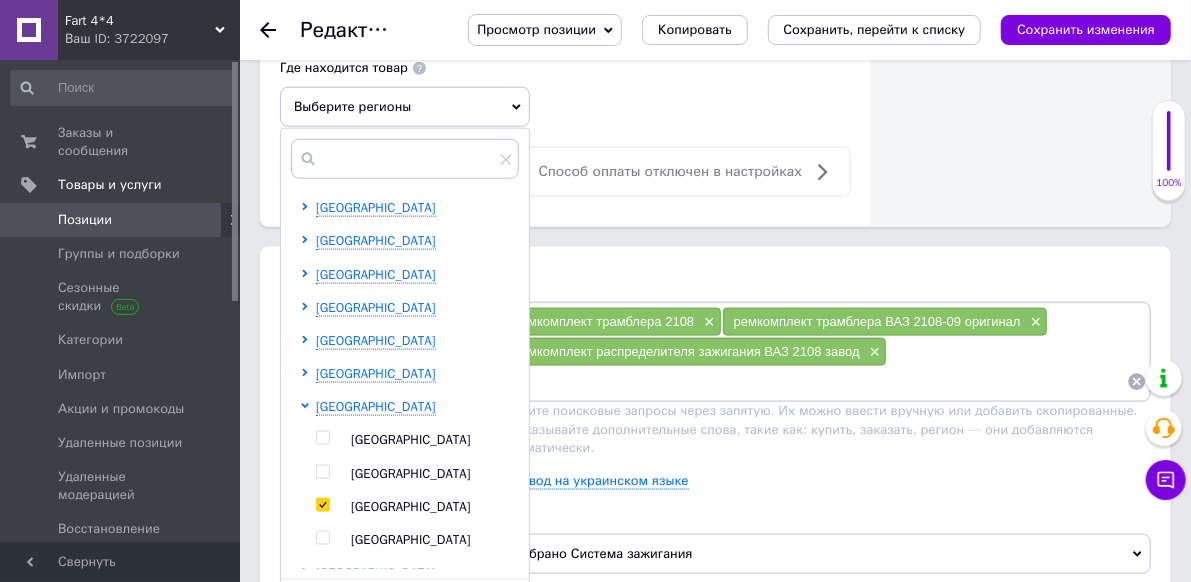 checkbox on "true" 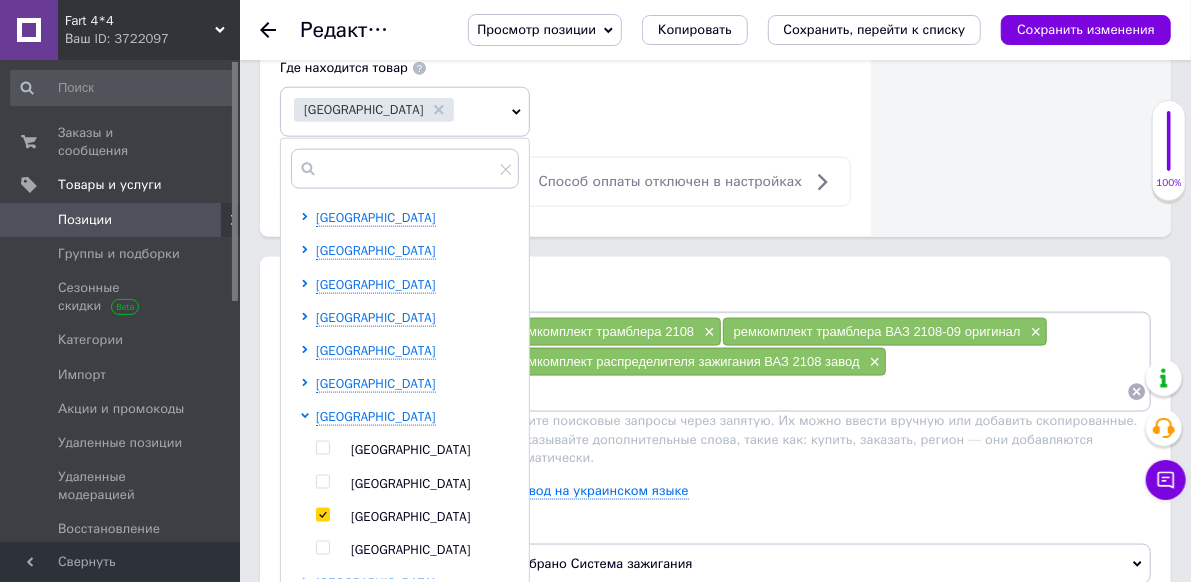 click on "Сохранить" at bounding box center (465, 620) 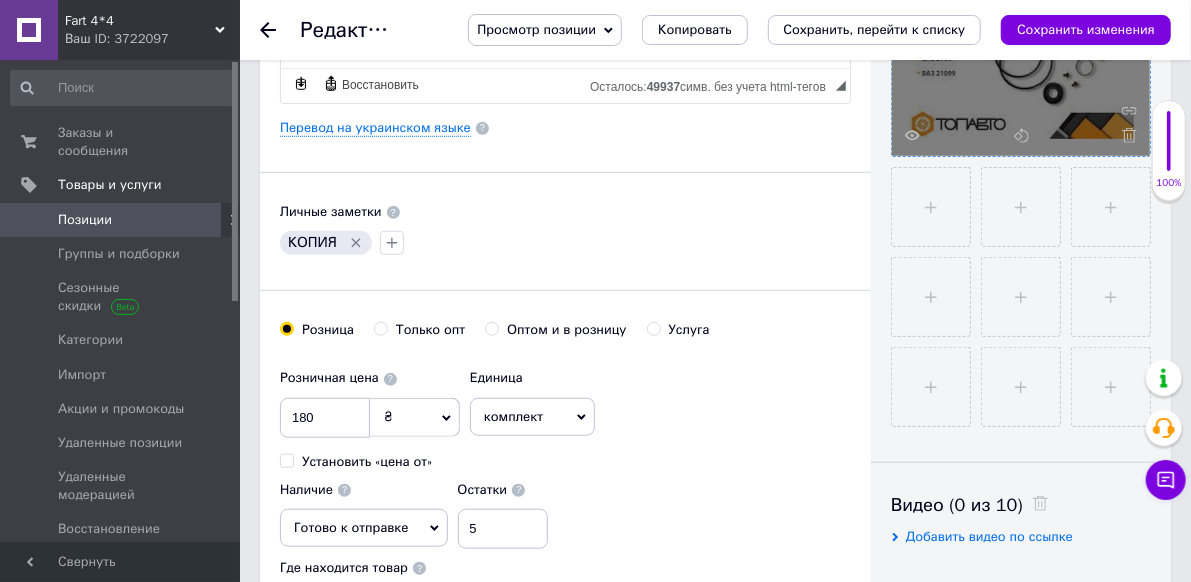 scroll, scrollTop: 500, scrollLeft: 0, axis: vertical 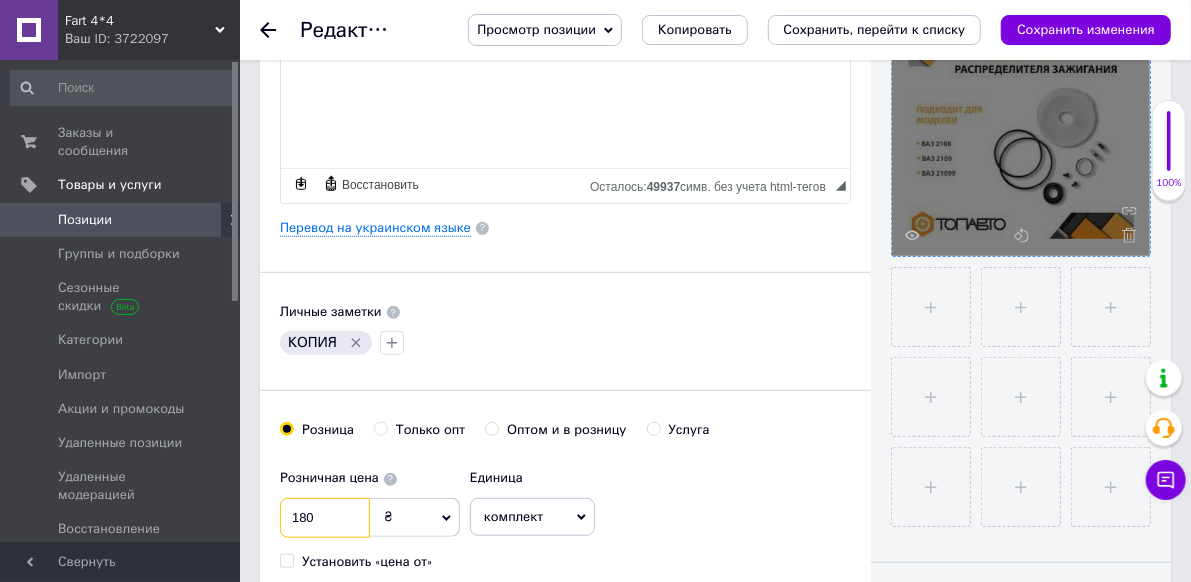 click on "180" at bounding box center [325, 518] 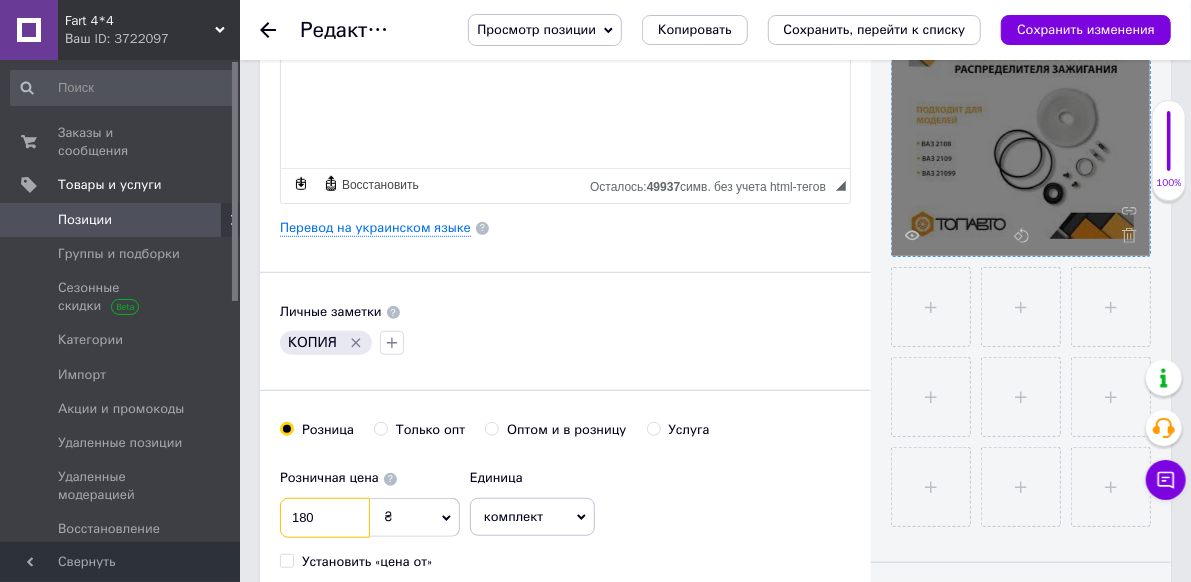 scroll, scrollTop: 300, scrollLeft: 0, axis: vertical 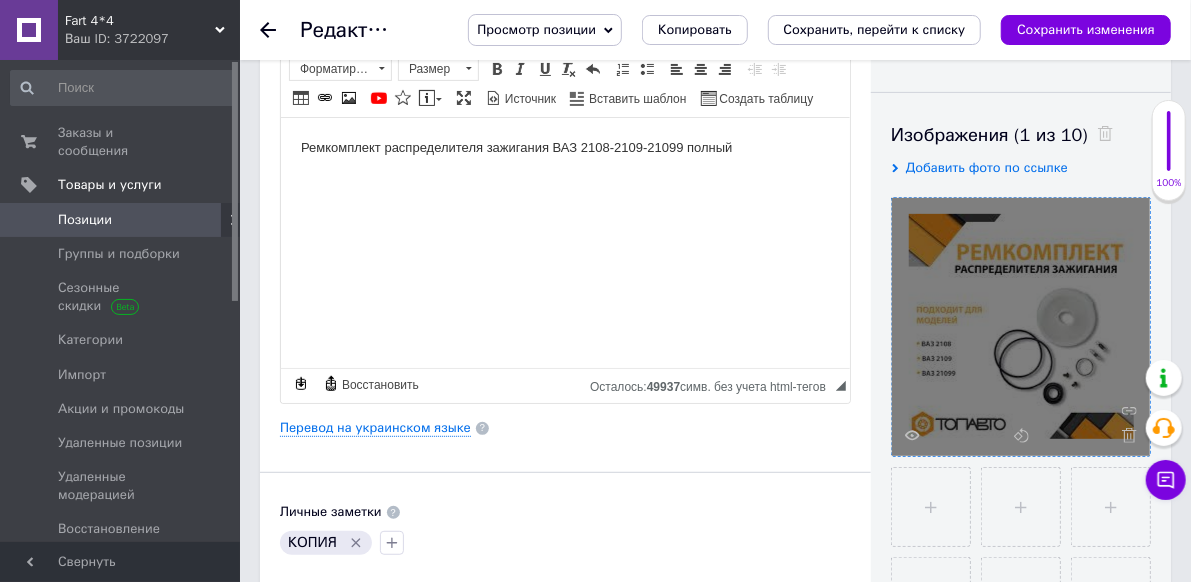 click 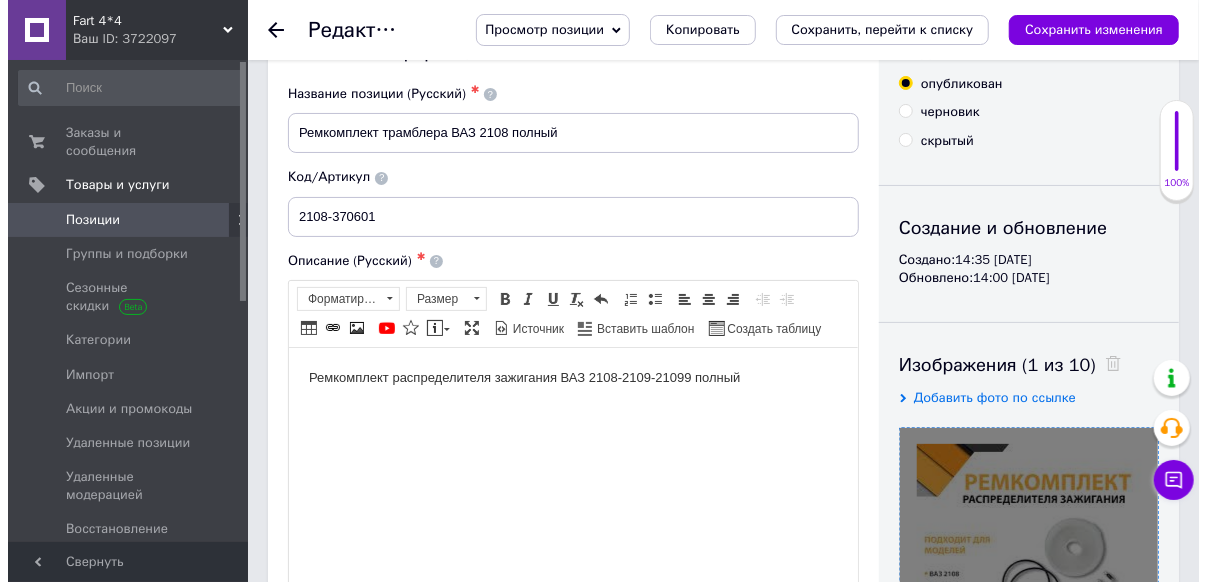 scroll, scrollTop: 100, scrollLeft: 0, axis: vertical 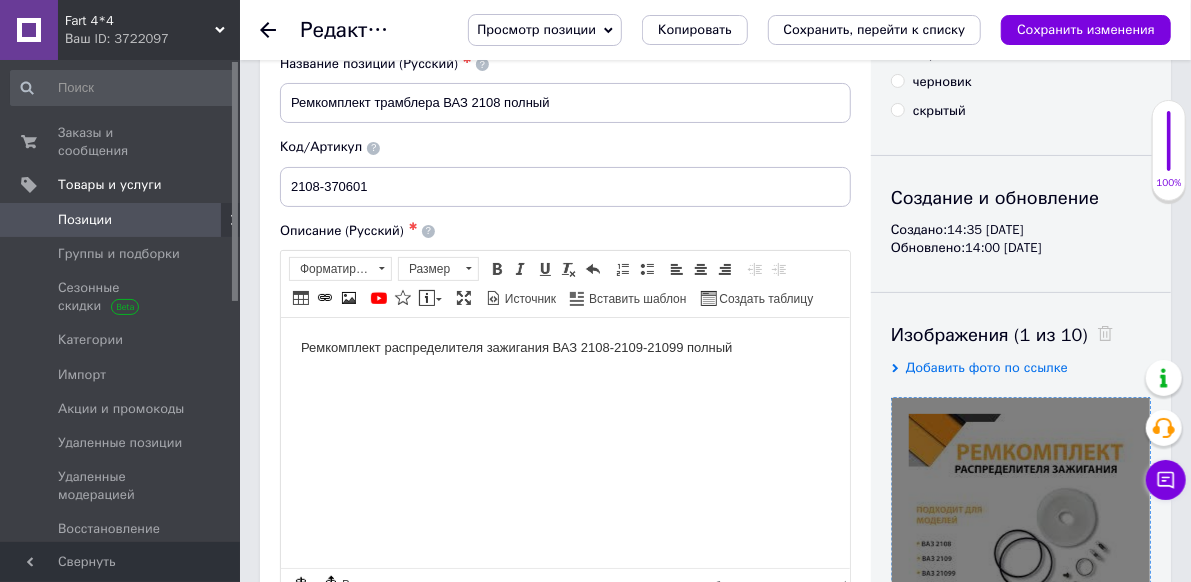 click on "Перевод на украинском языке" at bounding box center (375, 628) 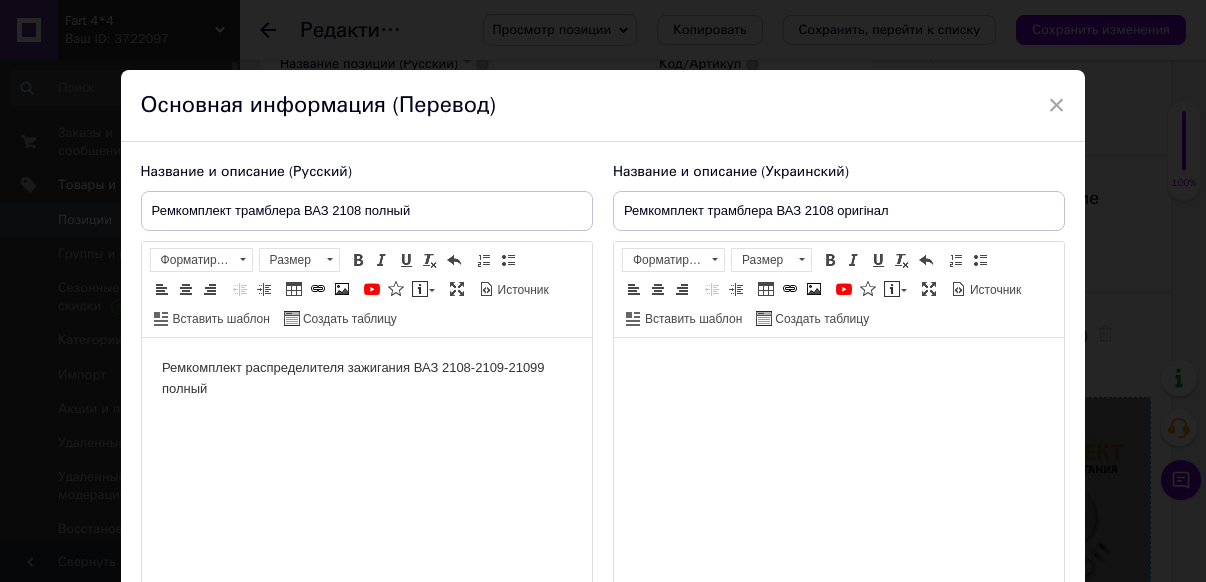 scroll, scrollTop: 0, scrollLeft: 0, axis: both 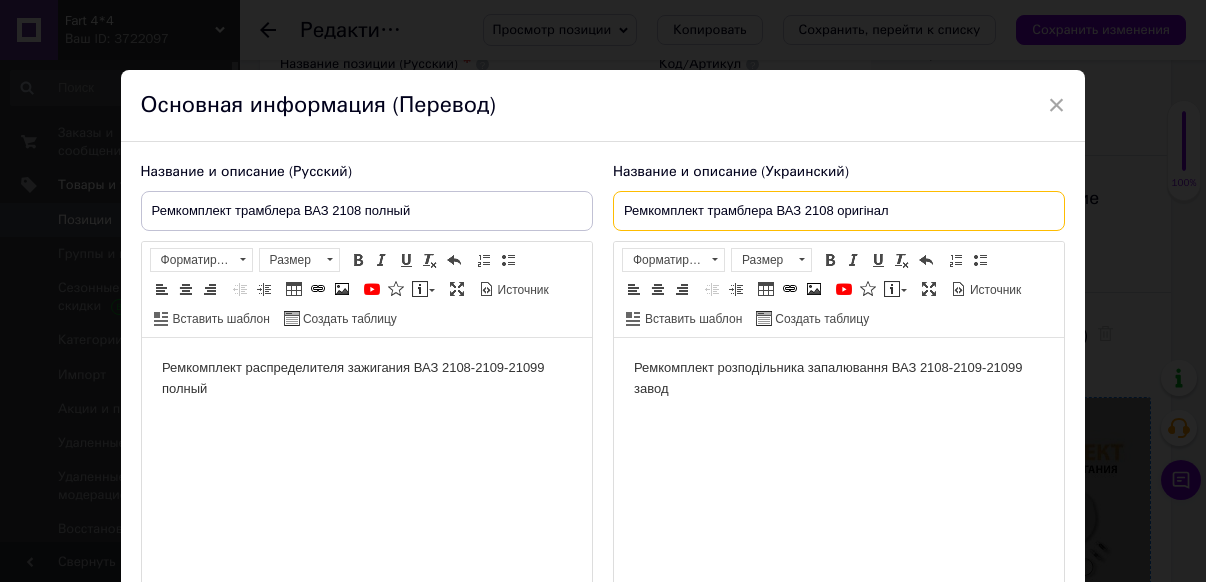 click on "Ремкомплект трамблера ВАЗ 2108 оригінал" at bounding box center [839, 211] 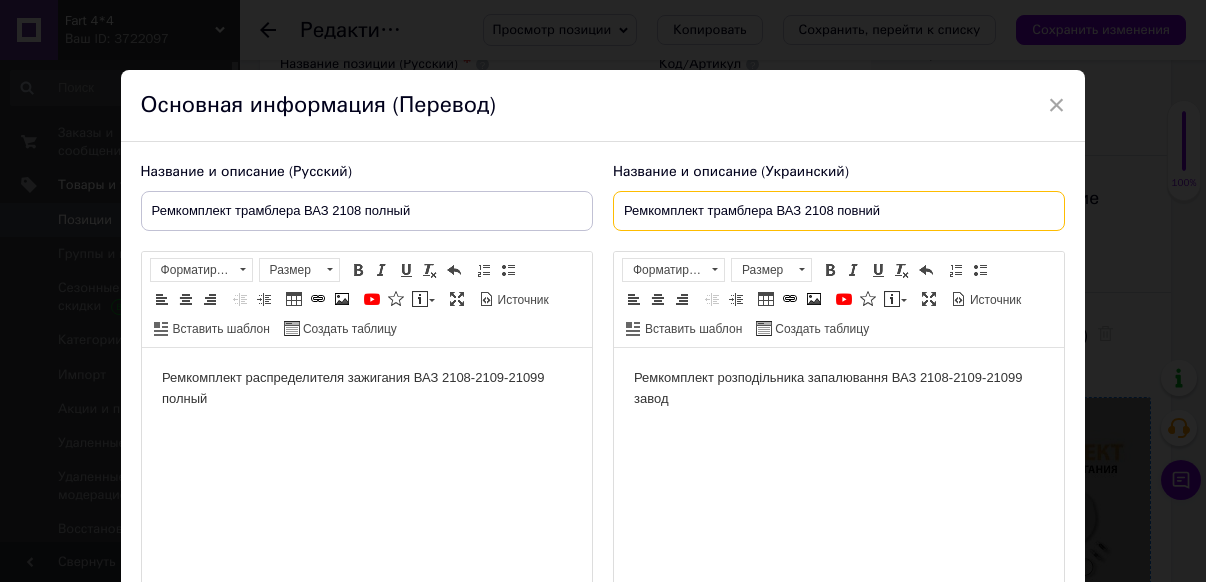 type on "Ремкомплект трамблера ВАЗ 2108 повний" 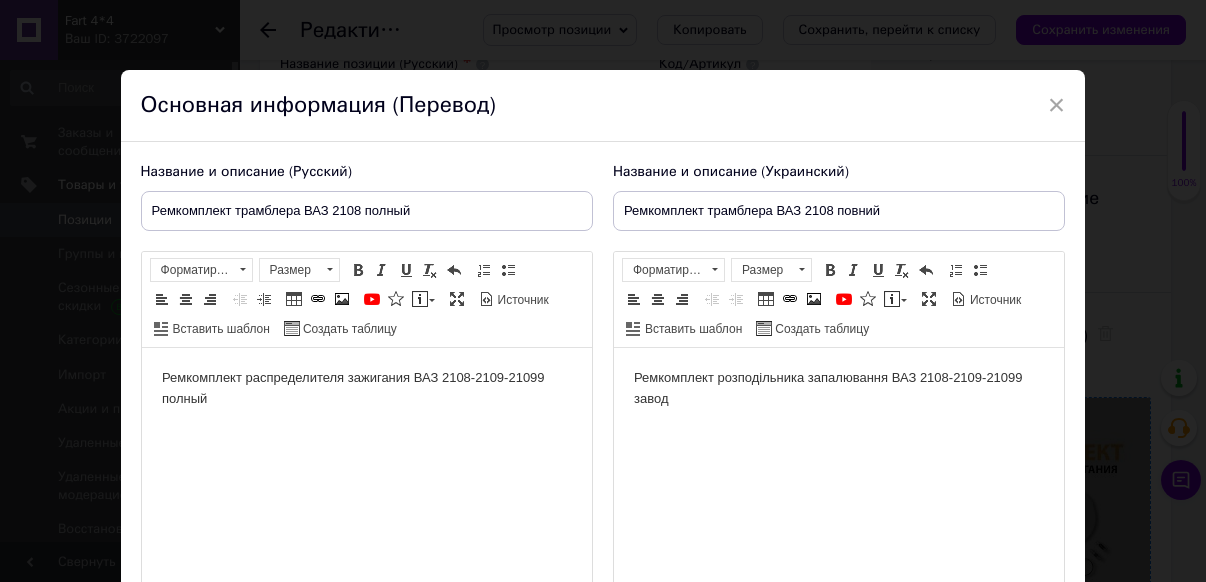 click on "Ремкомплект розподільника запалювання ВАЗ 2108-2109-21099 завод" at bounding box center [838, 389] 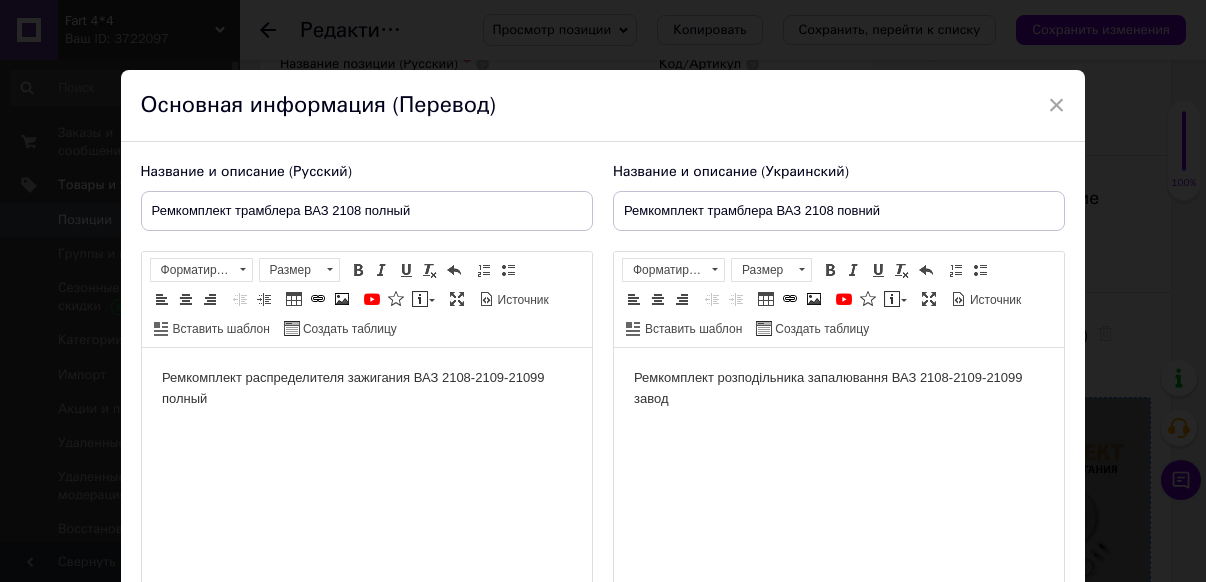 type 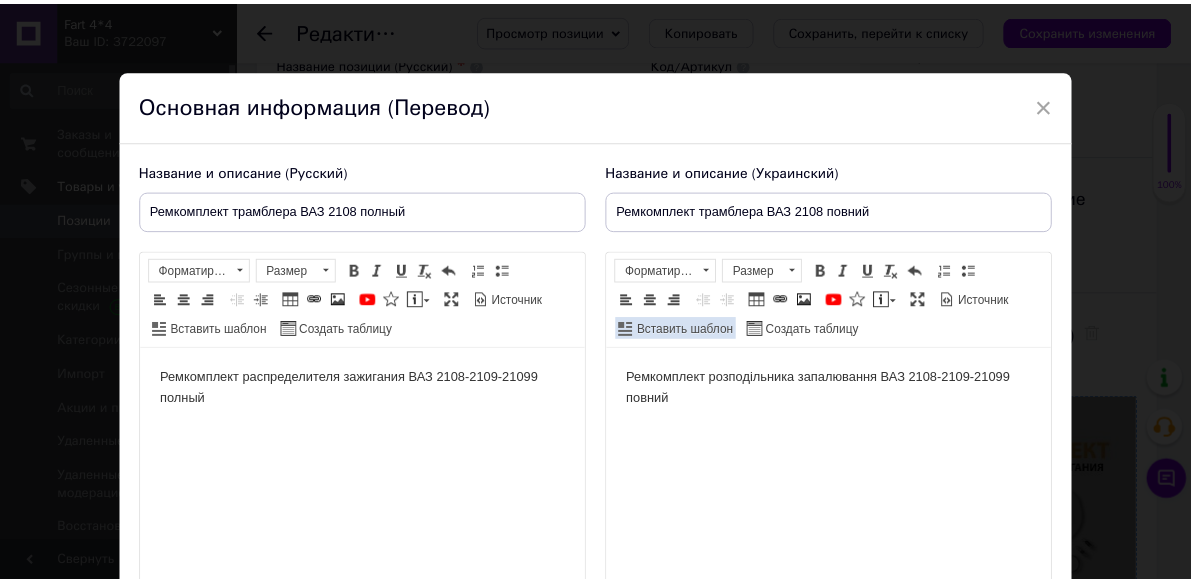 scroll, scrollTop: 200, scrollLeft: 0, axis: vertical 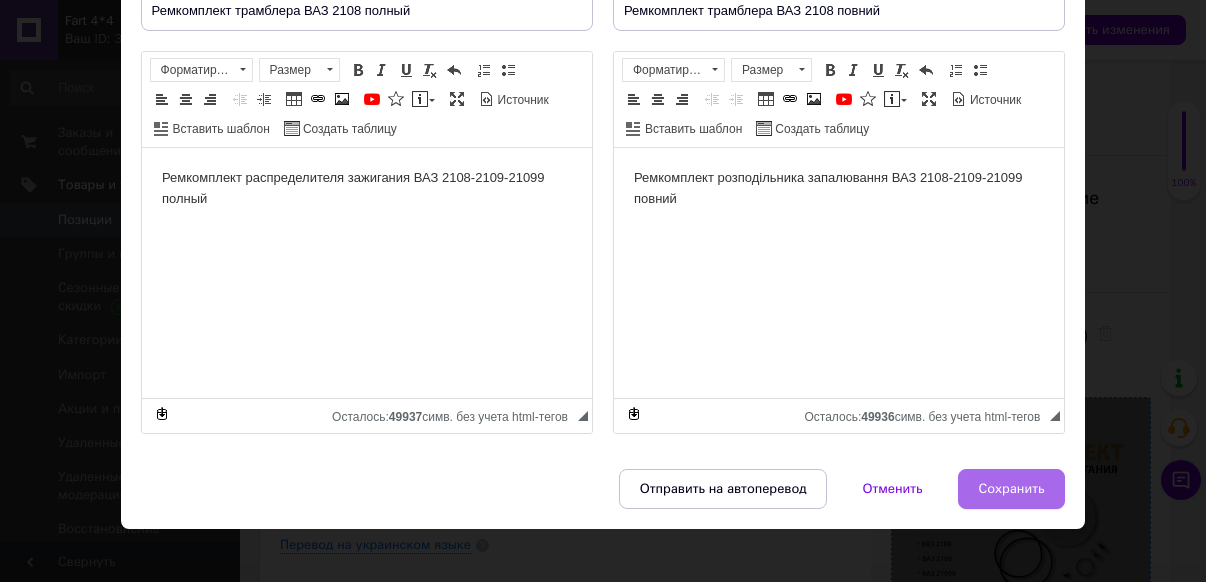 click on "Сохранить" at bounding box center [1012, 489] 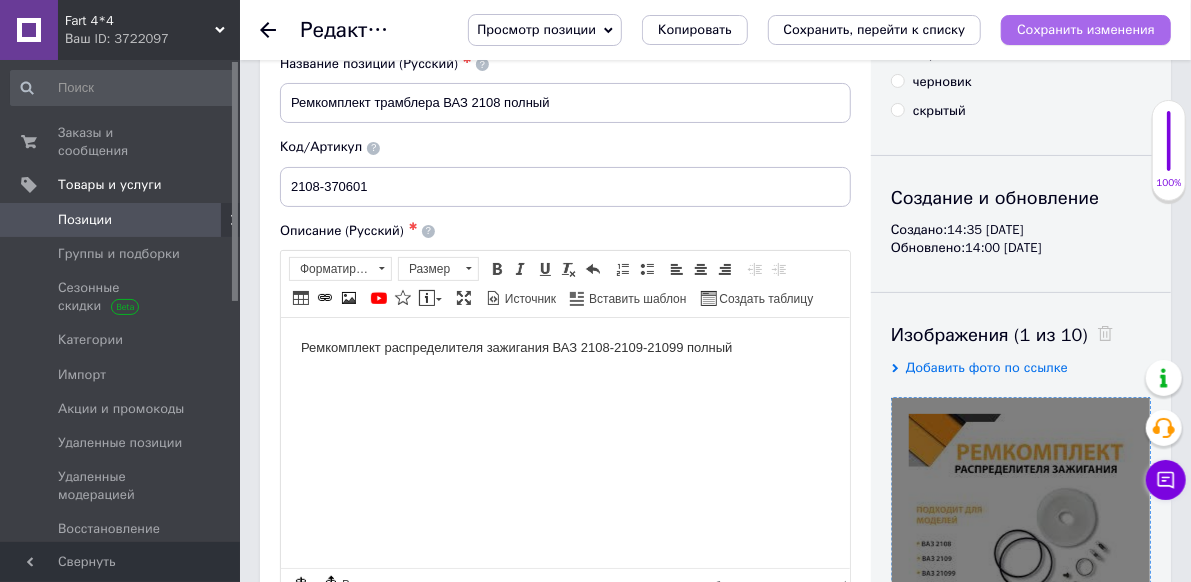 click on "Сохранить изменения" at bounding box center (1086, 29) 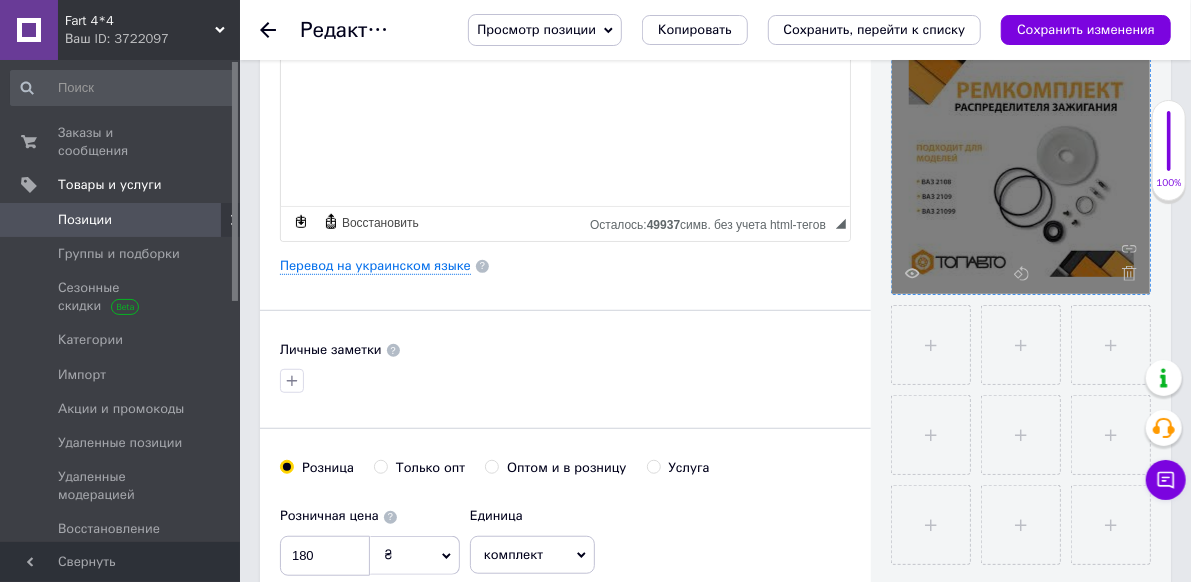 scroll, scrollTop: 500, scrollLeft: 0, axis: vertical 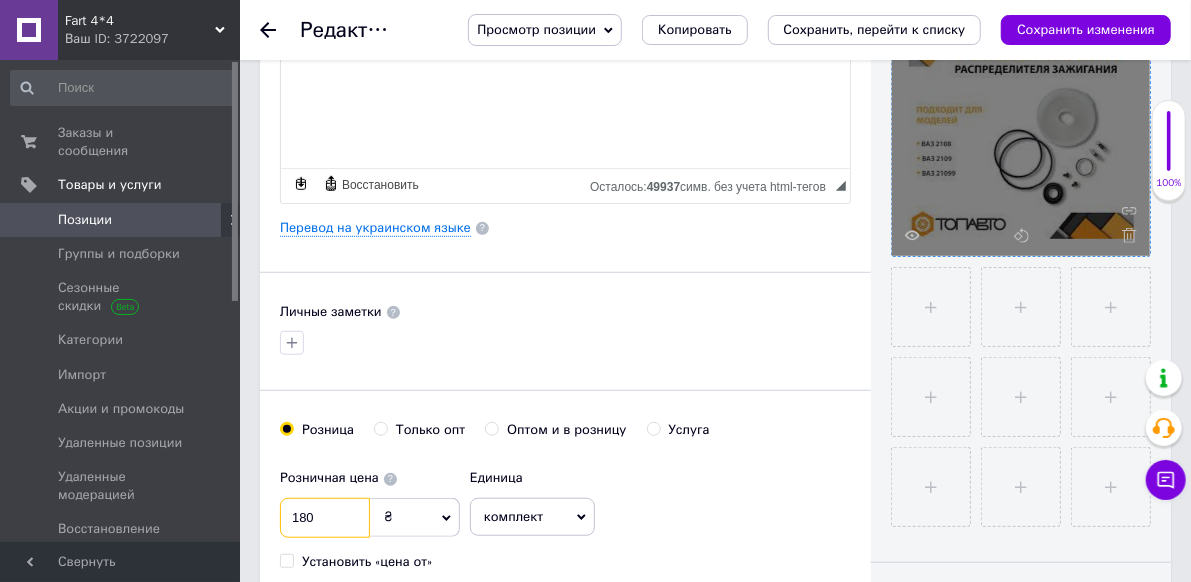click on "180" at bounding box center (325, 518) 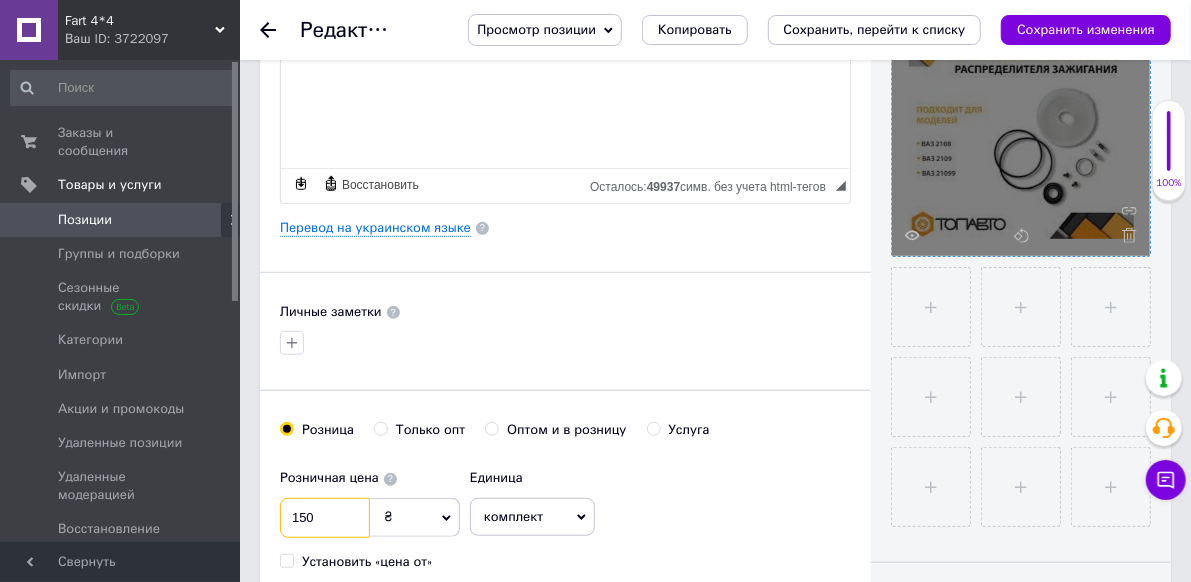 type on "150" 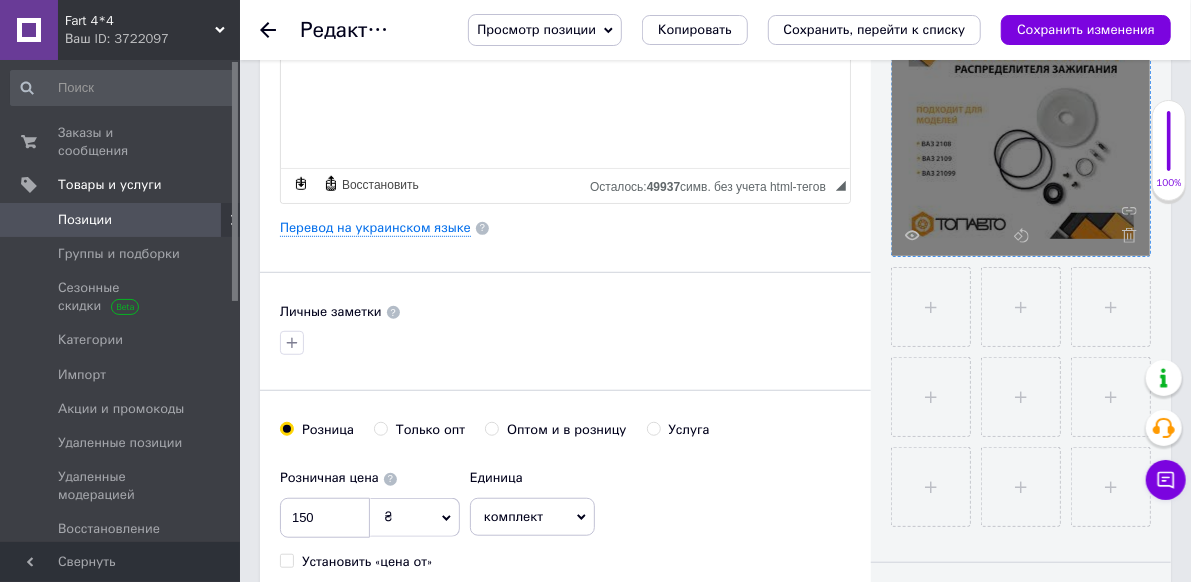 click on "5" at bounding box center (503, 629) 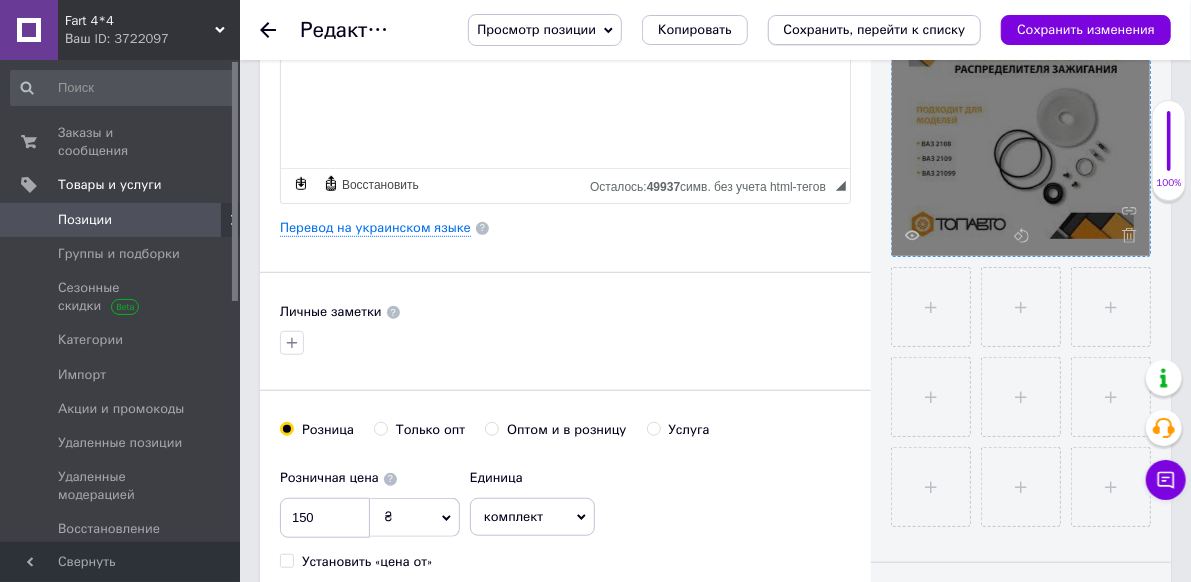 type on "3" 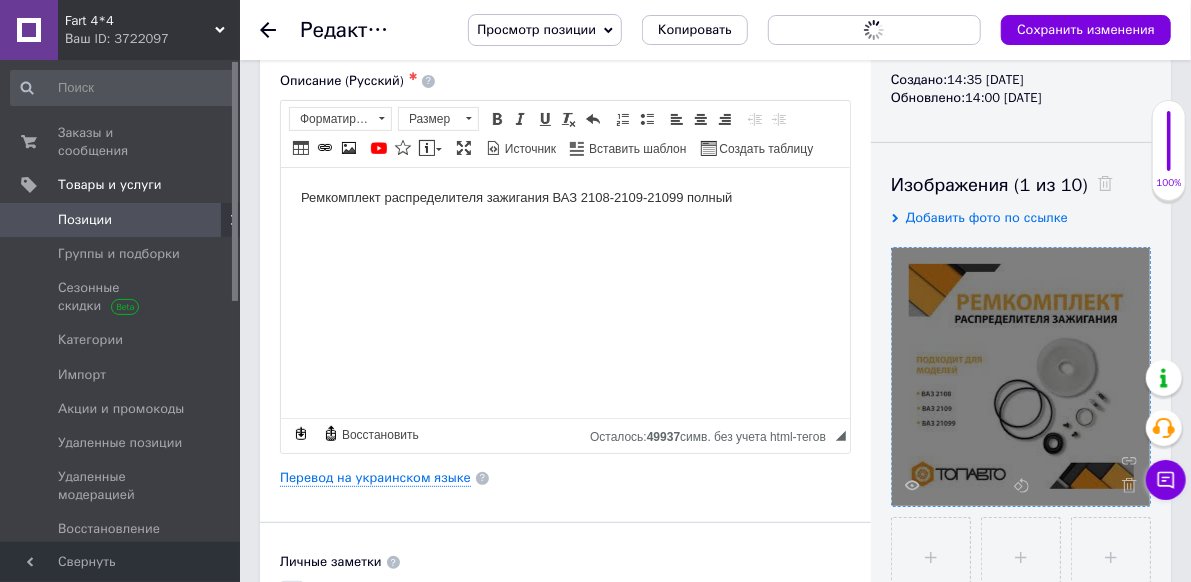 scroll, scrollTop: 200, scrollLeft: 0, axis: vertical 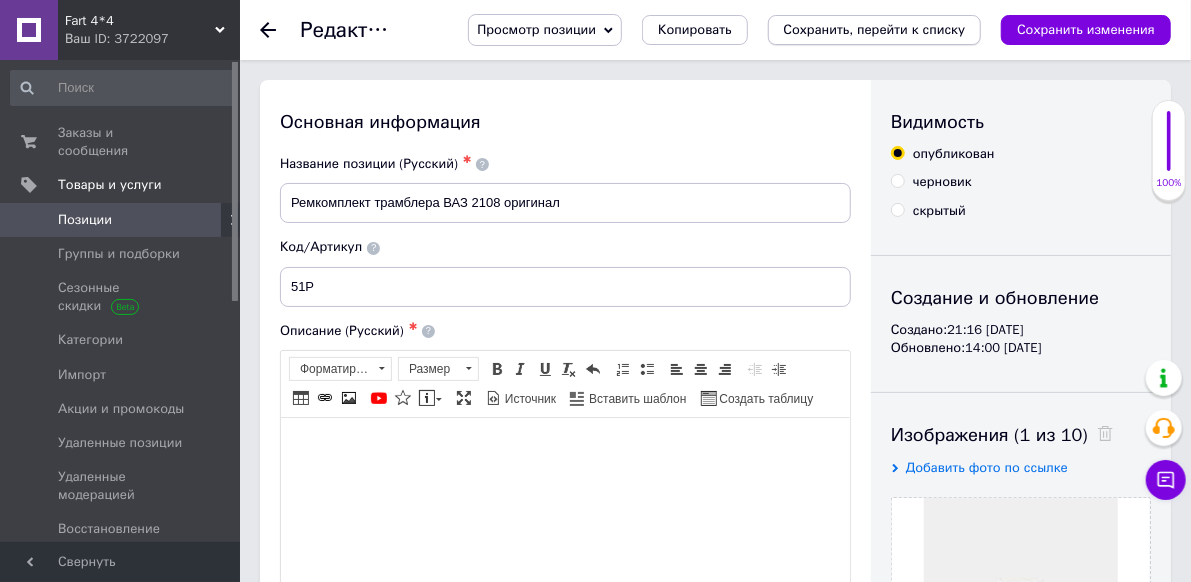 click on "Сохранить, перейти к списку" at bounding box center (875, 29) 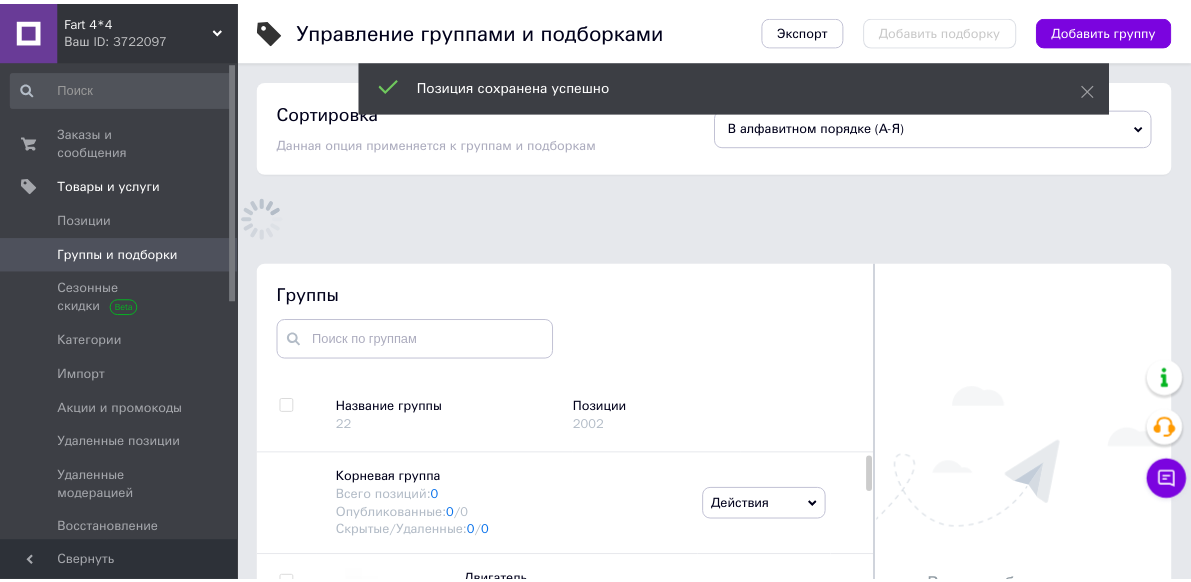 scroll, scrollTop: 154, scrollLeft: 0, axis: vertical 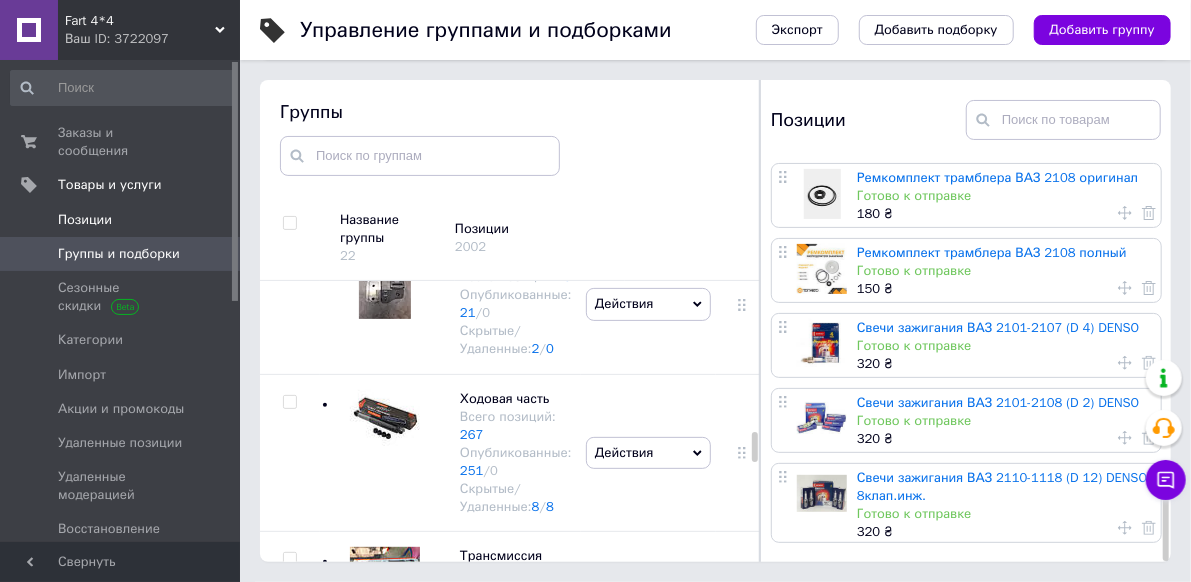 click on "Позиции" at bounding box center [85, 220] 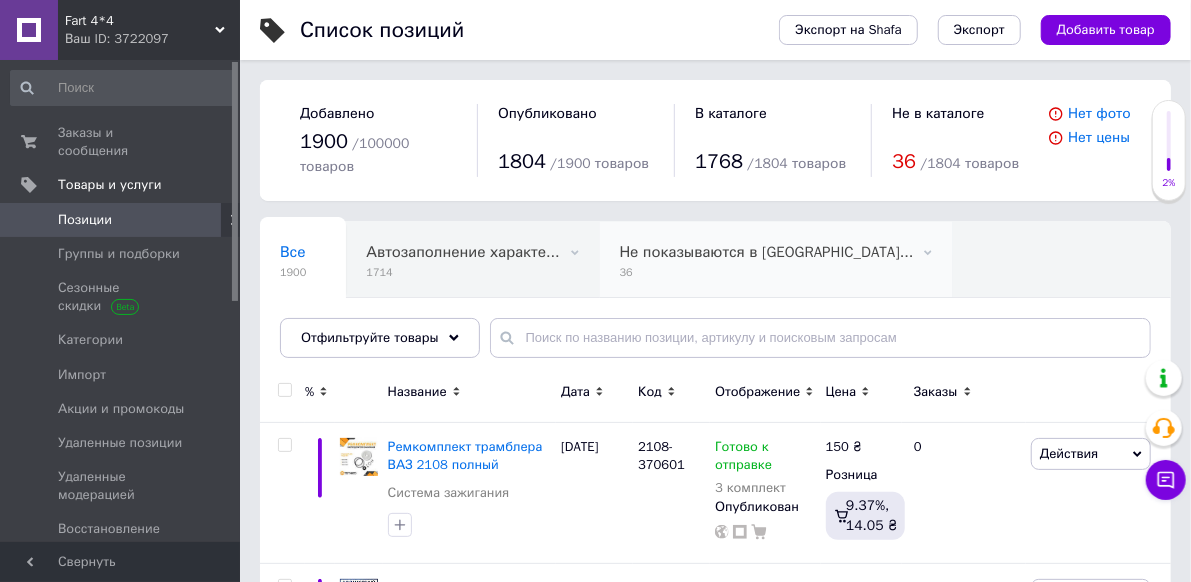 click on "Не показываются в [GEOGRAPHIC_DATA]..." at bounding box center (767, 252) 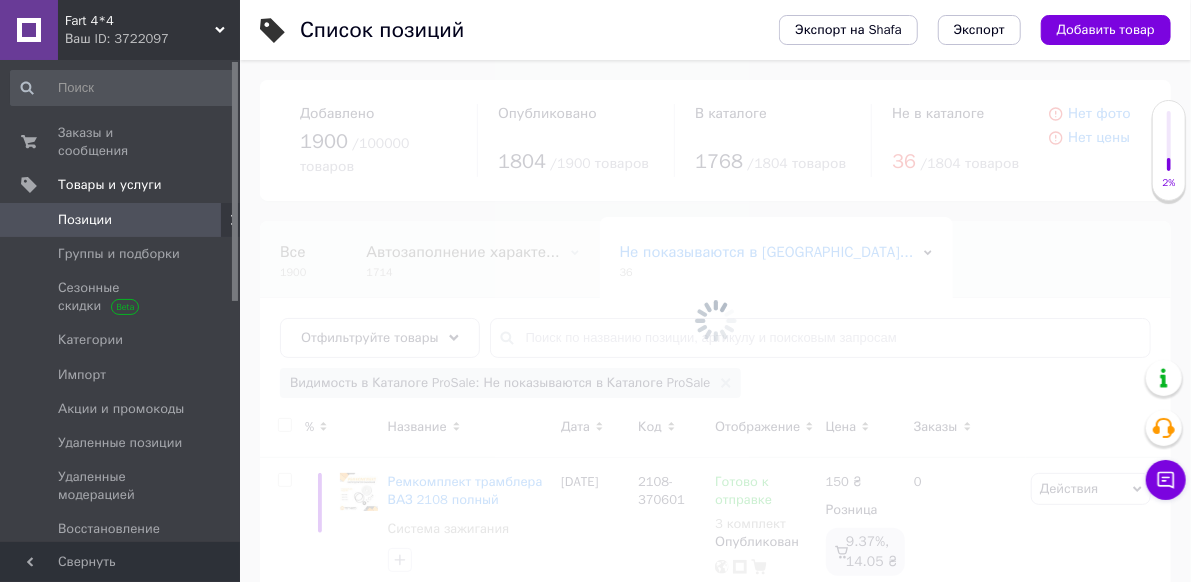 scroll, scrollTop: 0, scrollLeft: 50, axis: horizontal 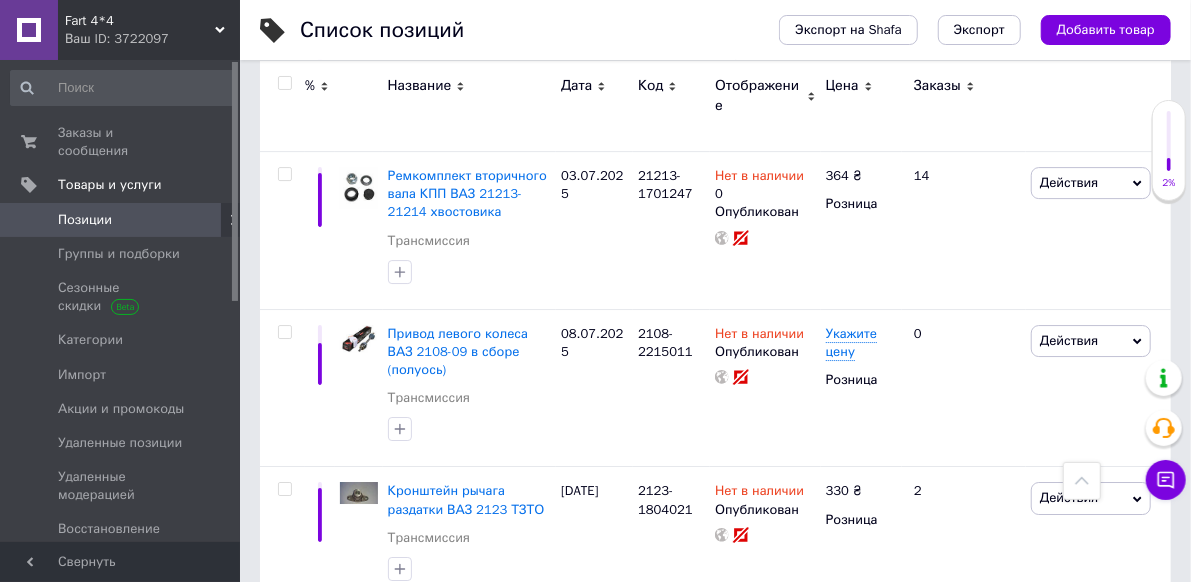 click on "2" at bounding box center [327, 647] 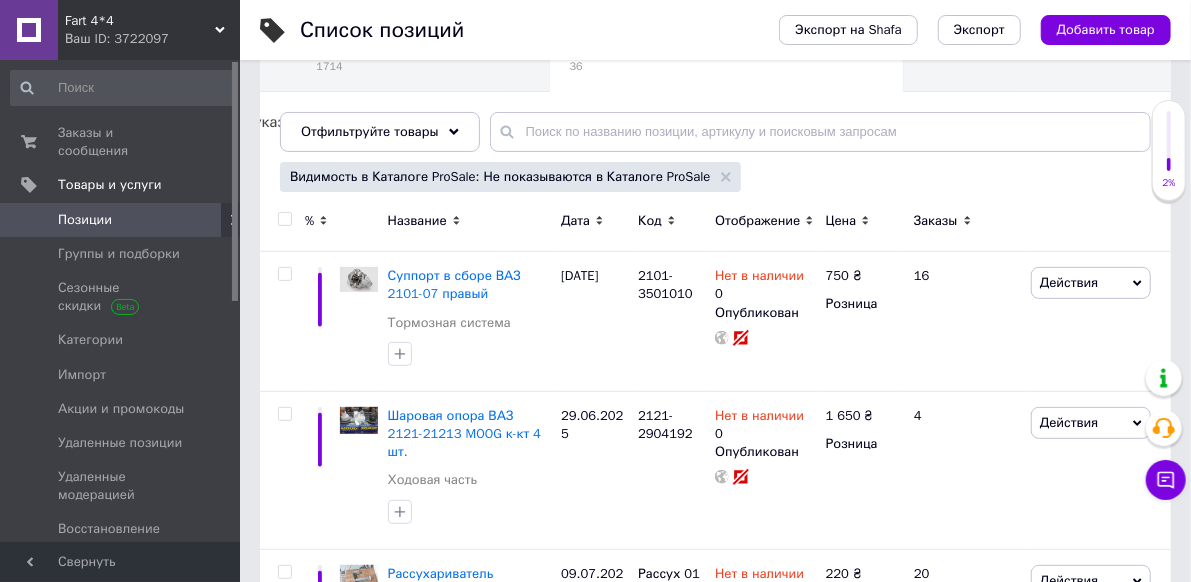 scroll, scrollTop: 209, scrollLeft: 0, axis: vertical 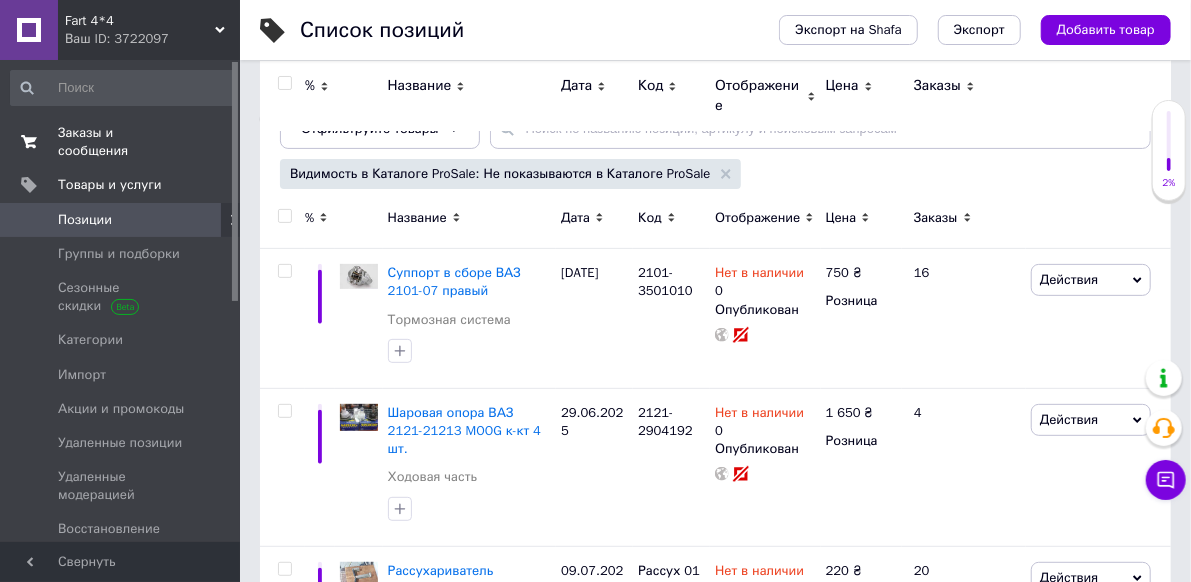 click on "Заказы и сообщения" at bounding box center (121, 142) 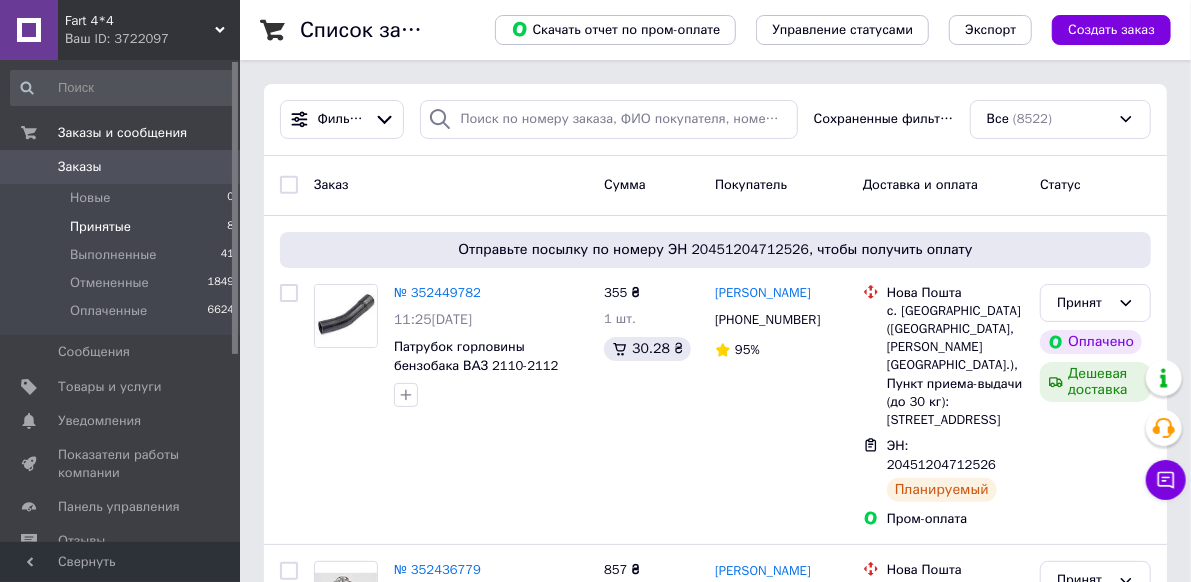 click on "Принятые" at bounding box center (100, 227) 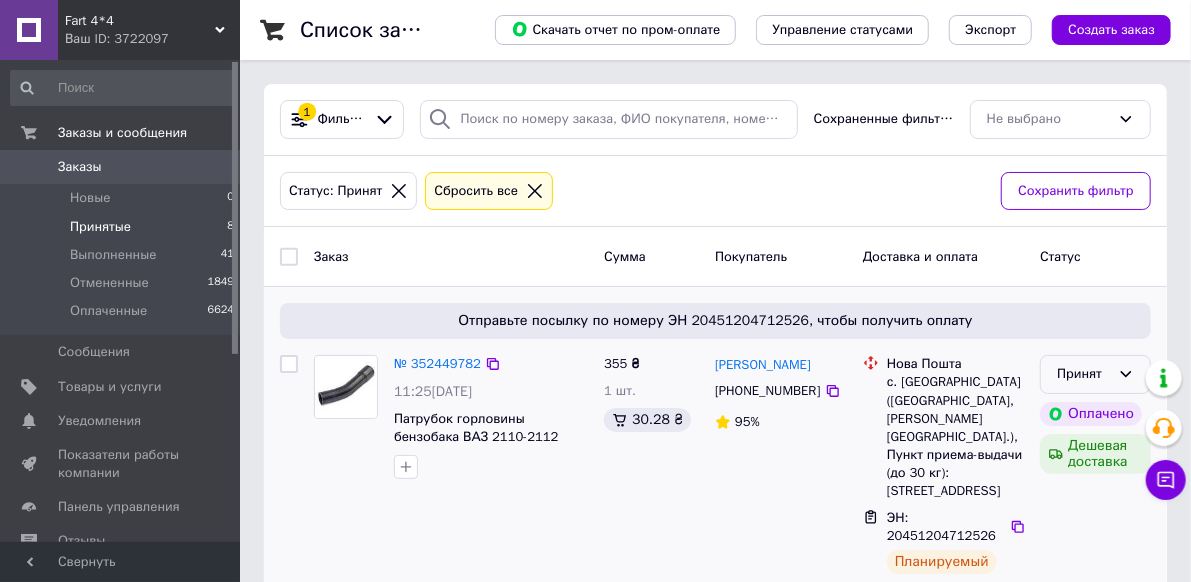 click on "Принят" at bounding box center (1083, 374) 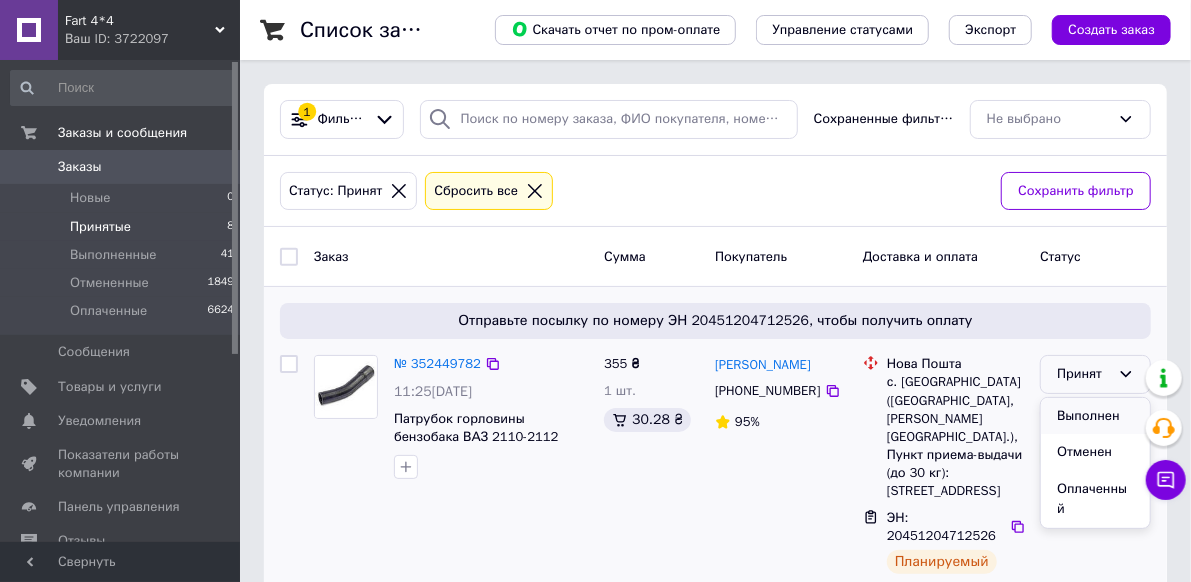 click on "Выполнен" at bounding box center (1095, 416) 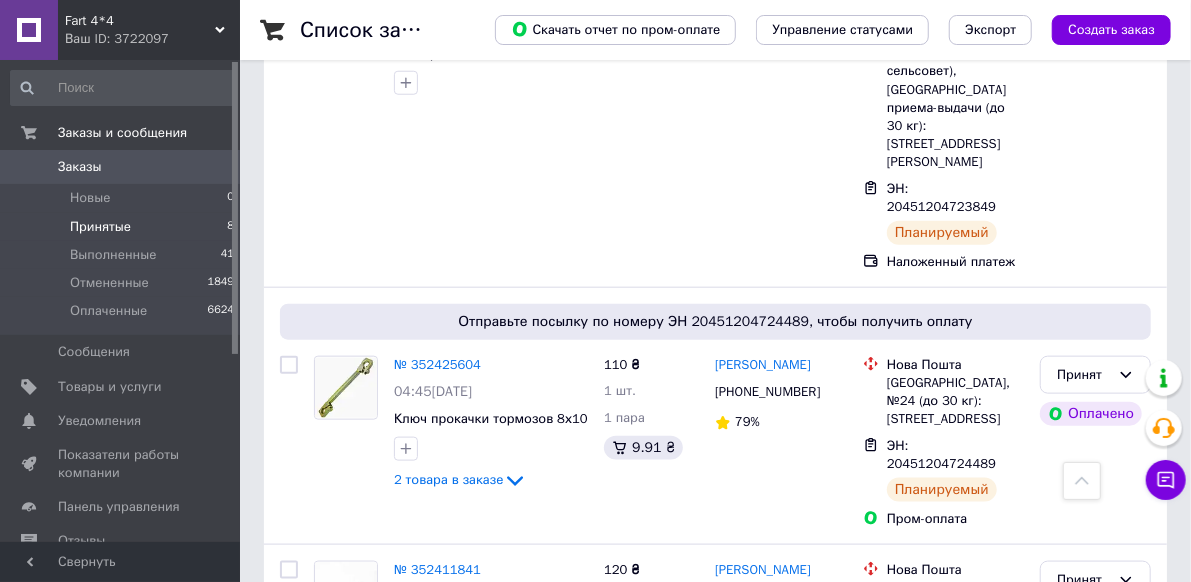 scroll, scrollTop: 900, scrollLeft: 0, axis: vertical 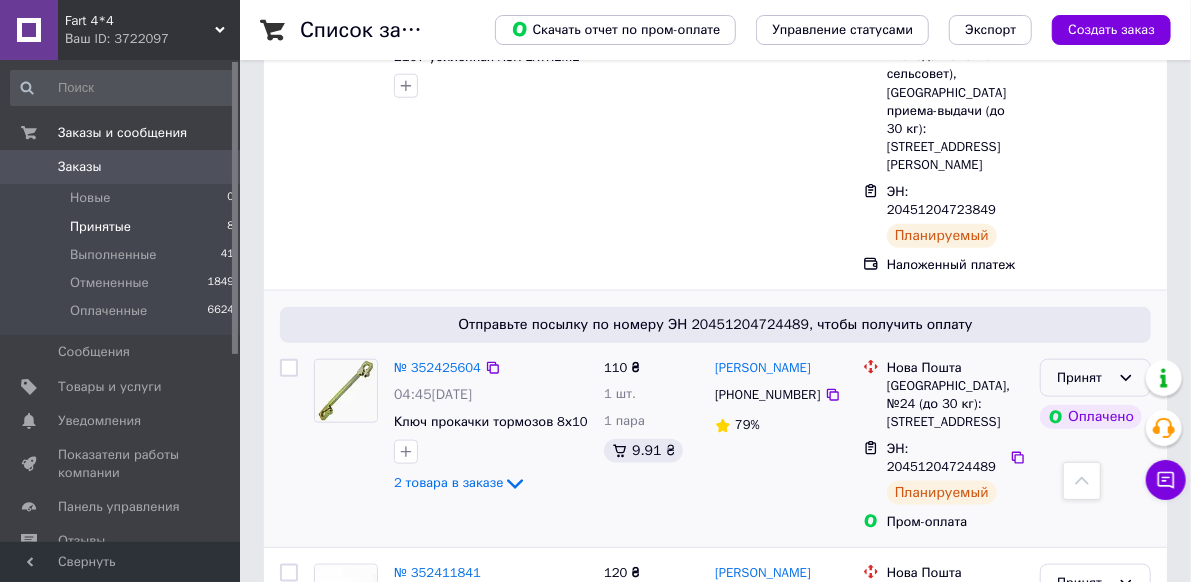 click on "Принят" at bounding box center (1083, 378) 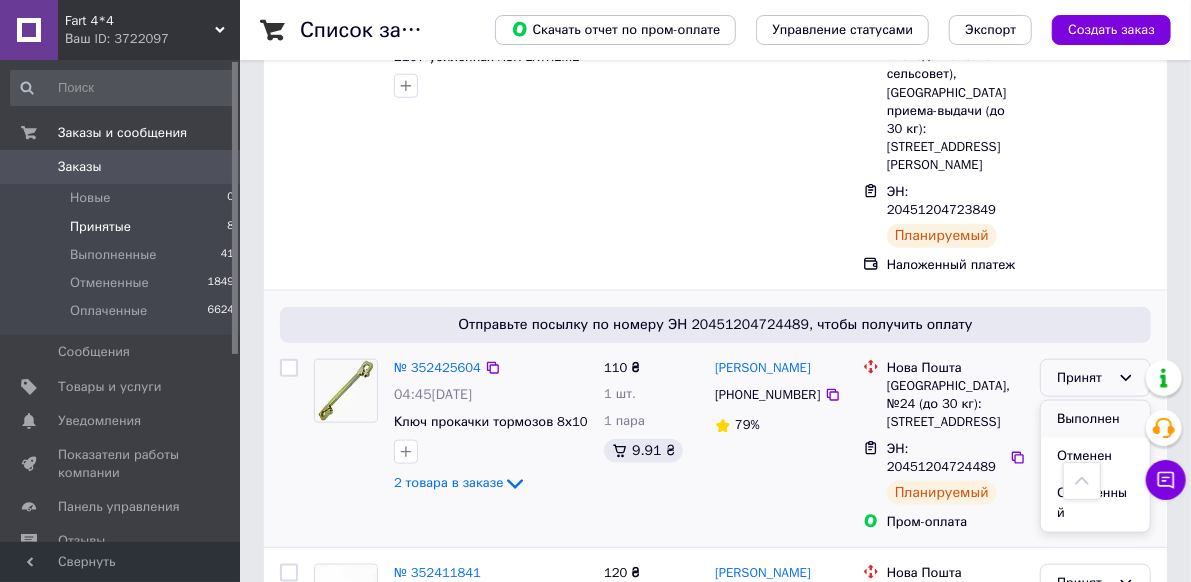 click on "Выполнен" at bounding box center [1095, 419] 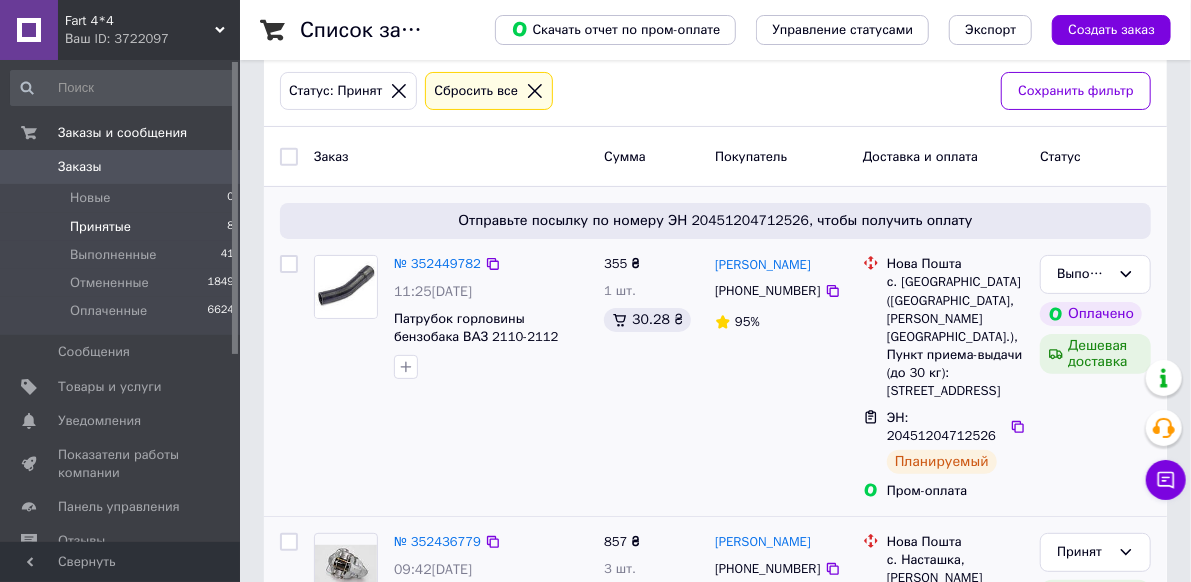 scroll, scrollTop: 200, scrollLeft: 0, axis: vertical 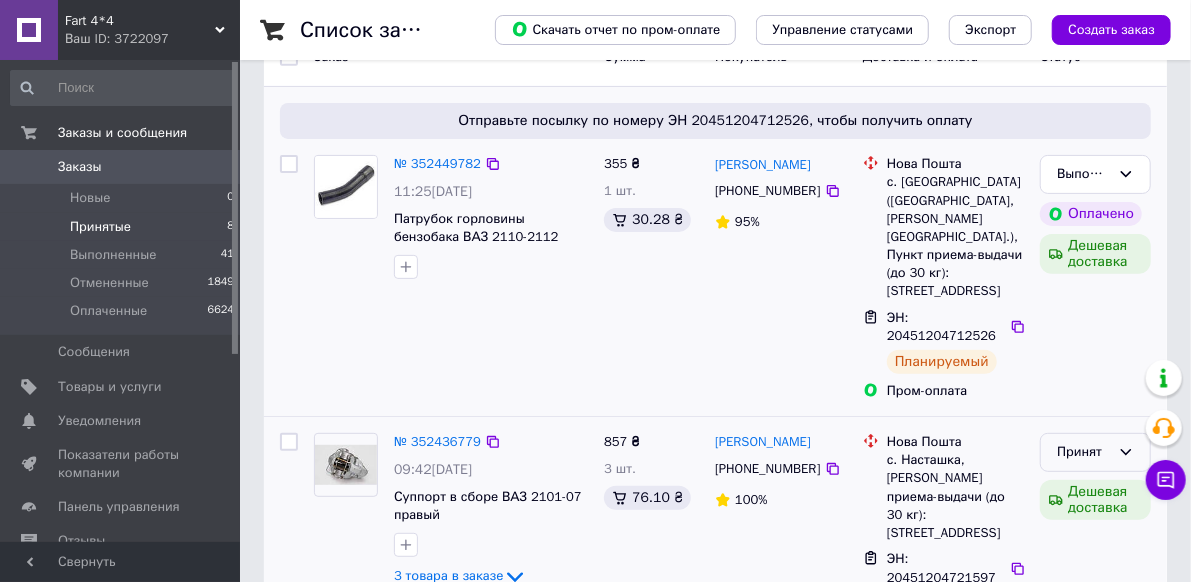 click on "Принят" at bounding box center (1083, 452) 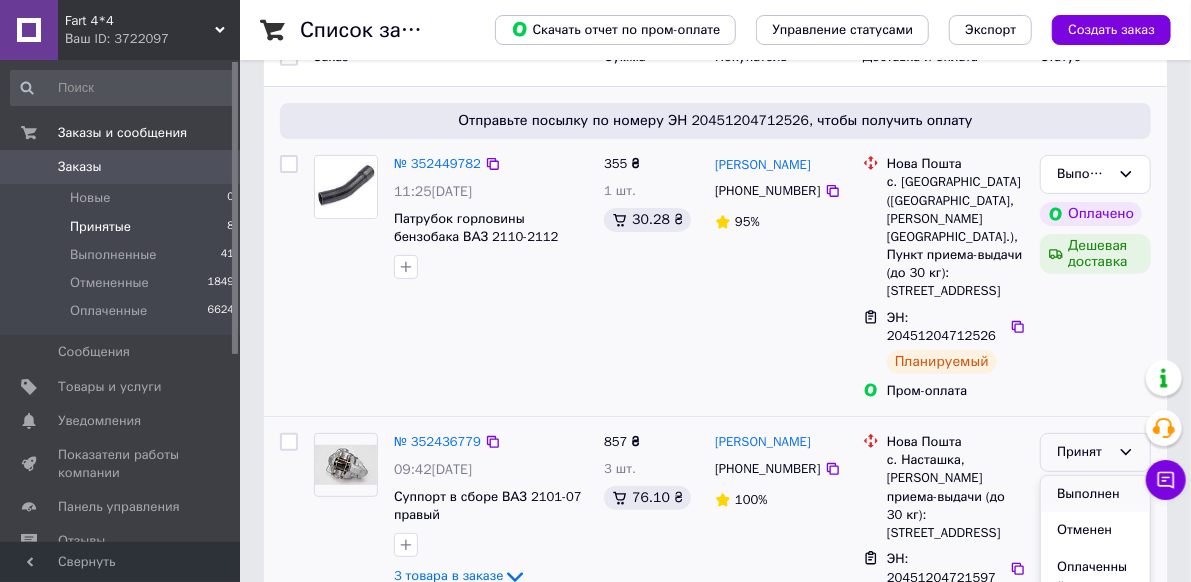 click on "Выполнен" at bounding box center (1095, 494) 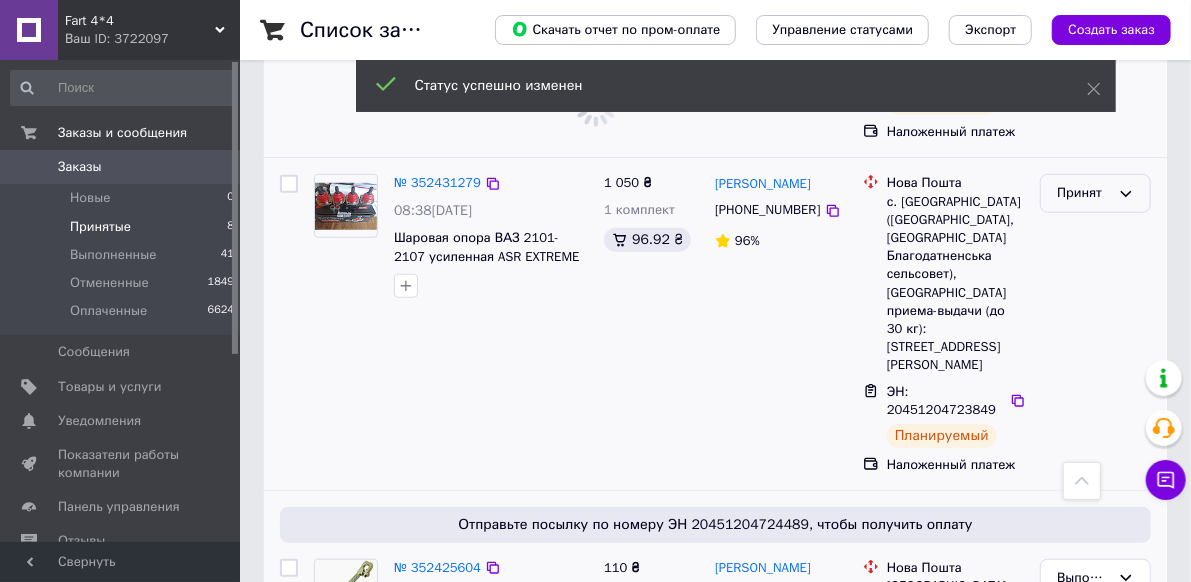 scroll, scrollTop: 388, scrollLeft: 0, axis: vertical 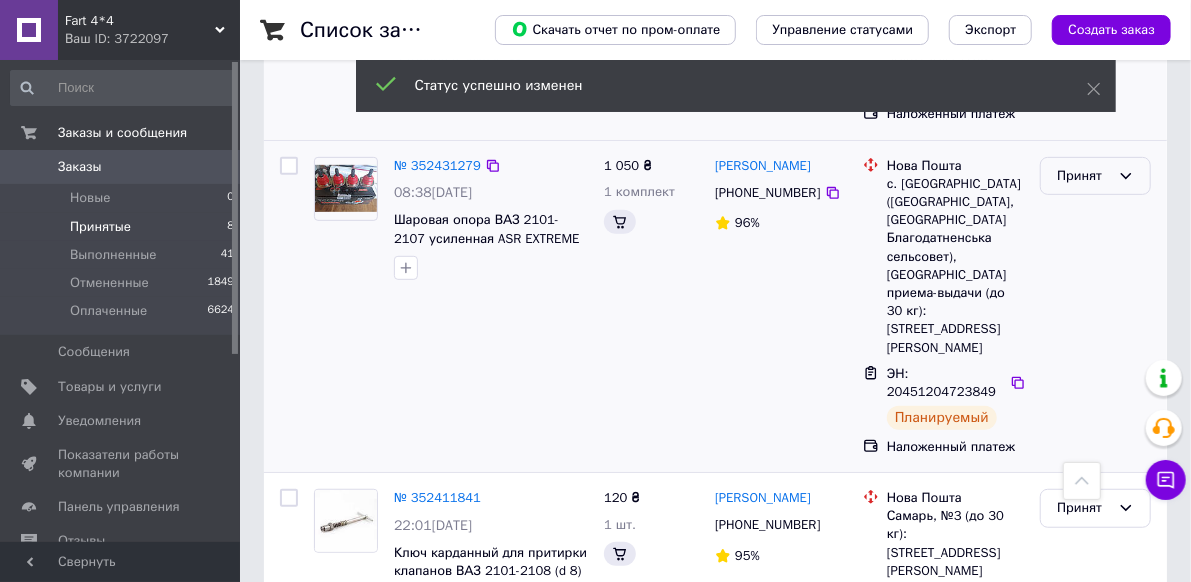 click on "Принят" at bounding box center [1083, 176] 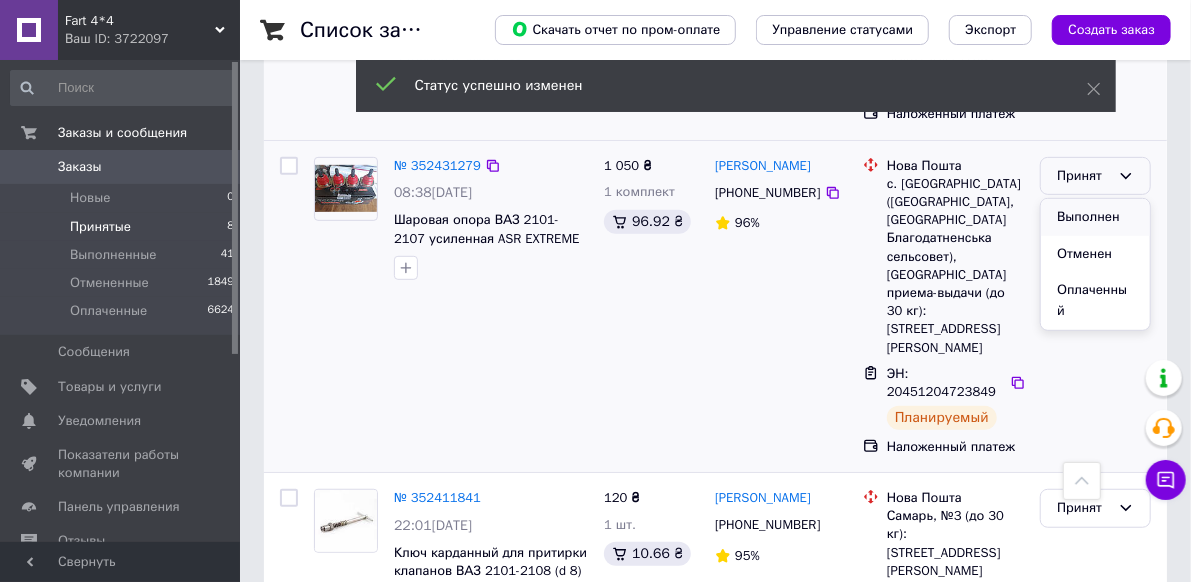 click on "Выполнен" at bounding box center (1095, 217) 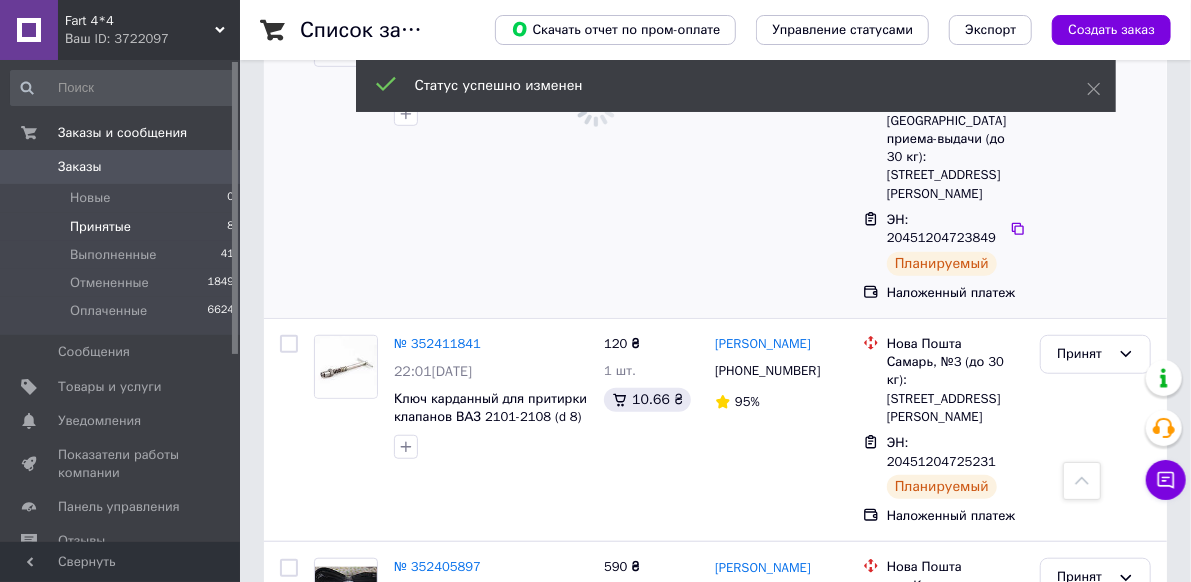 scroll, scrollTop: 588, scrollLeft: 0, axis: vertical 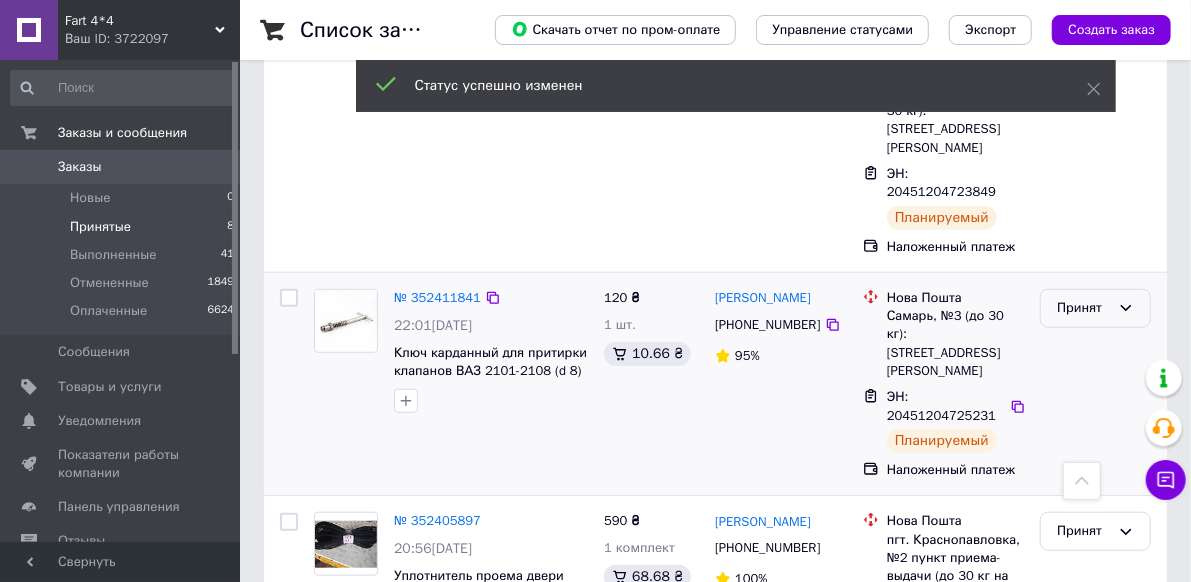 click on "Принят" at bounding box center (1083, 308) 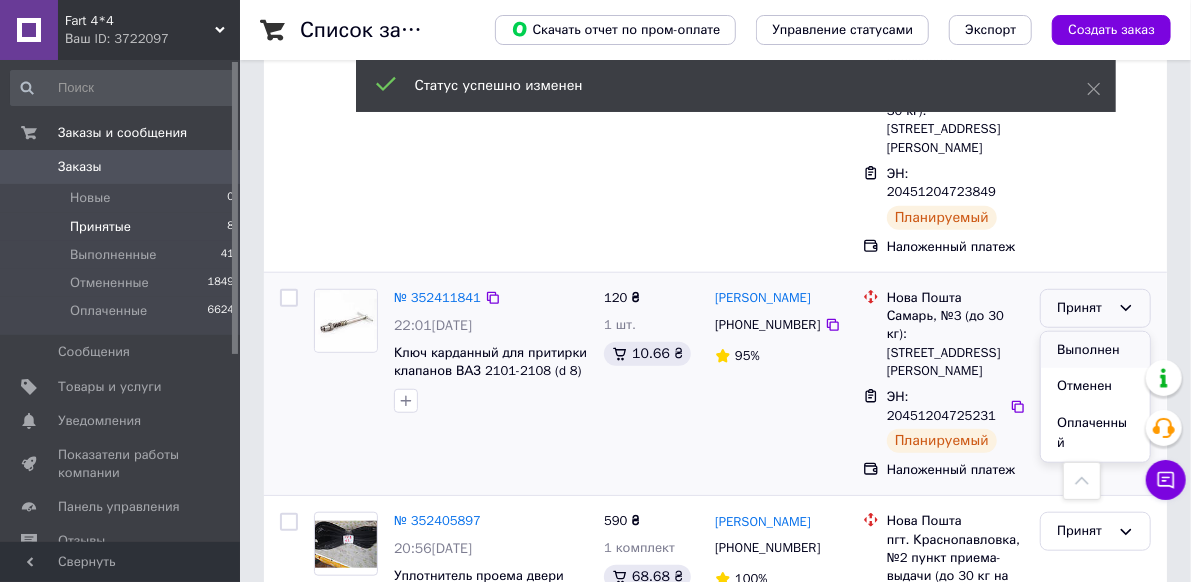 click on "Выполнен" at bounding box center (1095, 350) 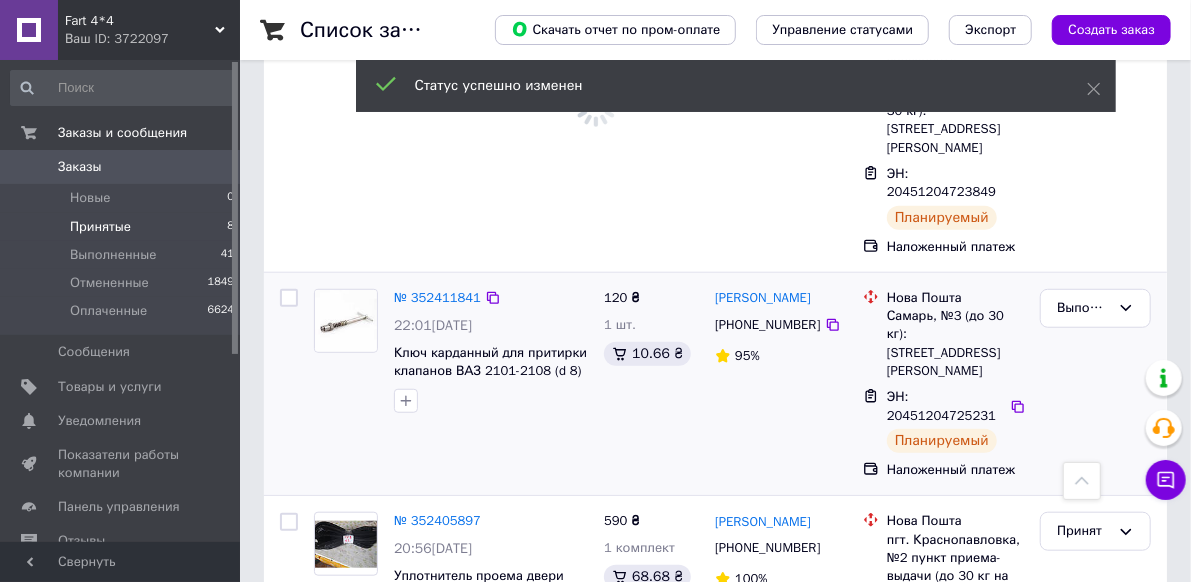 scroll, scrollTop: 788, scrollLeft: 0, axis: vertical 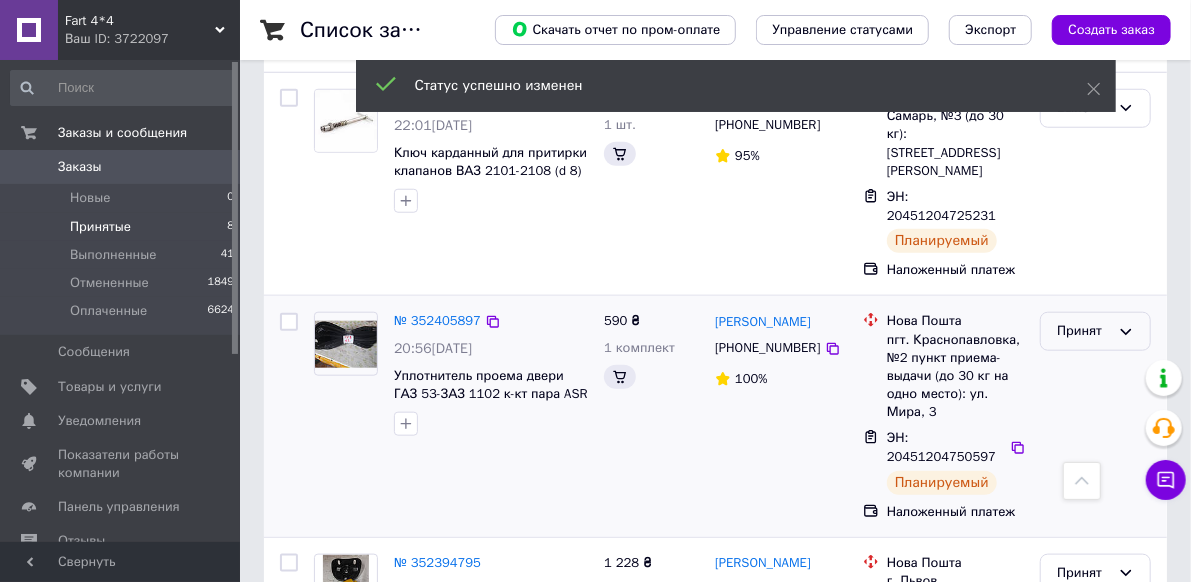 click on "Принят" at bounding box center (1083, 331) 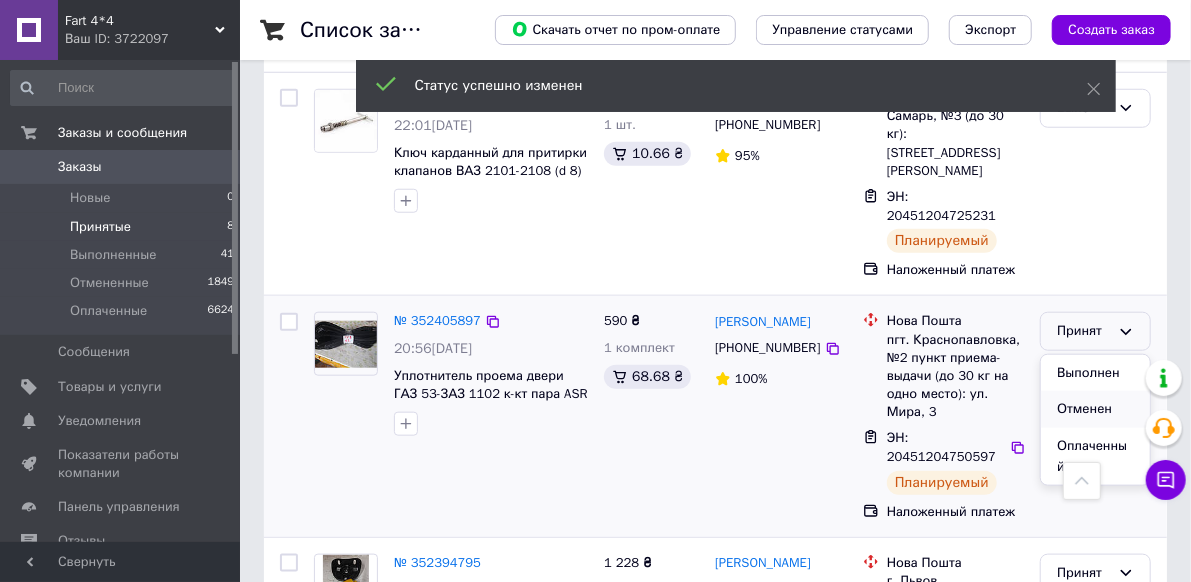 click on "Отменен" at bounding box center (1095, 409) 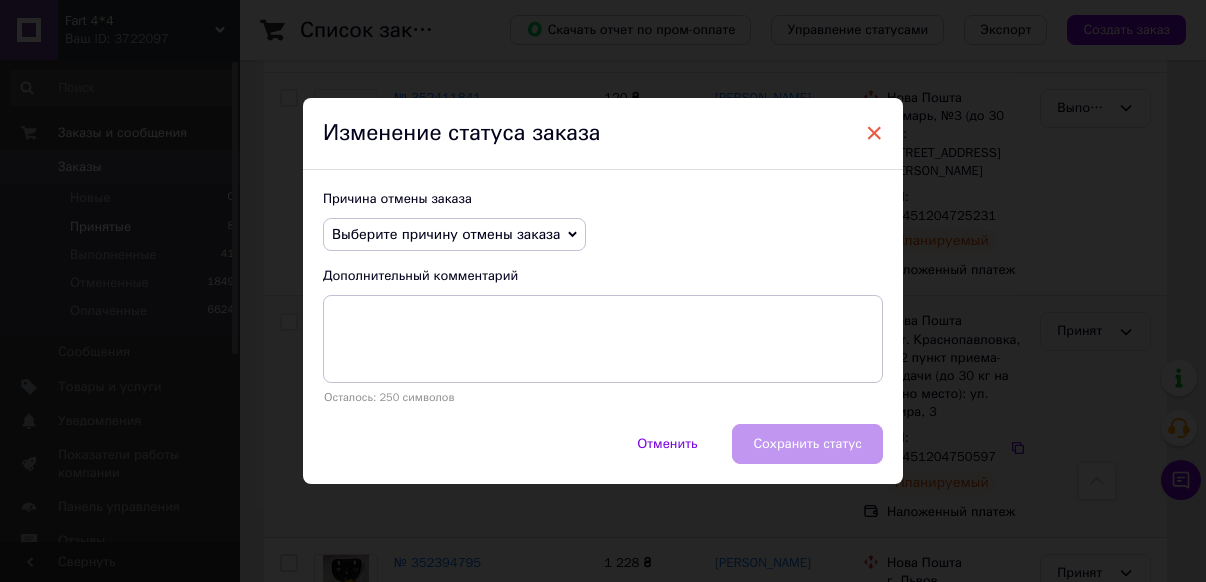 click on "×" at bounding box center [874, 133] 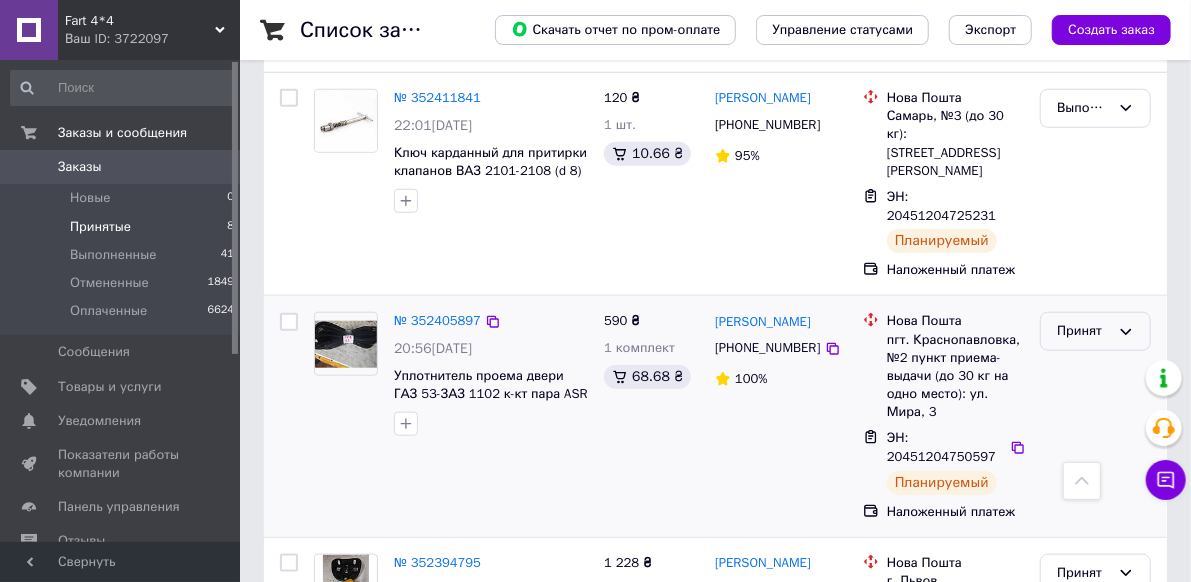 click on "Принят" at bounding box center (1083, 331) 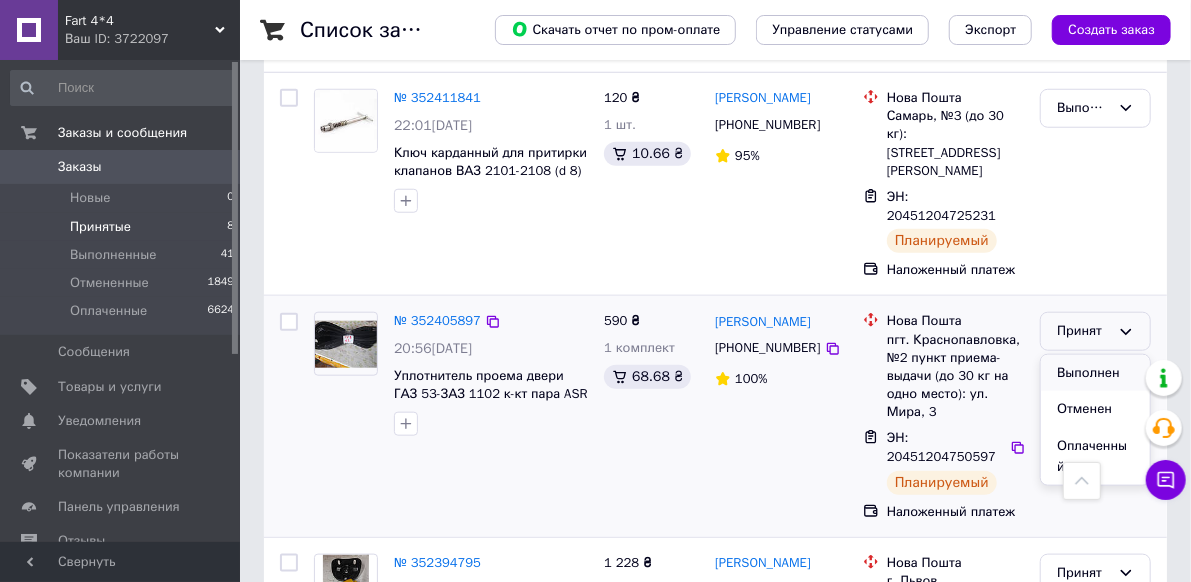 click on "Выполнен" at bounding box center (1095, 373) 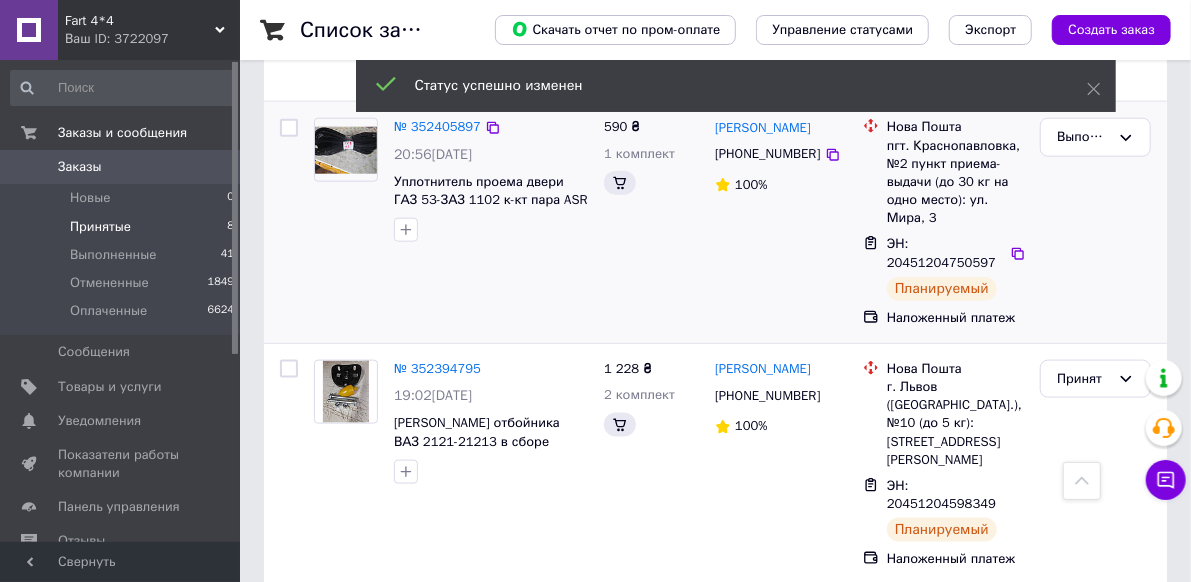 scroll, scrollTop: 988, scrollLeft: 0, axis: vertical 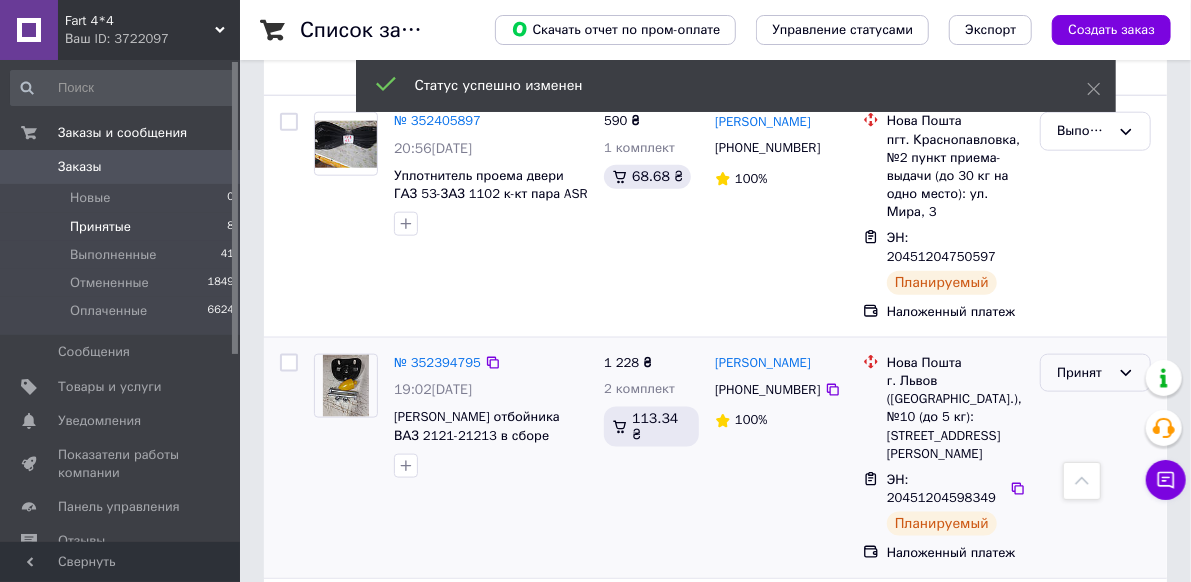 click on "Принят" at bounding box center [1083, 373] 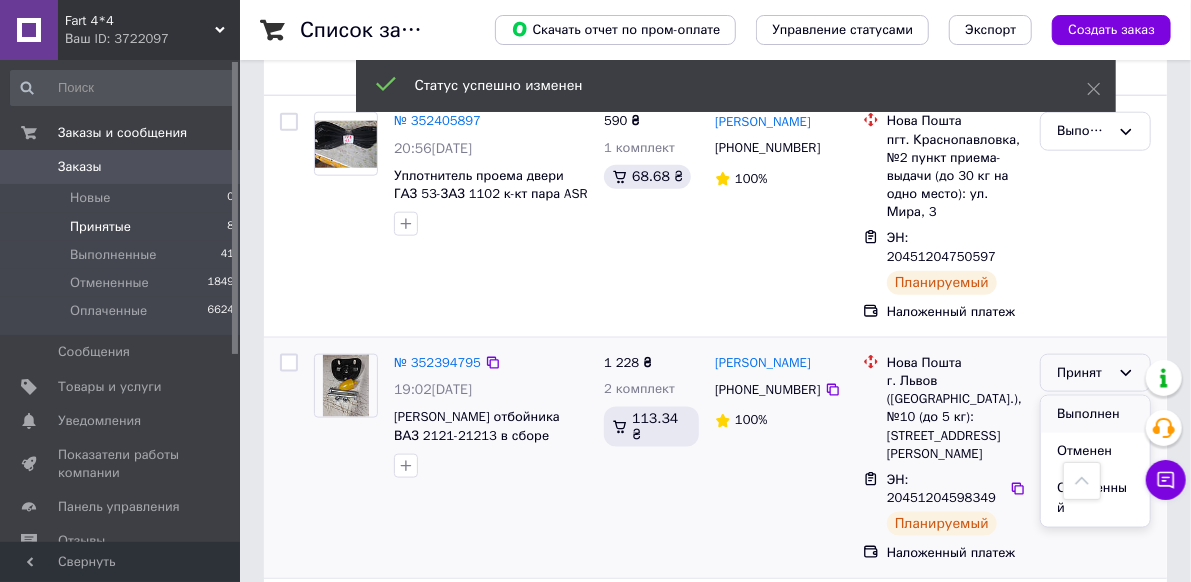 click on "Выполнен" at bounding box center [1095, 414] 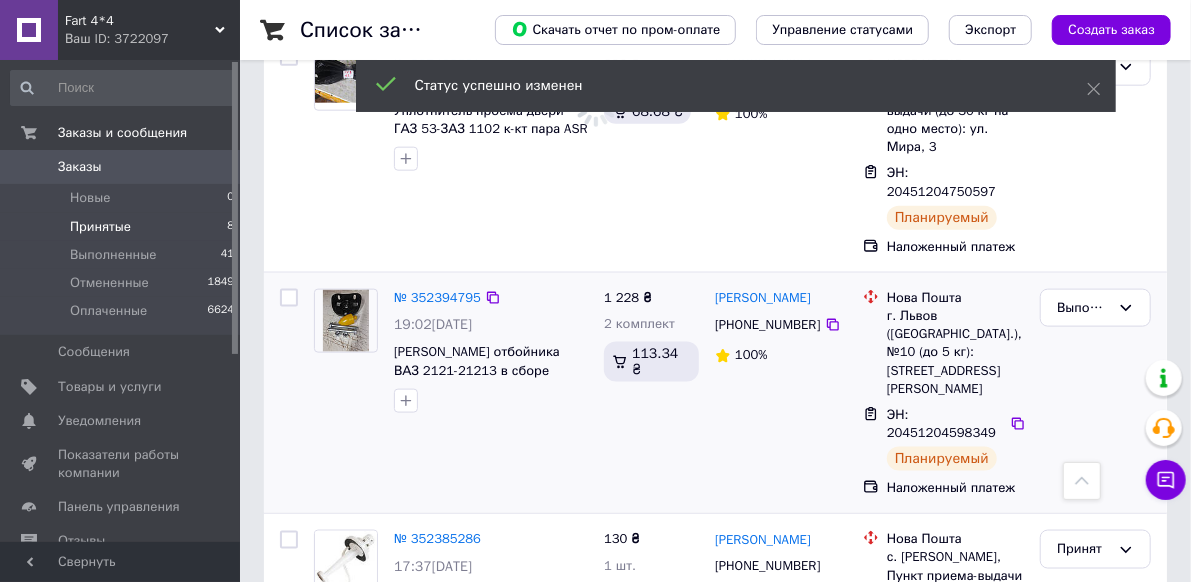 scroll, scrollTop: 1082, scrollLeft: 0, axis: vertical 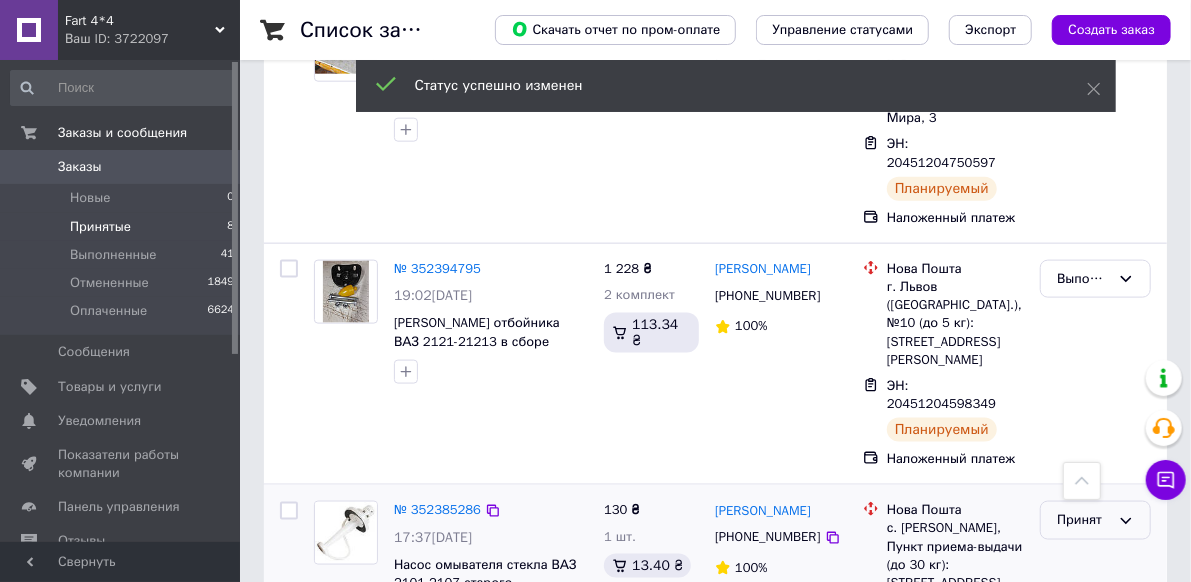 click on "Принят" at bounding box center (1083, 520) 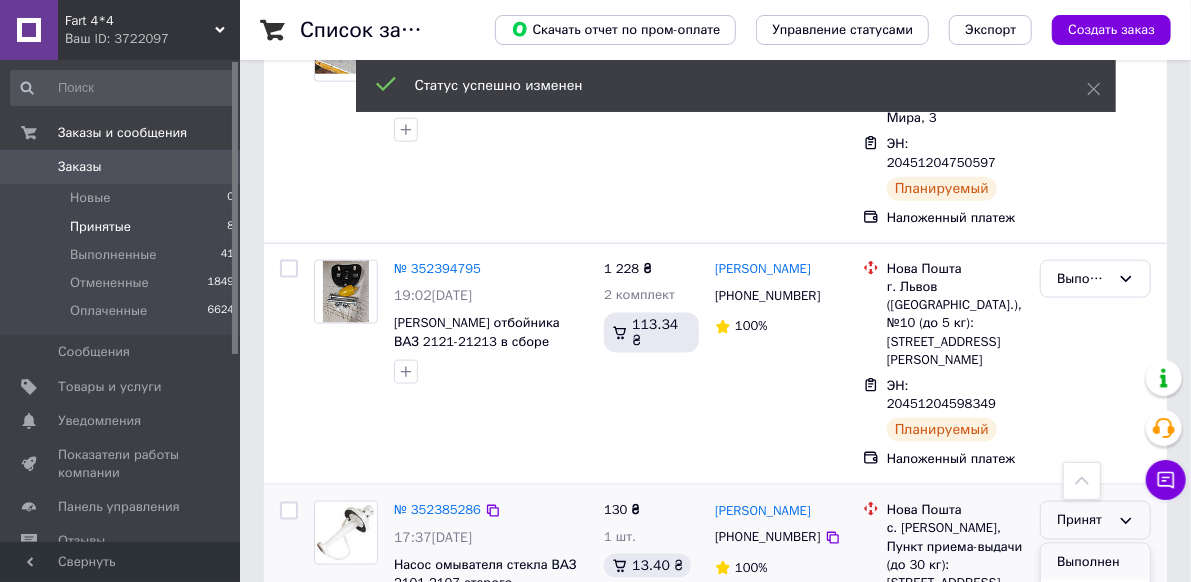 click on "Выполнен" at bounding box center [1095, 562] 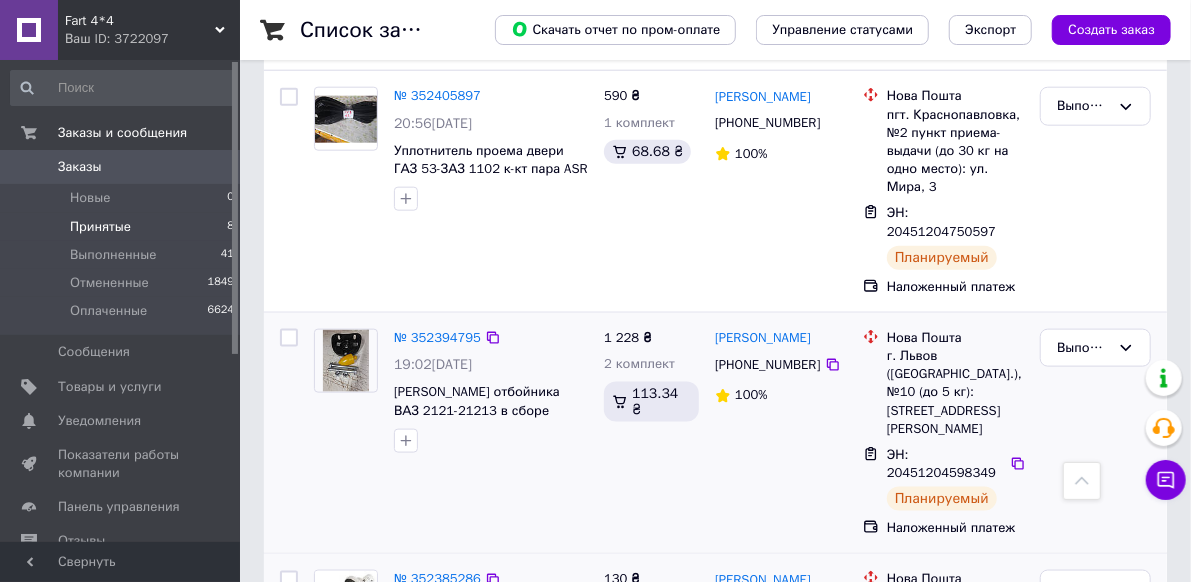 scroll, scrollTop: 982, scrollLeft: 0, axis: vertical 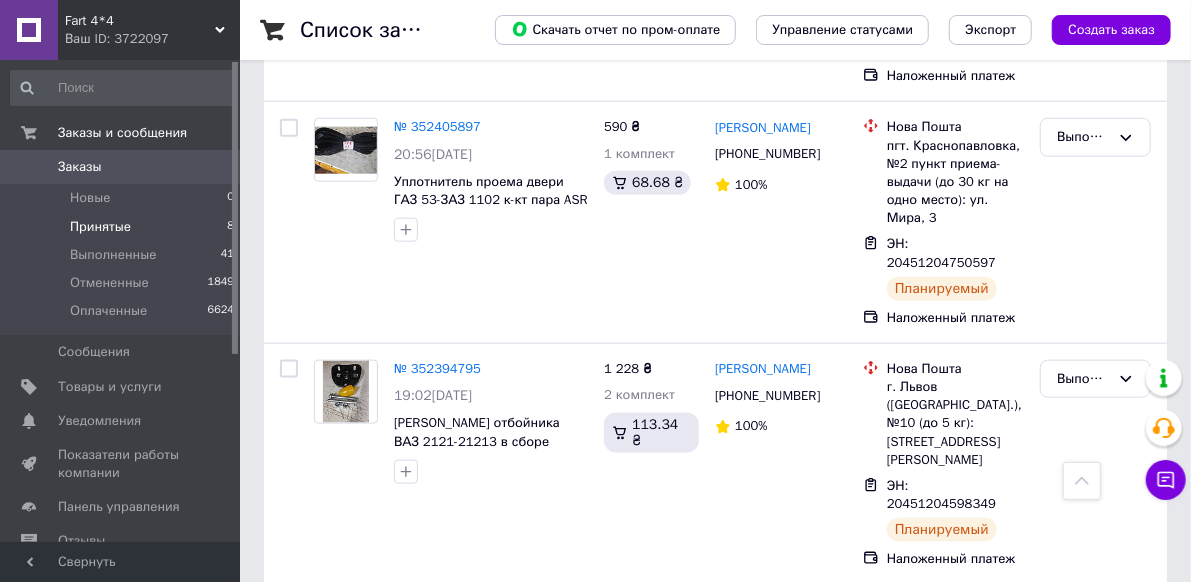 click on "Заказы" at bounding box center [80, 167] 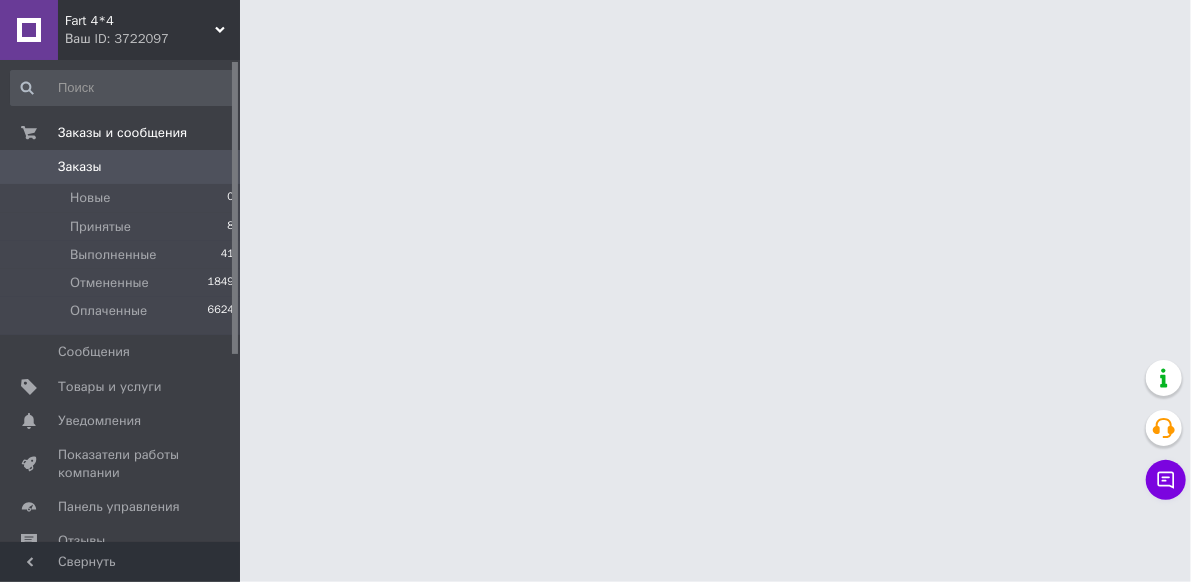 scroll, scrollTop: 0, scrollLeft: 0, axis: both 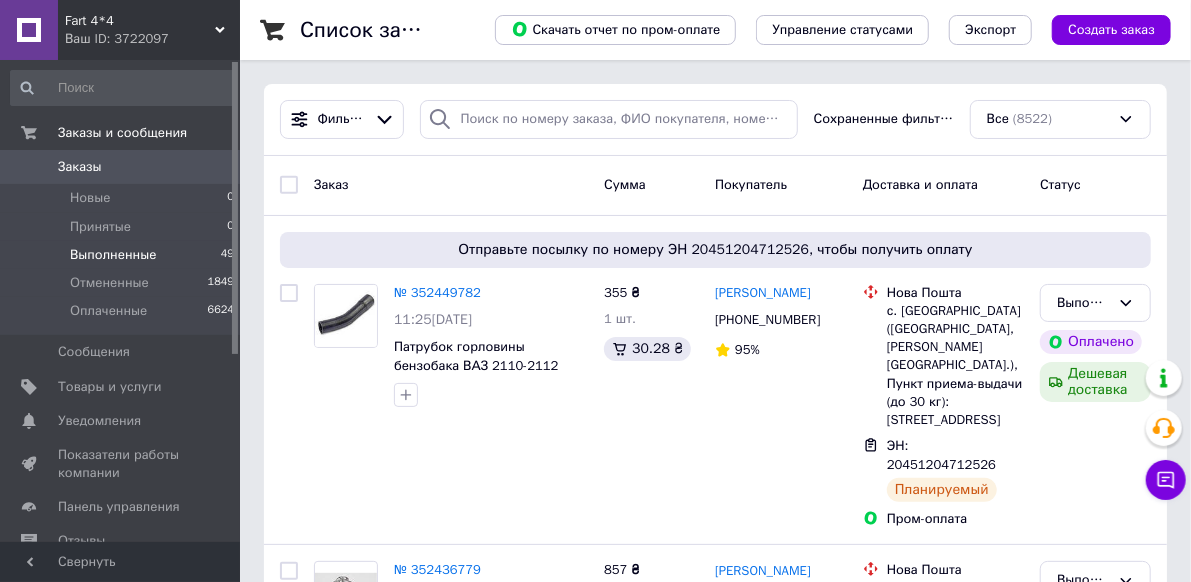 click on "Выполненные" at bounding box center [113, 255] 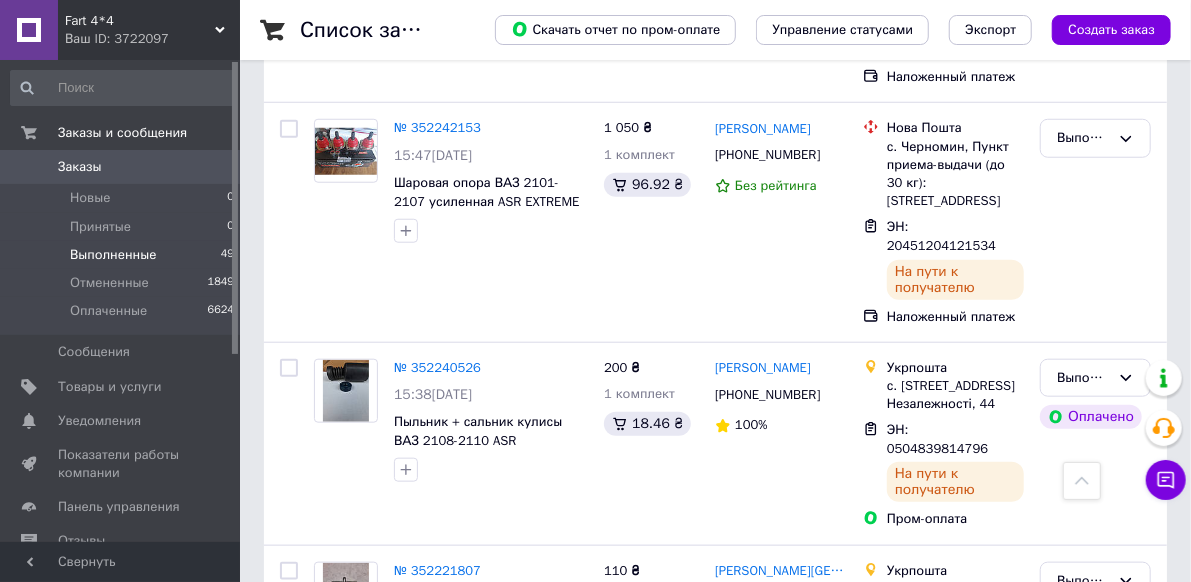 scroll, scrollTop: 4441, scrollLeft: 0, axis: vertical 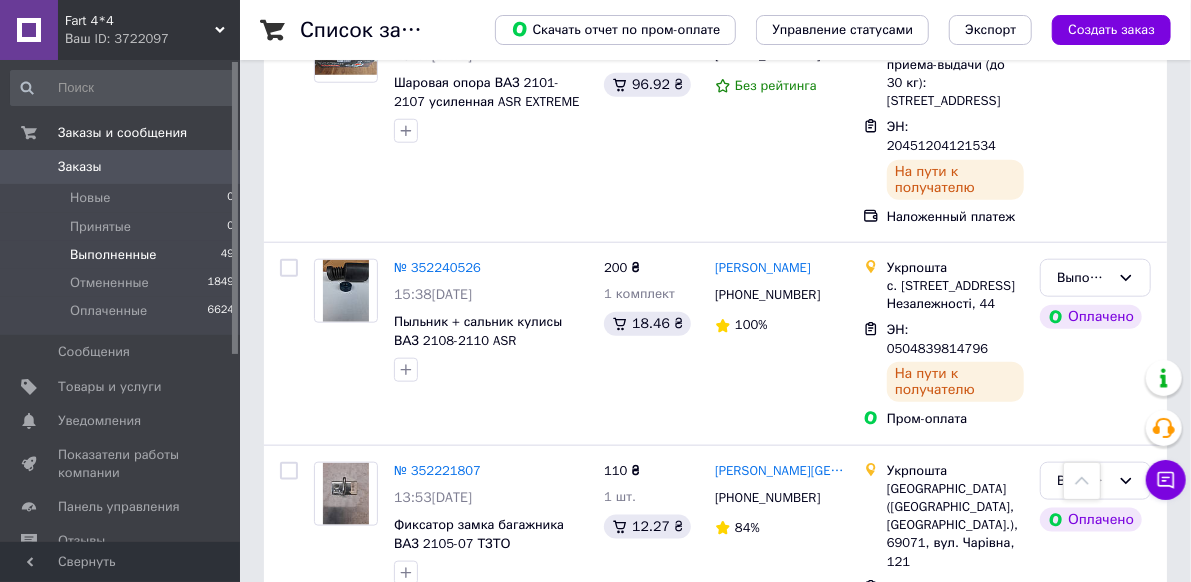 click on "2" at bounding box center [327, 731] 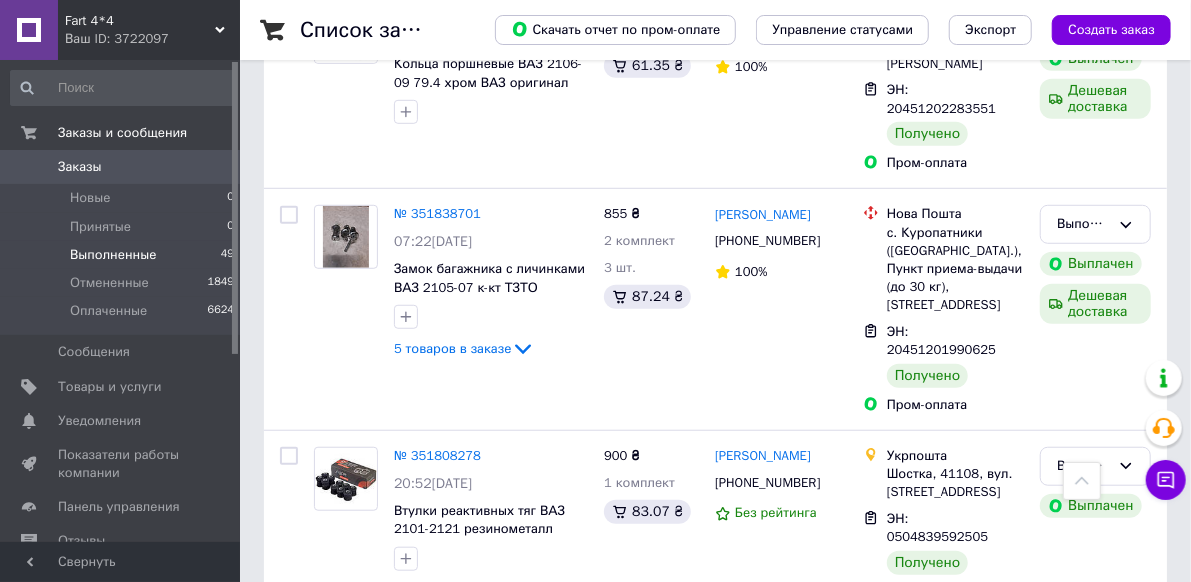 scroll, scrollTop: 4127, scrollLeft: 0, axis: vertical 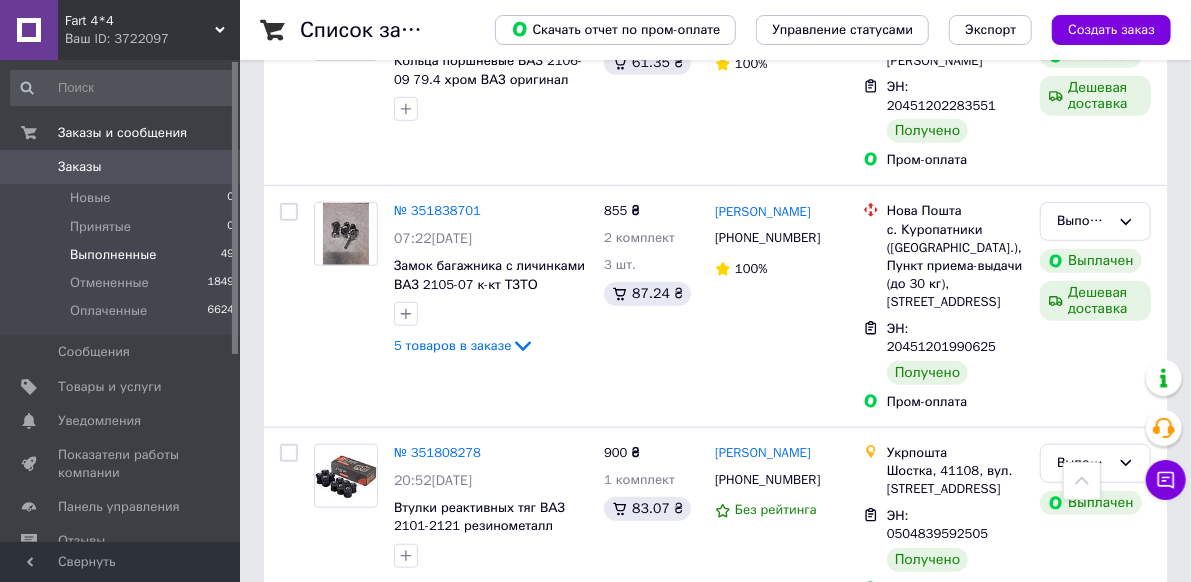 click on "3" at bounding box center (505, 659) 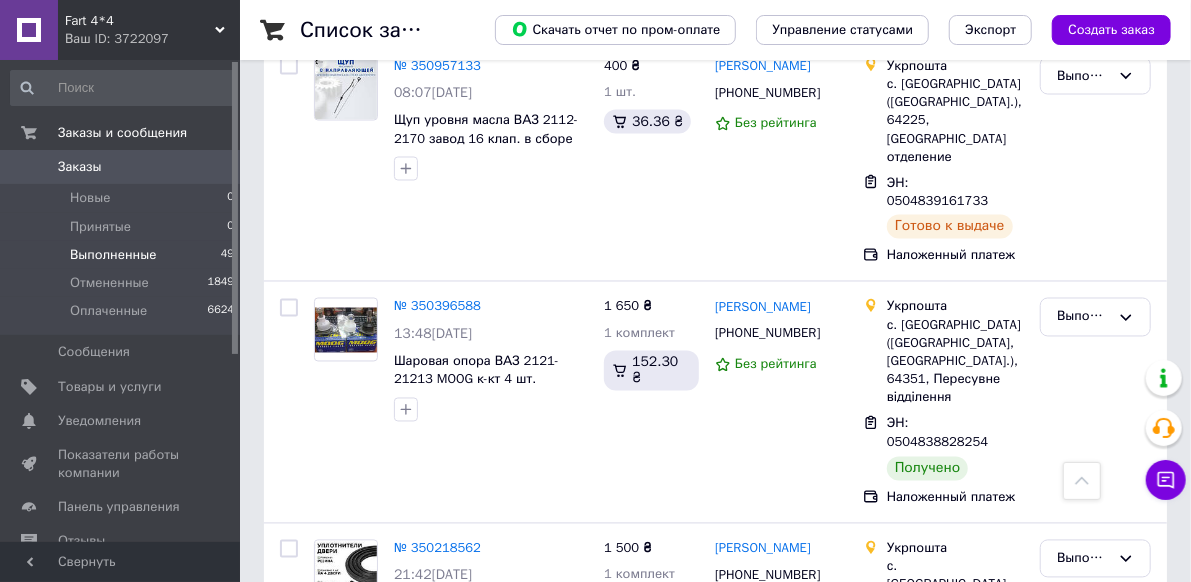scroll, scrollTop: 1630, scrollLeft: 0, axis: vertical 